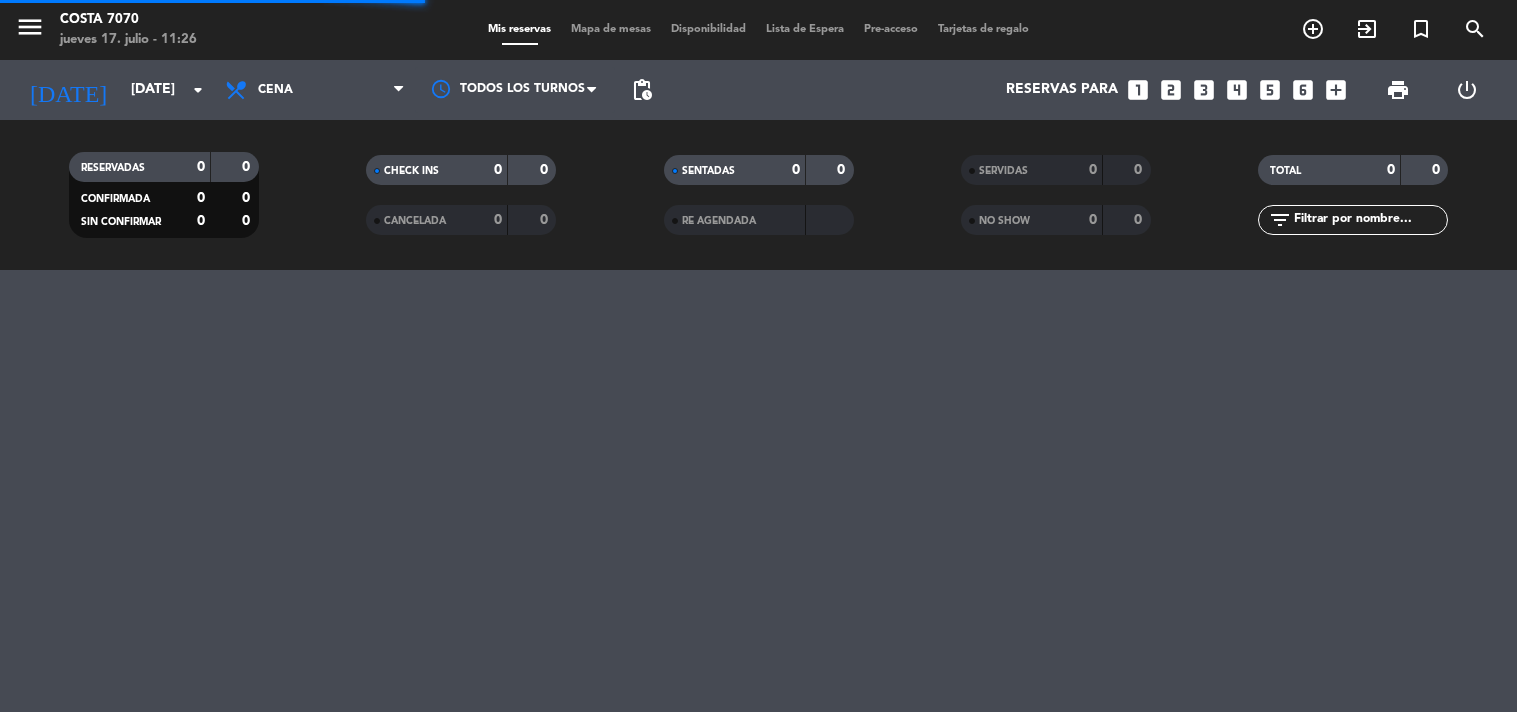 scroll, scrollTop: 0, scrollLeft: 0, axis: both 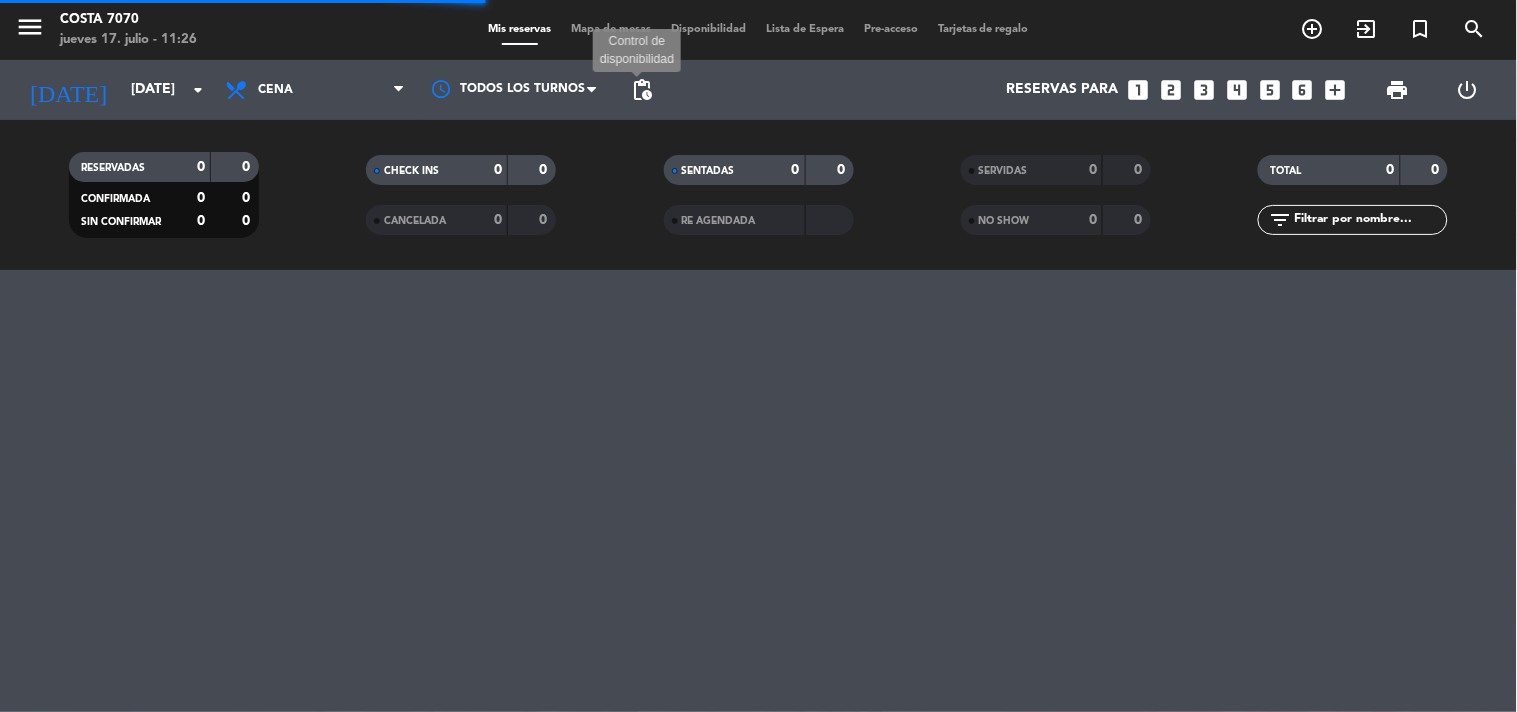 click on "pending_actions" 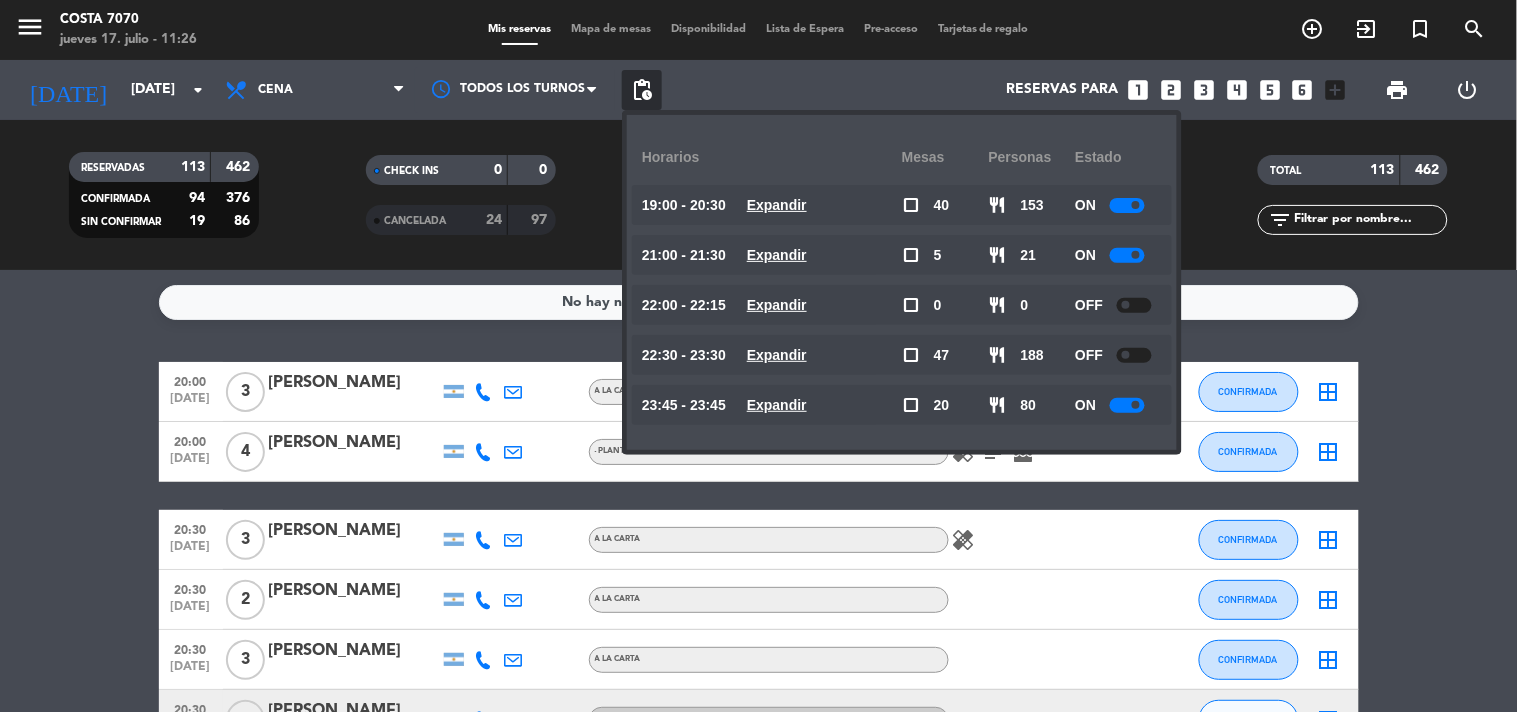 click on "Mapa de mesas" at bounding box center [611, 29] 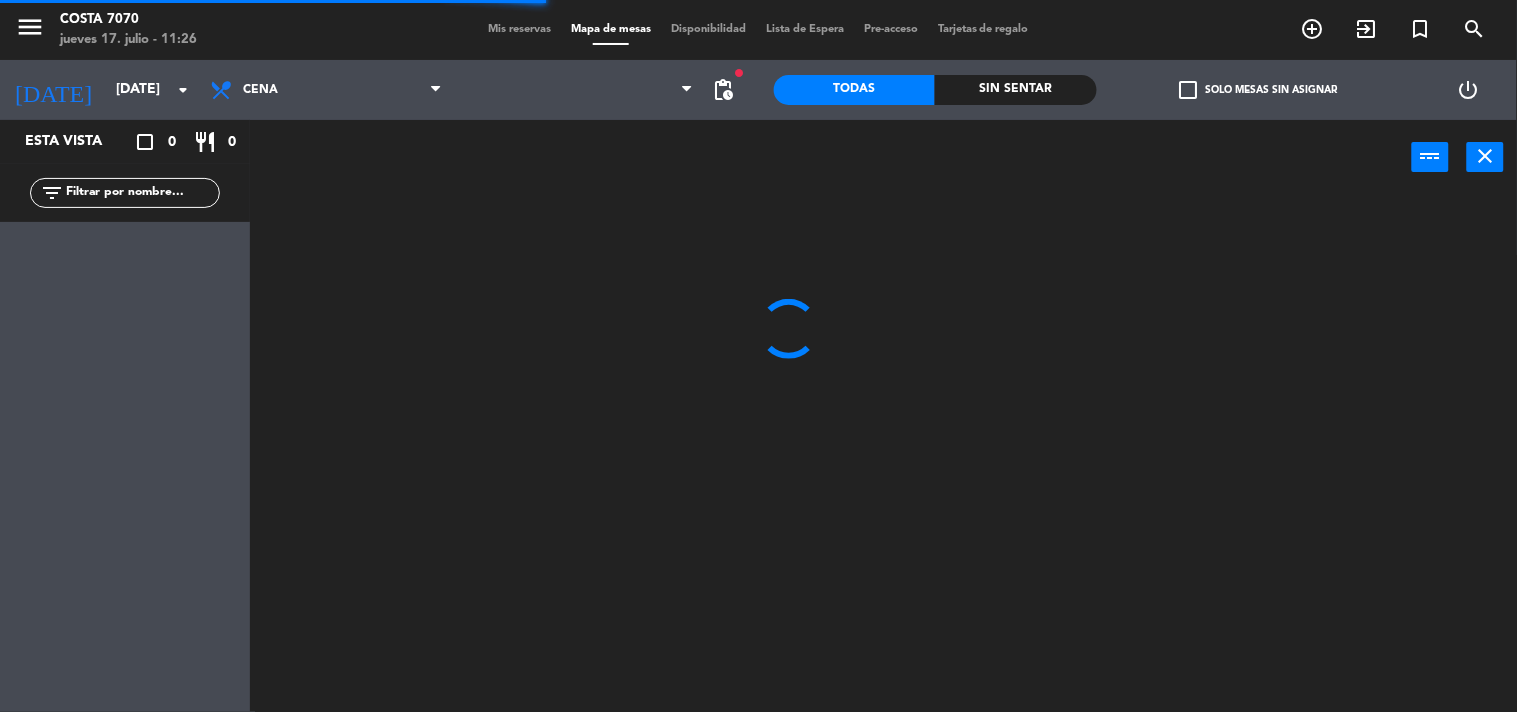 click 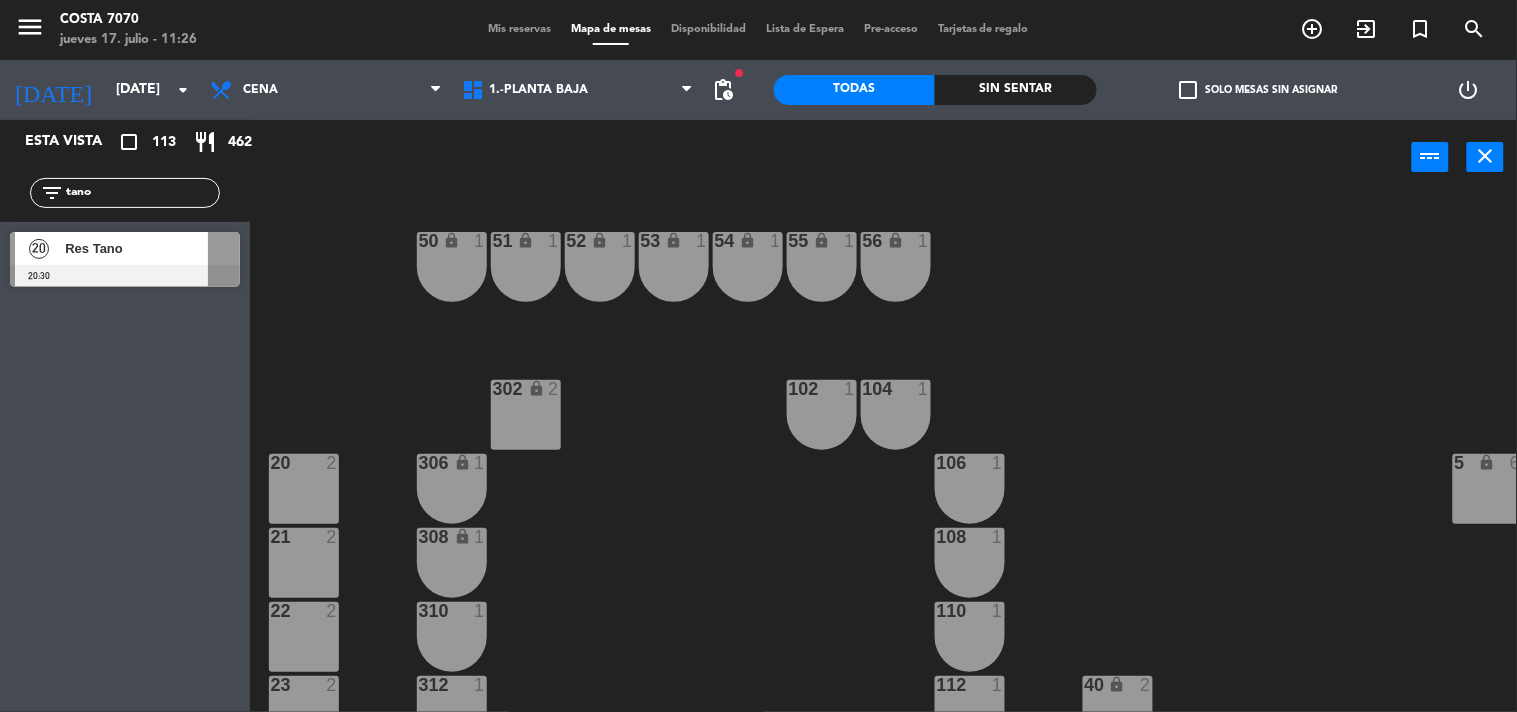 type on "tano" 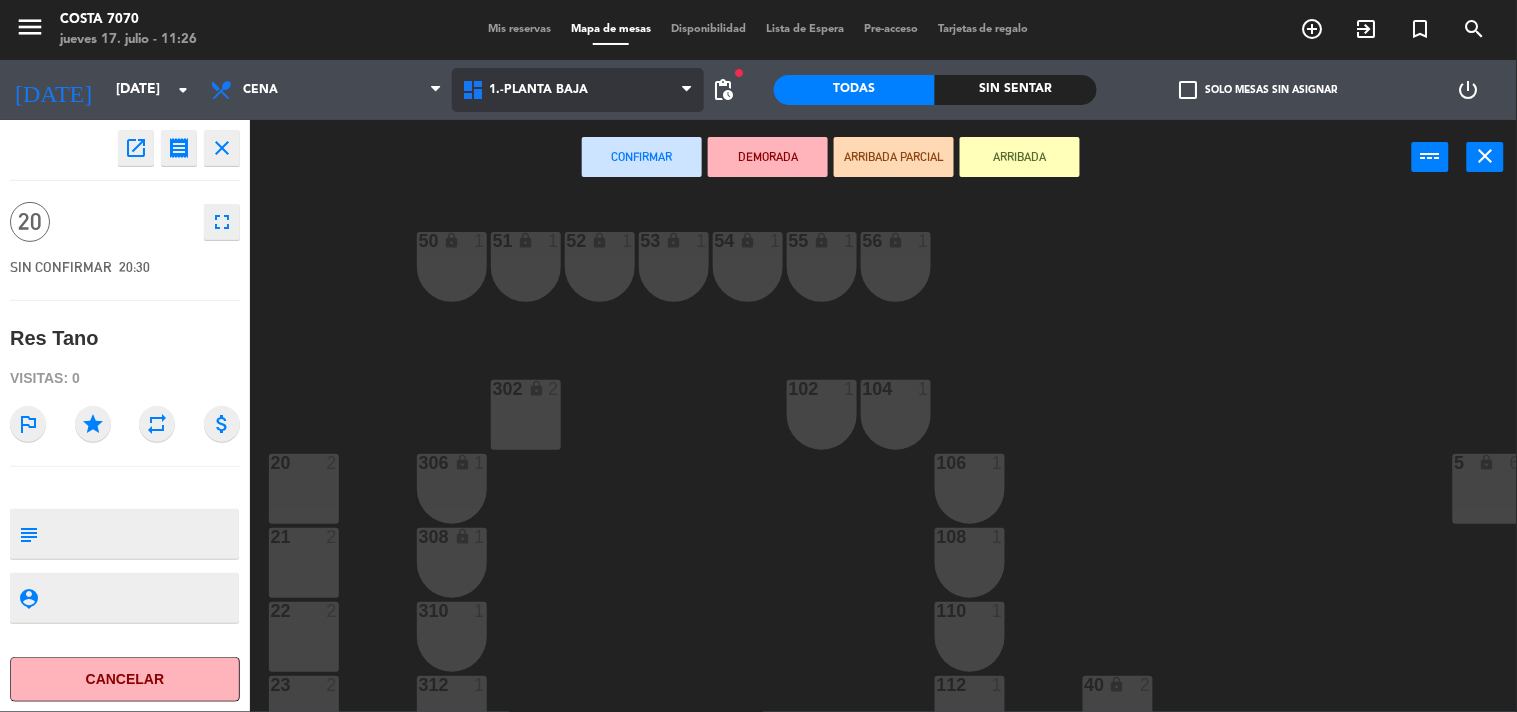 click at bounding box center [475, 90] 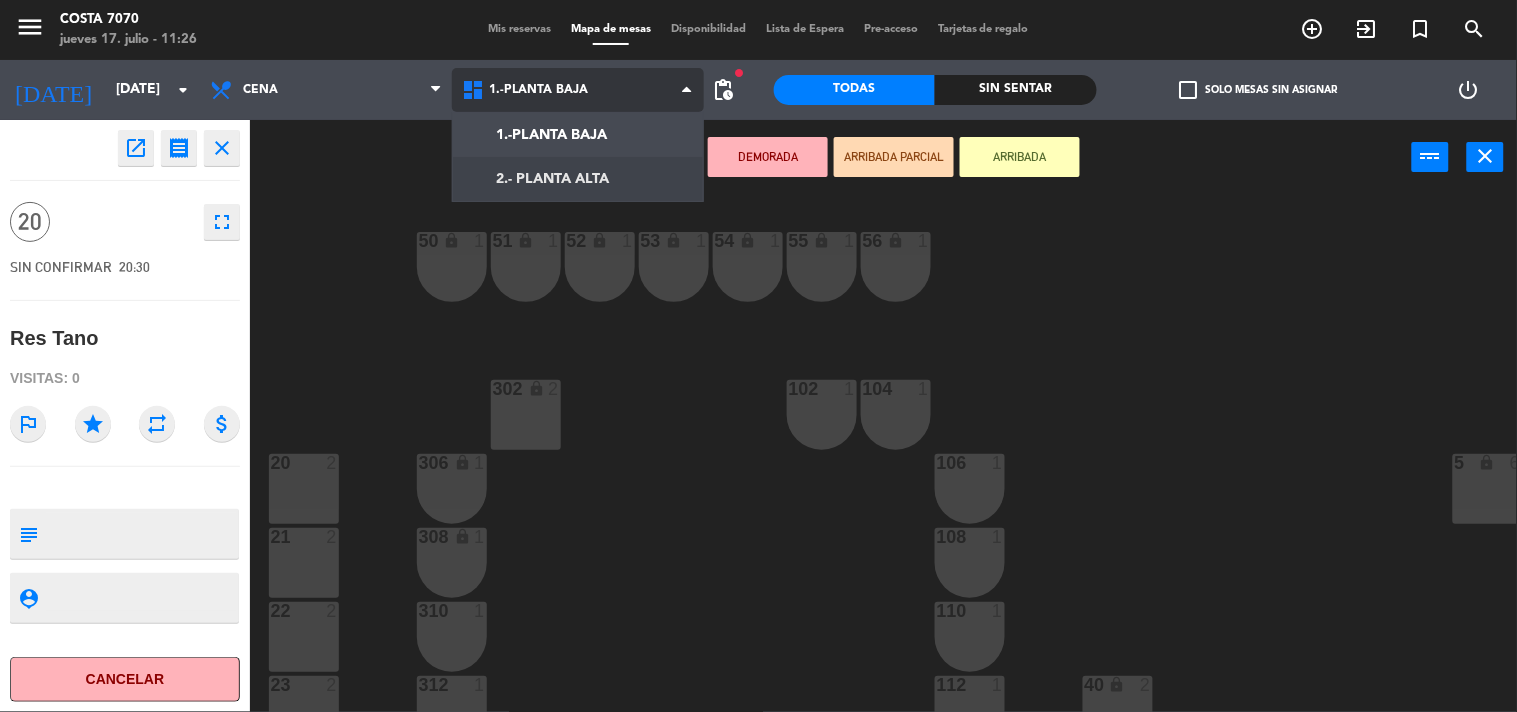 click on "menu  Costa 7070   jueves 17. julio - 11:26   Mis reservas   Mapa de mesas   Disponibilidad   Lista de Espera   Pre-acceso   Tarjetas de regalo  add_circle_outline exit_to_app turned_in_not search [DATE]    [DATE] arrow_drop_down  Almuerzo  Cena  Cena  Almuerzo  Cena  1.-PLANTA BAJA   2.- PLANTA ALTA   1.-PLANTA BAJA   1.-PLANTA BAJA   2.- PLANTA ALTA  fiber_manual_record pending_actions  Todas  Sin sentar  check_box_outline_blank   Solo mesas sin asignar   power_settings_new    open_in_new receipt  8:30 PM  [DATE]   personas    Res Tano       close 20    fullscreen  SIN CONFIRMAR   20:30   Res Tano  Visitas: 0 outlined_flag star repeat attach_money subject                              person_pin                              Cancelar   Confirmar   DEMORADA   ARRIBADA PARCIAL   ARRIBADA  power_input close 50 lock  1  51 lock  1  52 lock  1  53 lock  1  54 lock  1  55 lock  1  56 lock  1  80  2  1 lock  2  81  2  2 lock  2  302 lock  2  102  1  104  1  20  2  82  2  5 lock  6  3 lock  2  106 4" 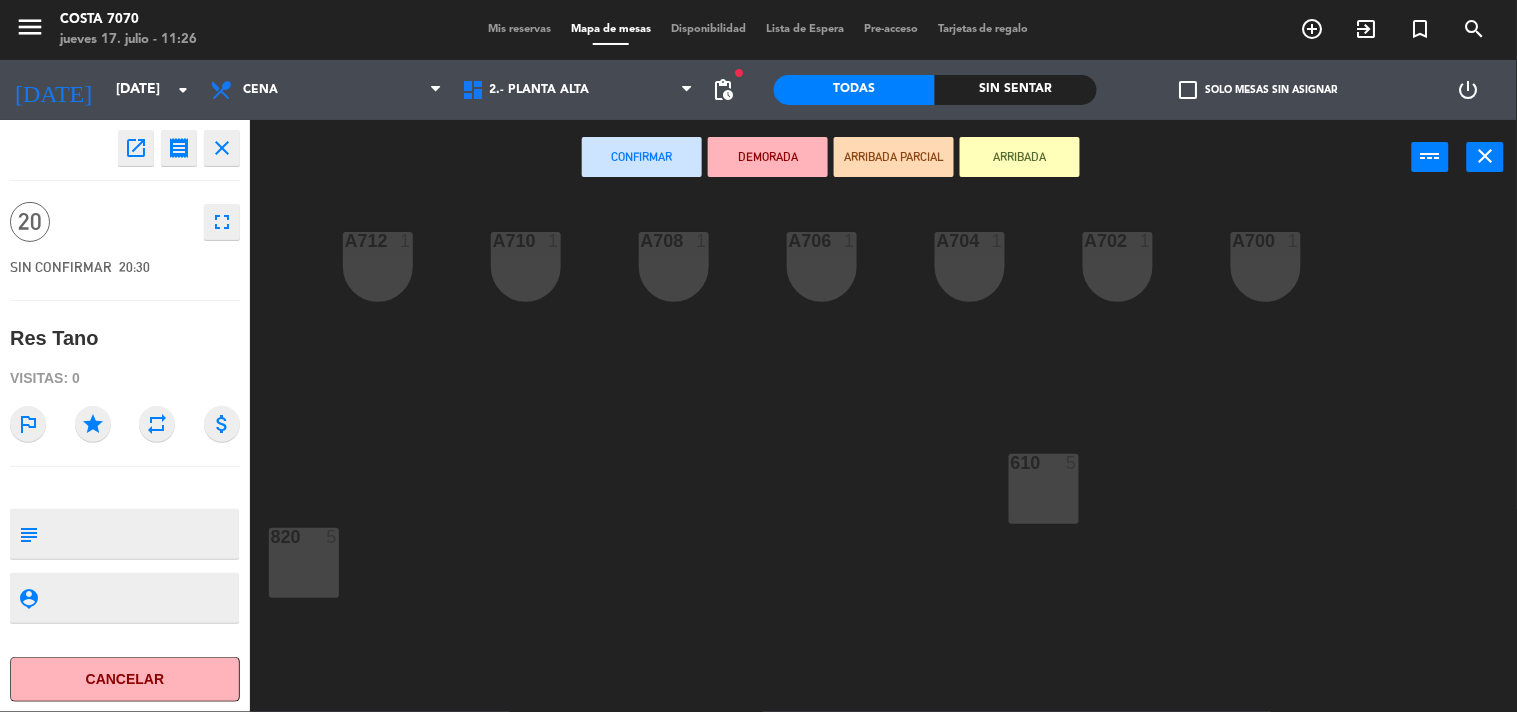 scroll, scrollTop: 222, scrollLeft: 0, axis: vertical 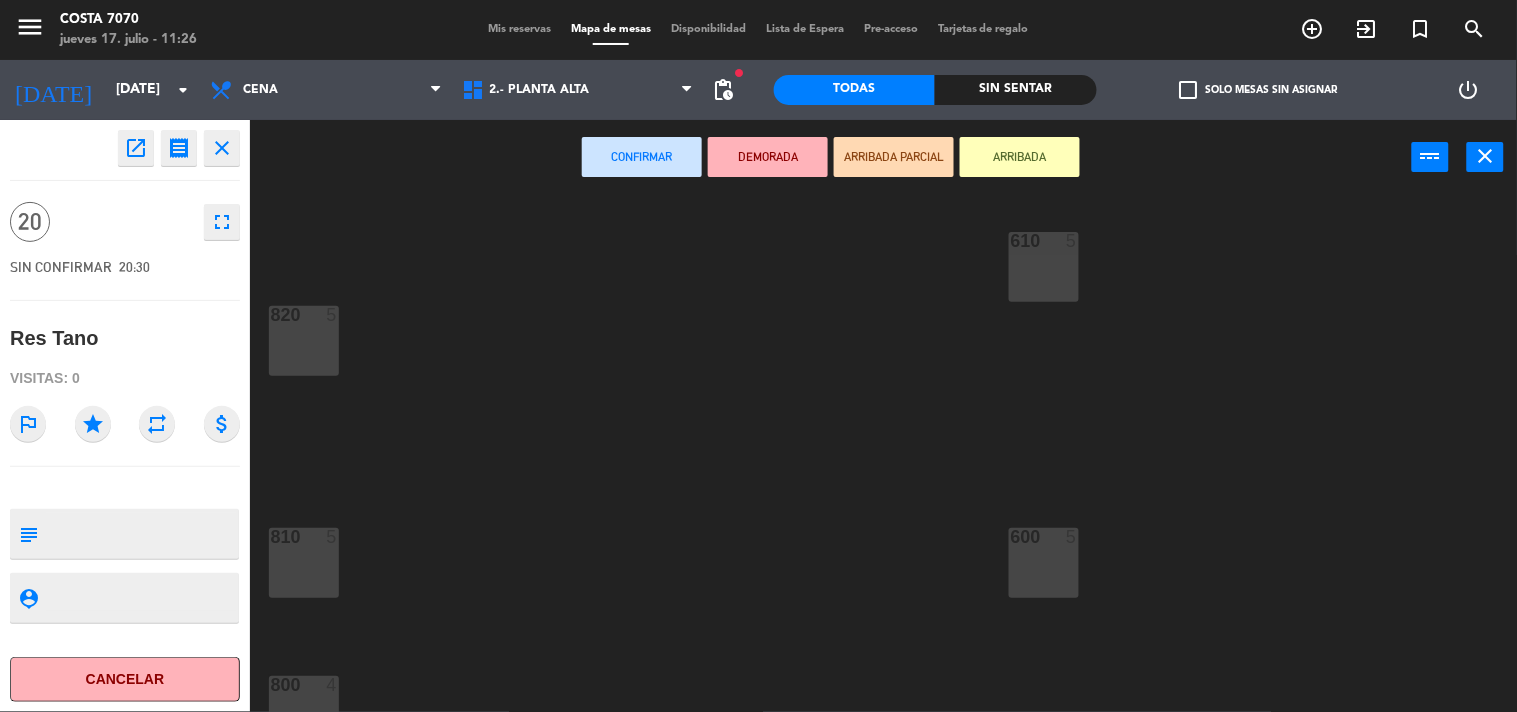 click on "600  5" at bounding box center [1044, 563] 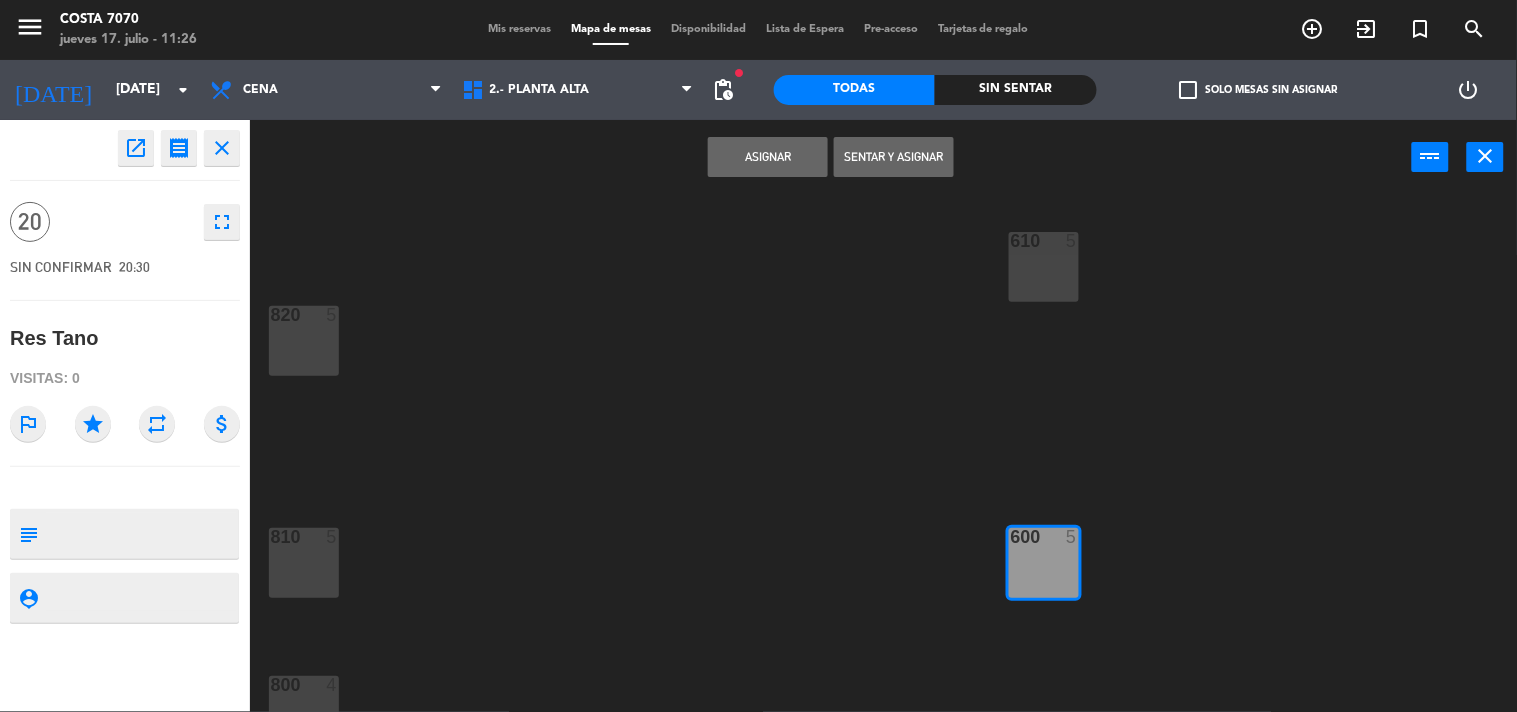 scroll, scrollTop: 0, scrollLeft: 0, axis: both 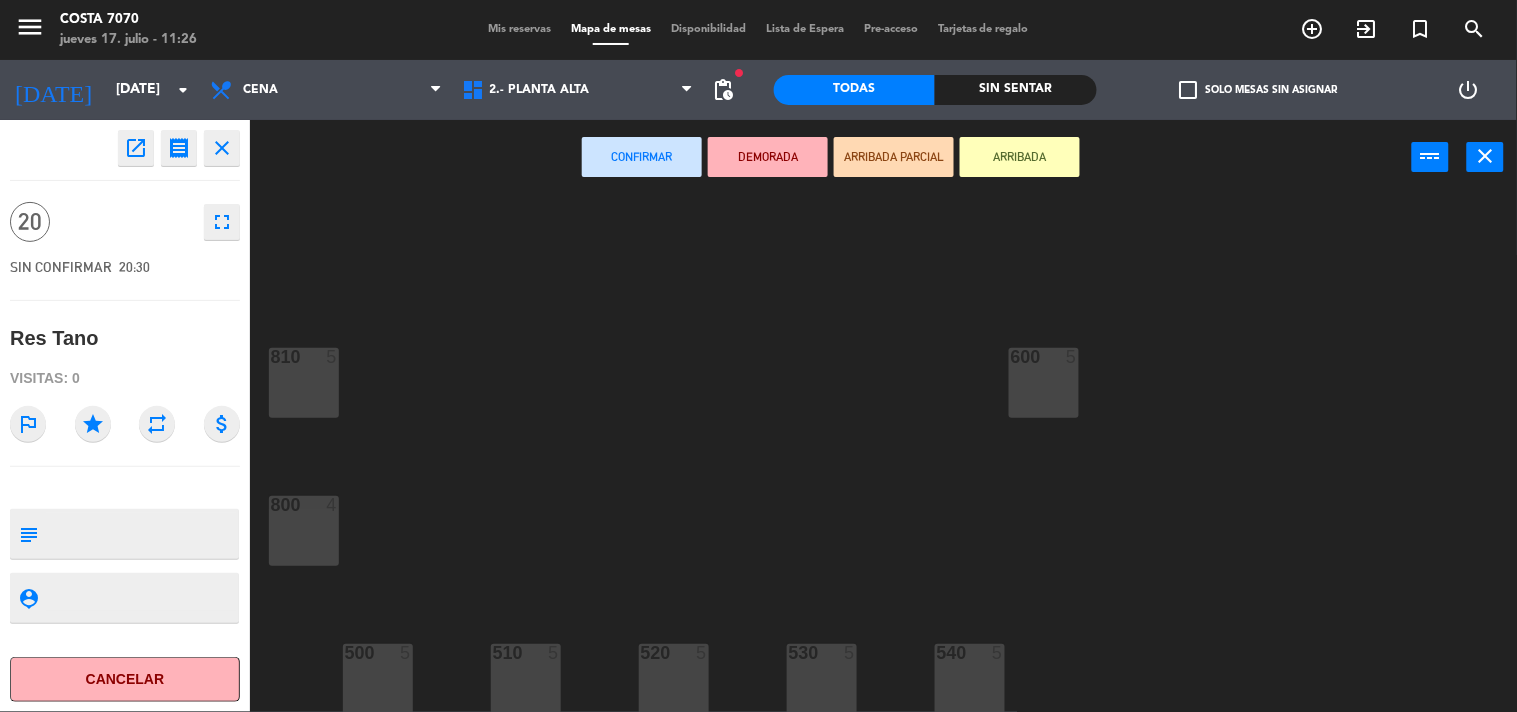 click on "510  5" at bounding box center (526, 679) 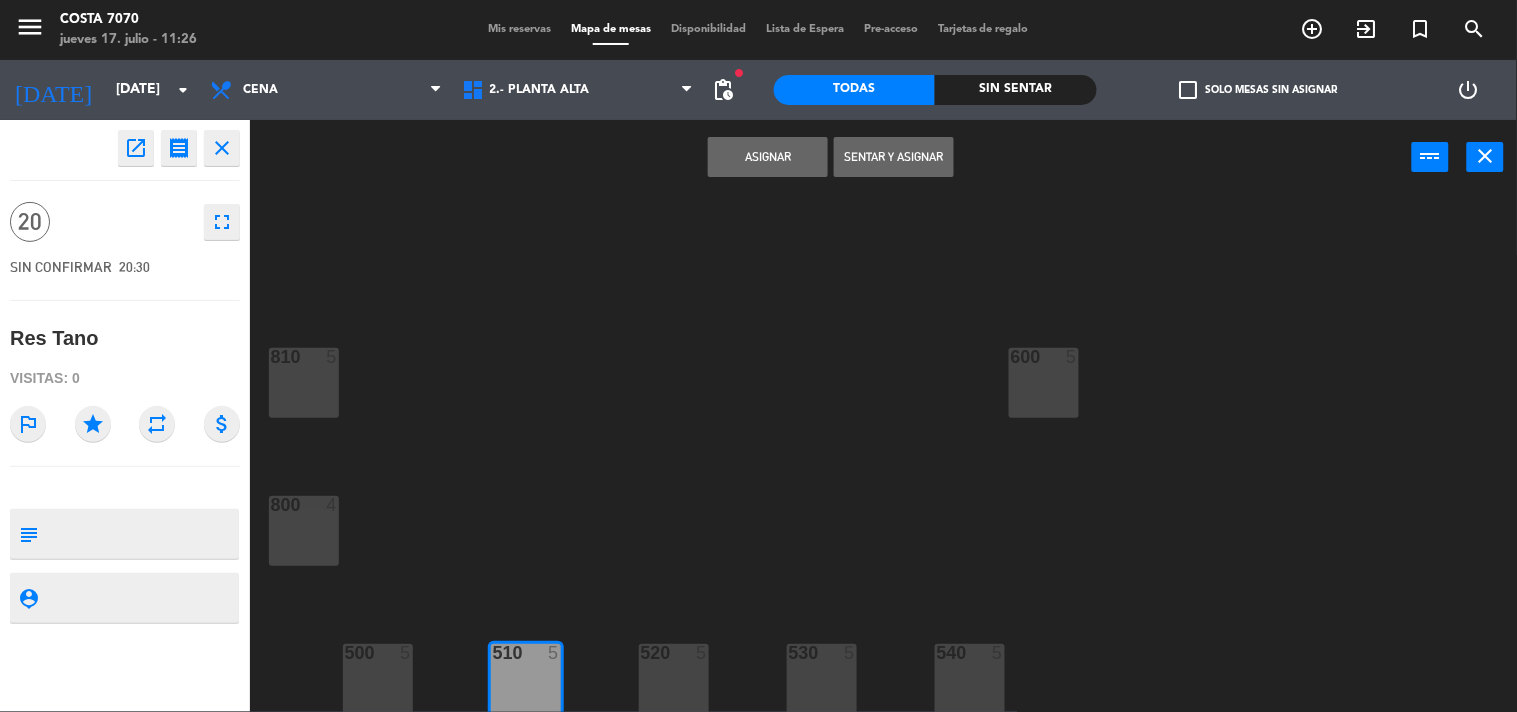 click on "520  5" at bounding box center (674, 679) 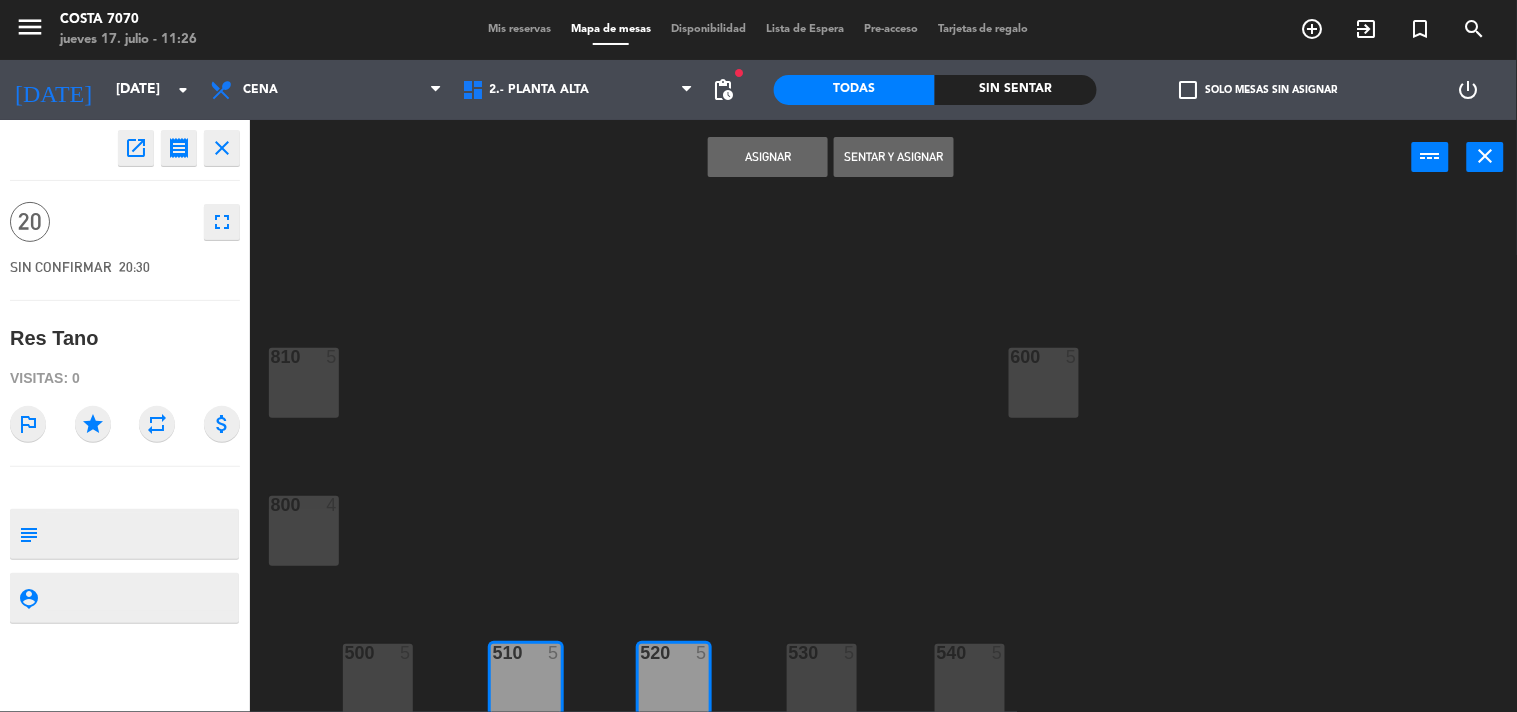 click on "Asignar" at bounding box center (768, 157) 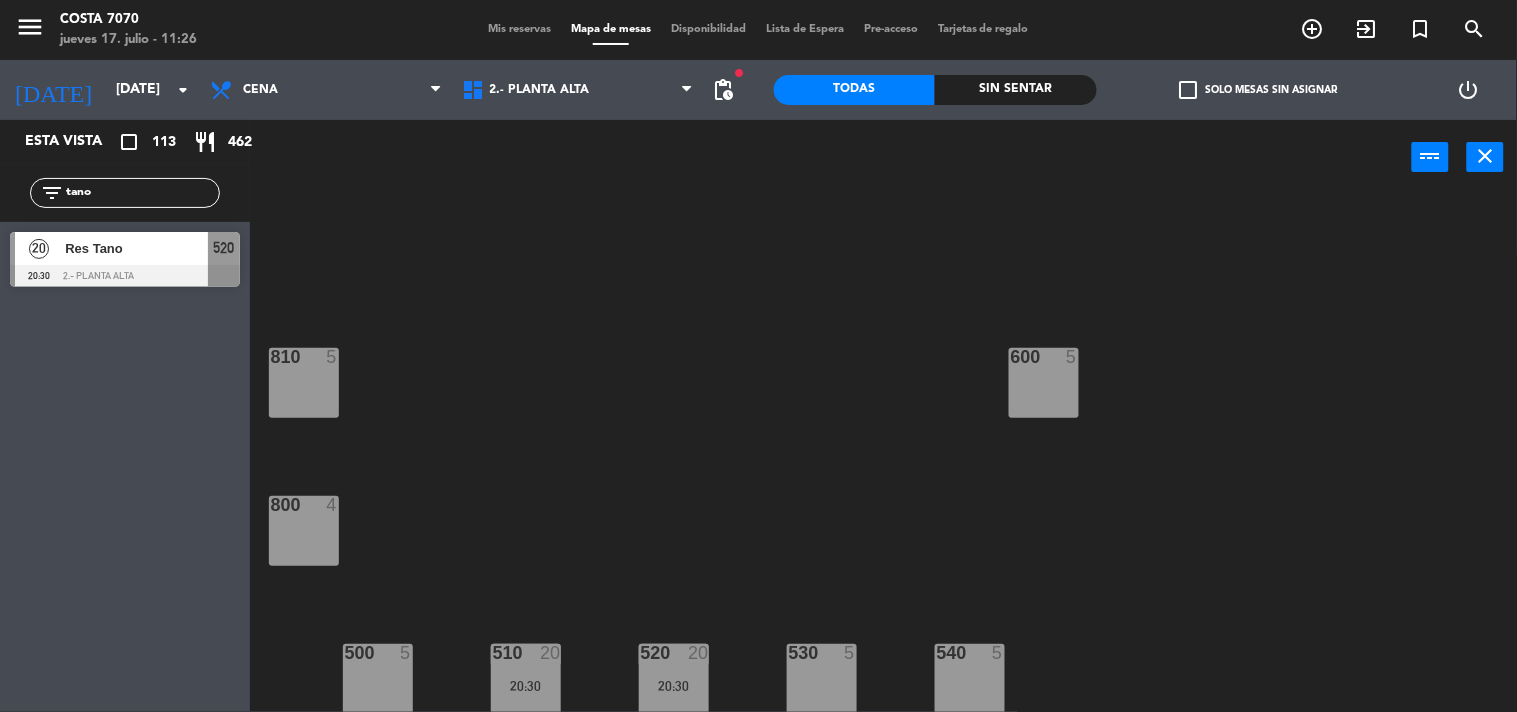 click on "tano" 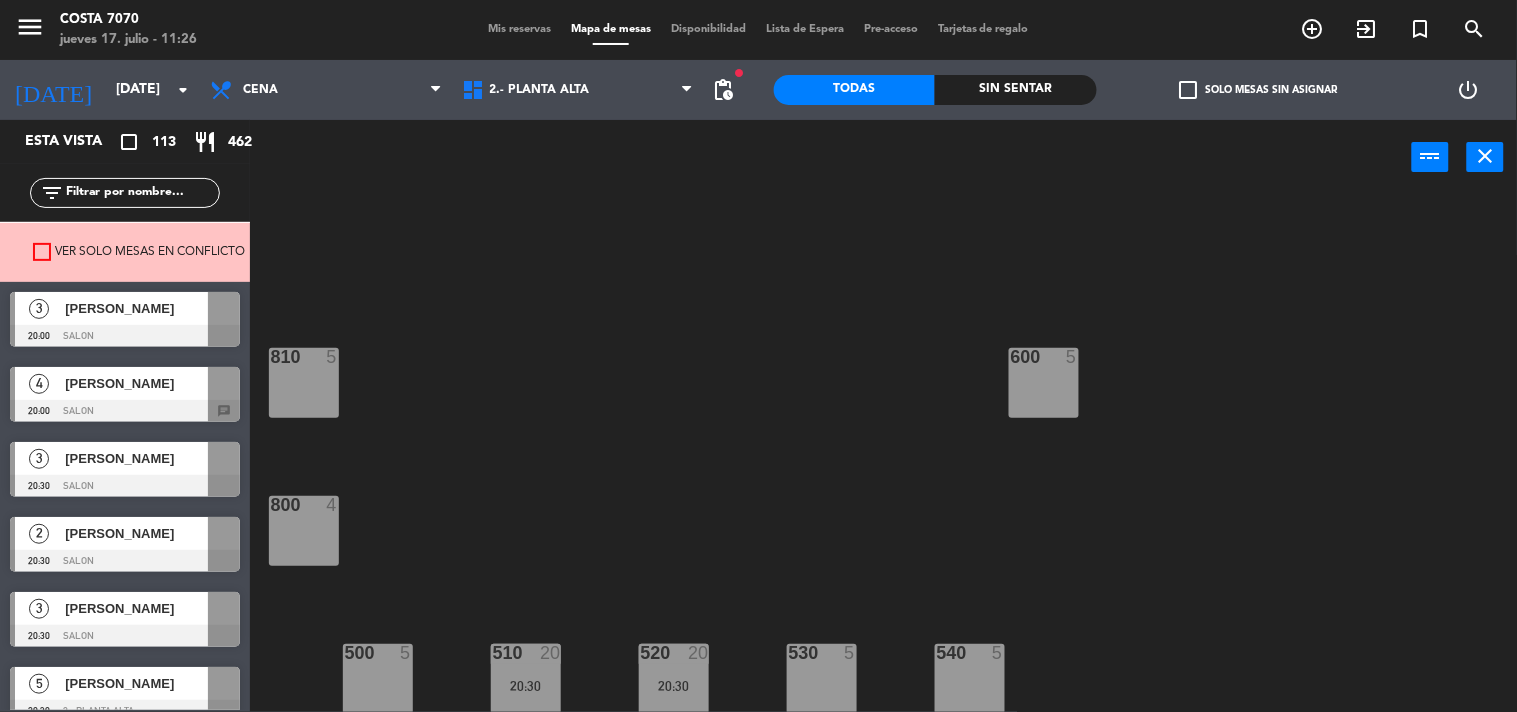 type 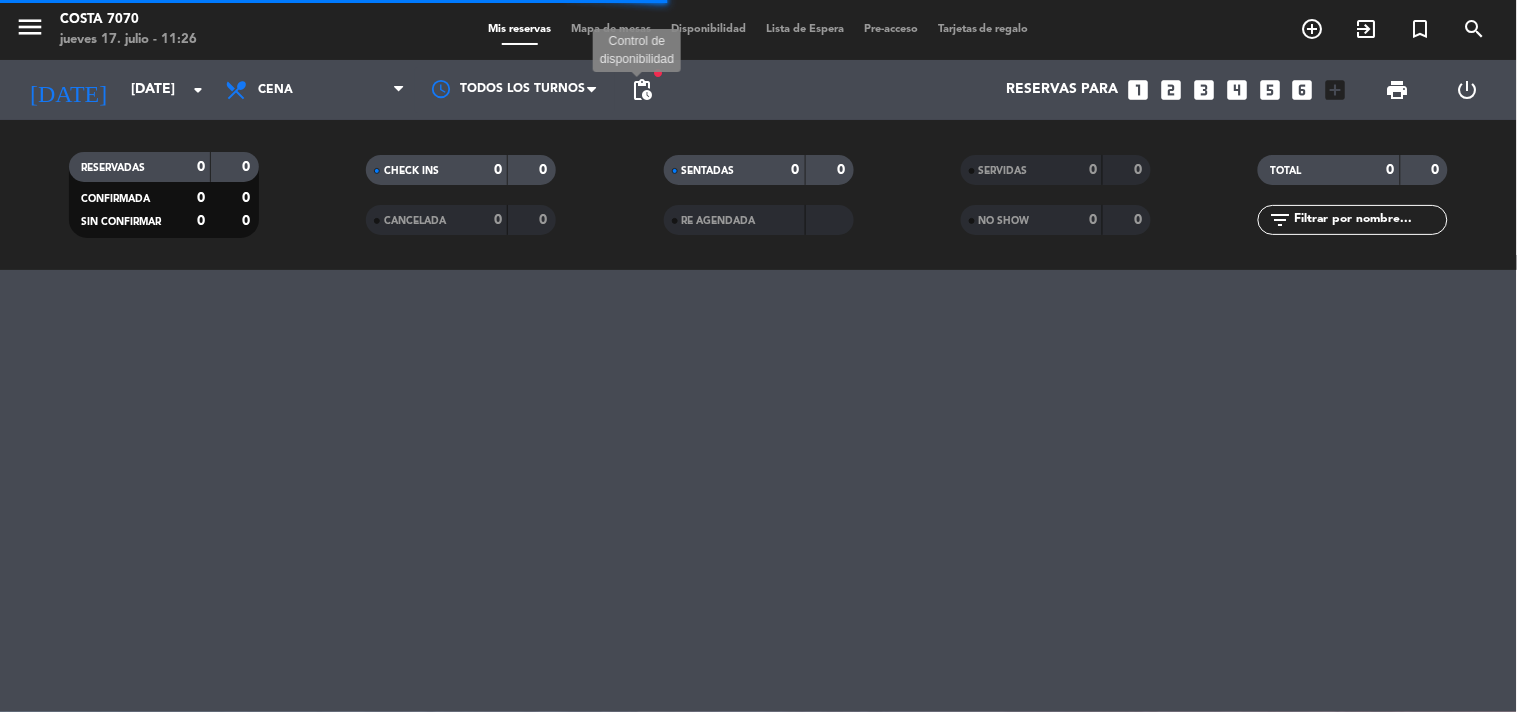 click on "pending_actions" 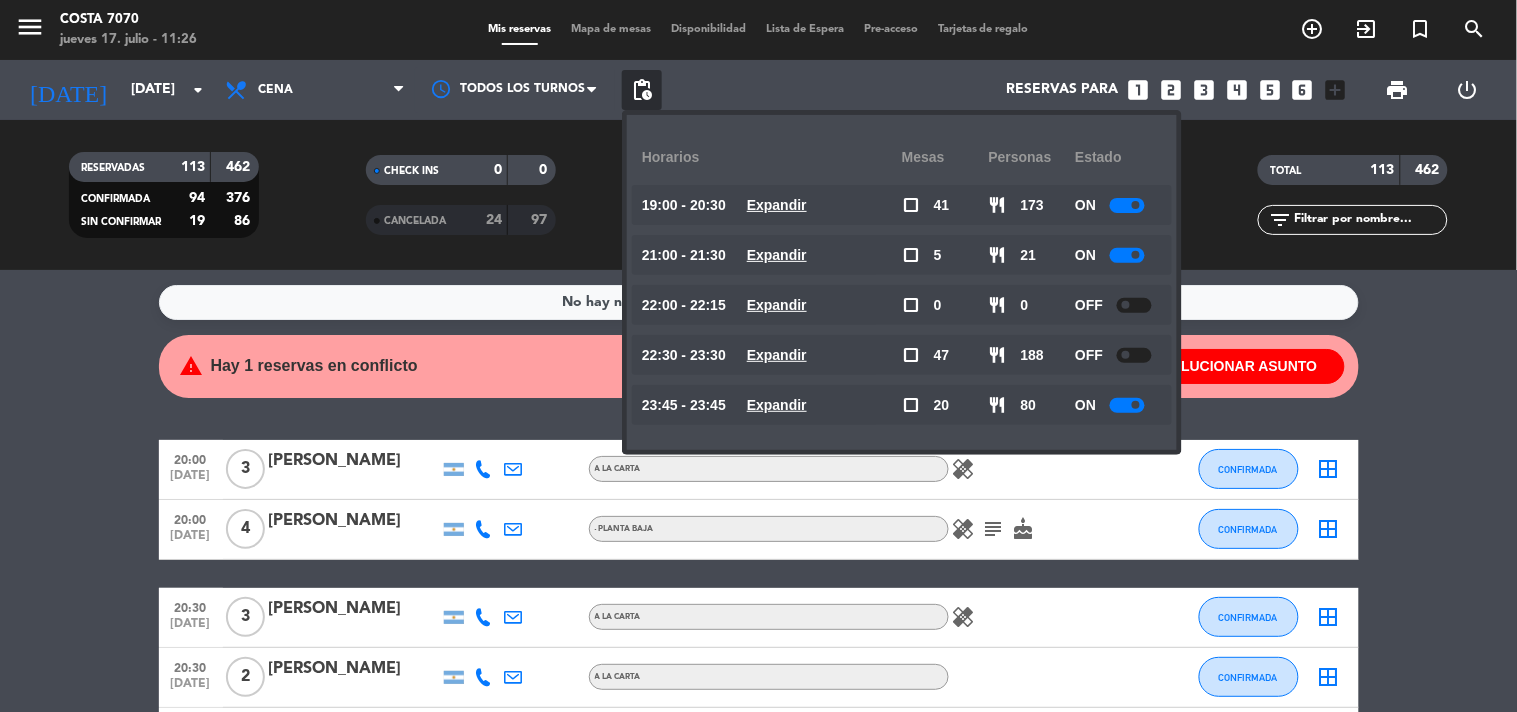 scroll, scrollTop: 333, scrollLeft: 0, axis: vertical 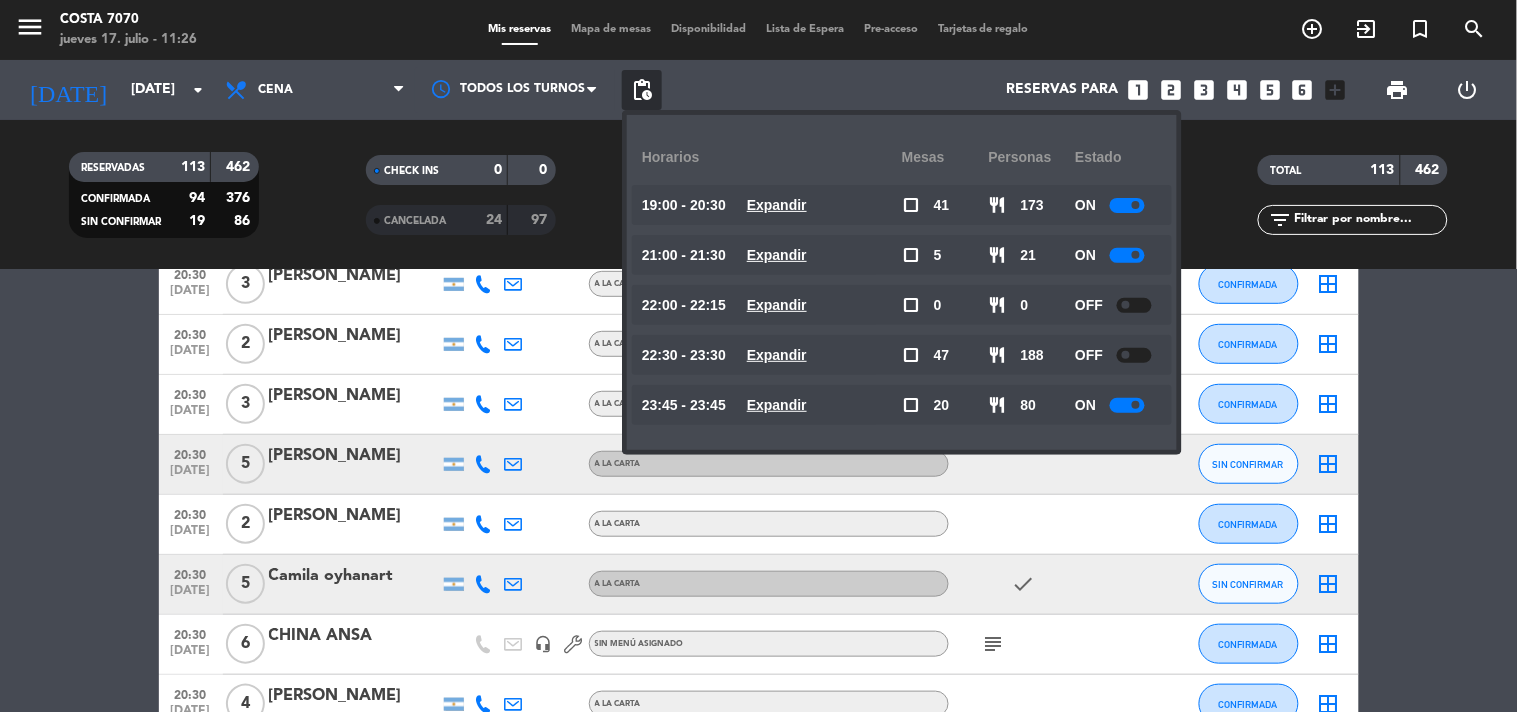 click on "20:00   [DATE]   3   [PERSON_NAME]   A LA CARTA  healing  CONFIRMADA  border_all   20:00   [DATE]   4   [PERSON_NAME]   - Planta Baja   healing   subject   cake  CONFIRMADA  border_all   20:30   [DATE]   3   [PERSON_NAME]   A LA CARTA  healing  CONFIRMADA  border_all   20:30   [DATE]   2   [PERSON_NAME]   A LA CARTA CONFIRMADA  border_all   20:30   [DATE]   3   [PERSON_NAME]   A LA CARTA CONFIRMADA  border_all   20:30   [DATE]   5   [PERSON_NAME]   A LA CARTA SIN CONFIRMAR  border_all   20:30   [DATE]   2   [PERSON_NAME]   A LA CARTA CONFIRMADA  border_all   20:30   [DATE]   5   Camila oyhanart   A LA CARTA  check  SIN CONFIRMAR  border_all   20:30   [DATE]   6   CHINA ANSA   headset_mic  Sin menú asignado  subject  CONFIRMADA  border_all   20:30   [DATE]   4   Cintia Farbicz   A LA CARTA CONFIRMADA  border_all   20:30   [DATE]   2   [PERSON_NAME]   2 Visitas   A LA CARTA  subject   favorite_border  CONFIRMADA  border_all   20:30   [DATE]   2   [PERSON_NAME]" 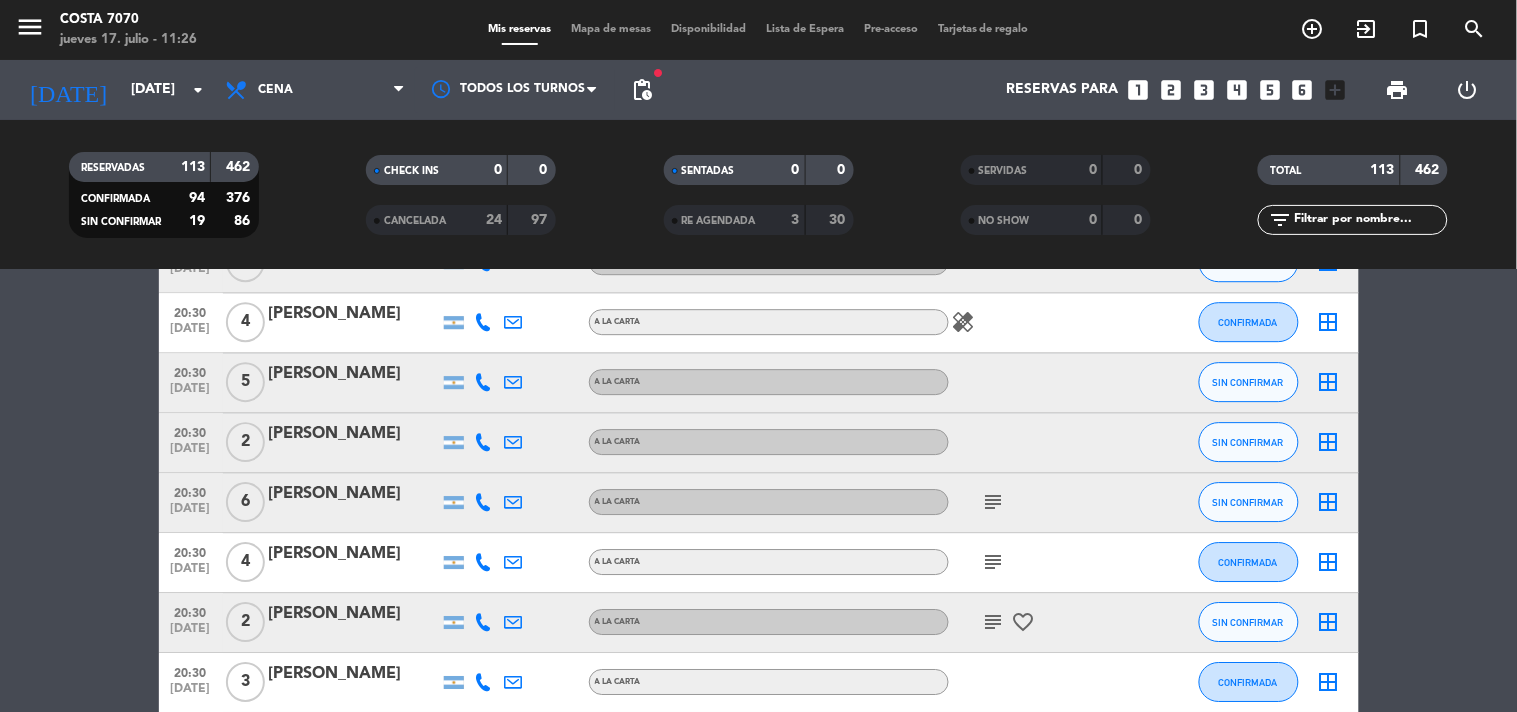 scroll, scrollTop: 2000, scrollLeft: 0, axis: vertical 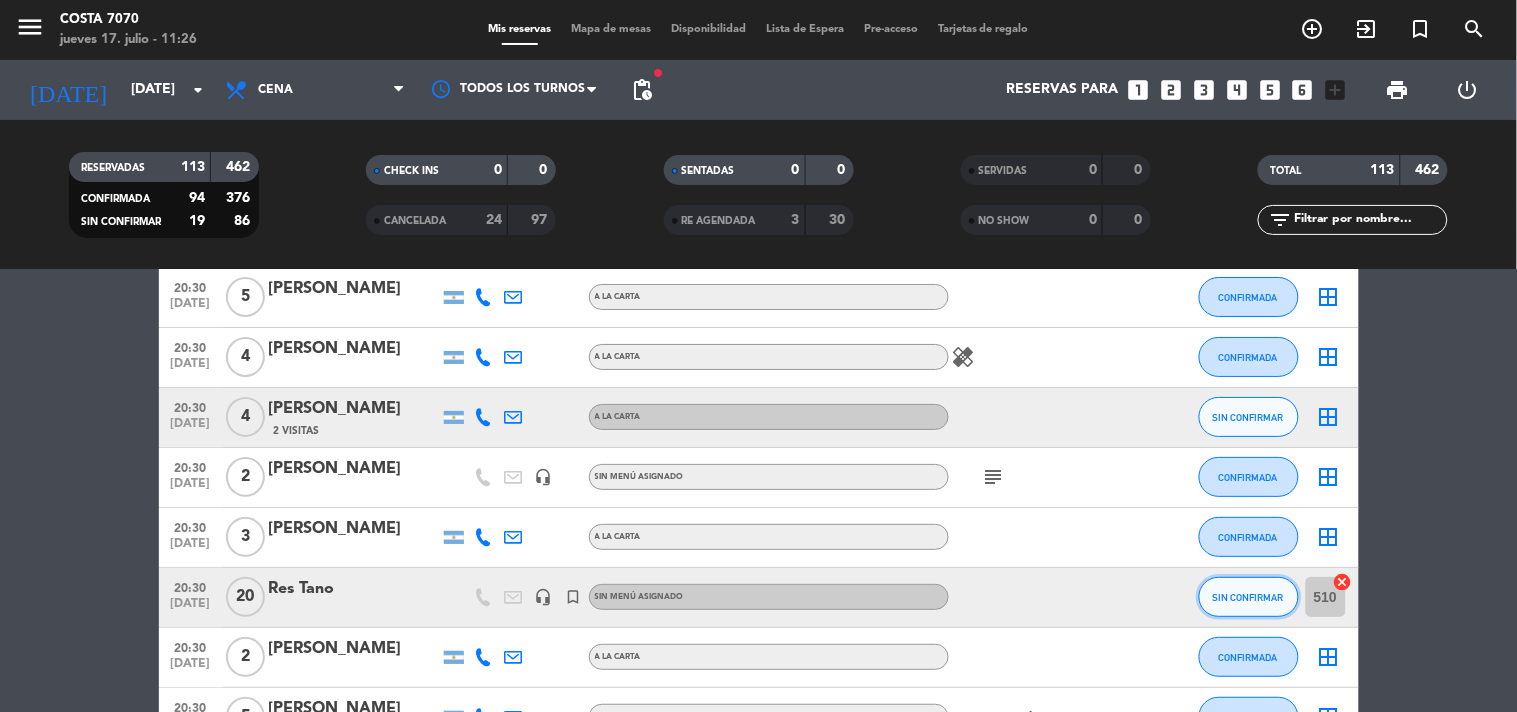 click on "SIN CONFIRMAR" 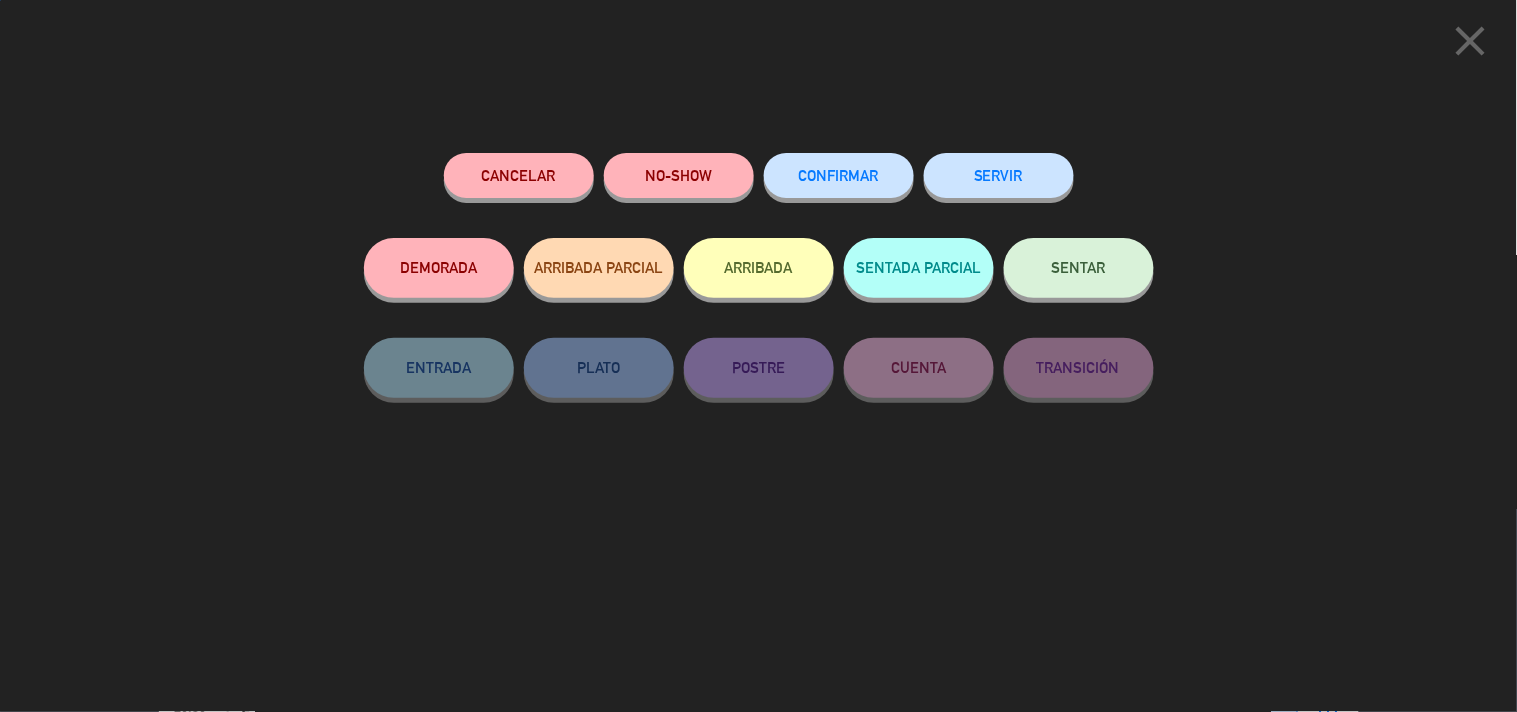 click on "Cancelar   NO-SHOW   CONFIRMAR   SERVIR   DEMORADA   ARRIBADA PARCIAL   ARRIBADA   SENTADA PARCIAL   SENTAR   ENTRADA   PLATO   POSTRE   CUENTA   TRANSICIÓN" 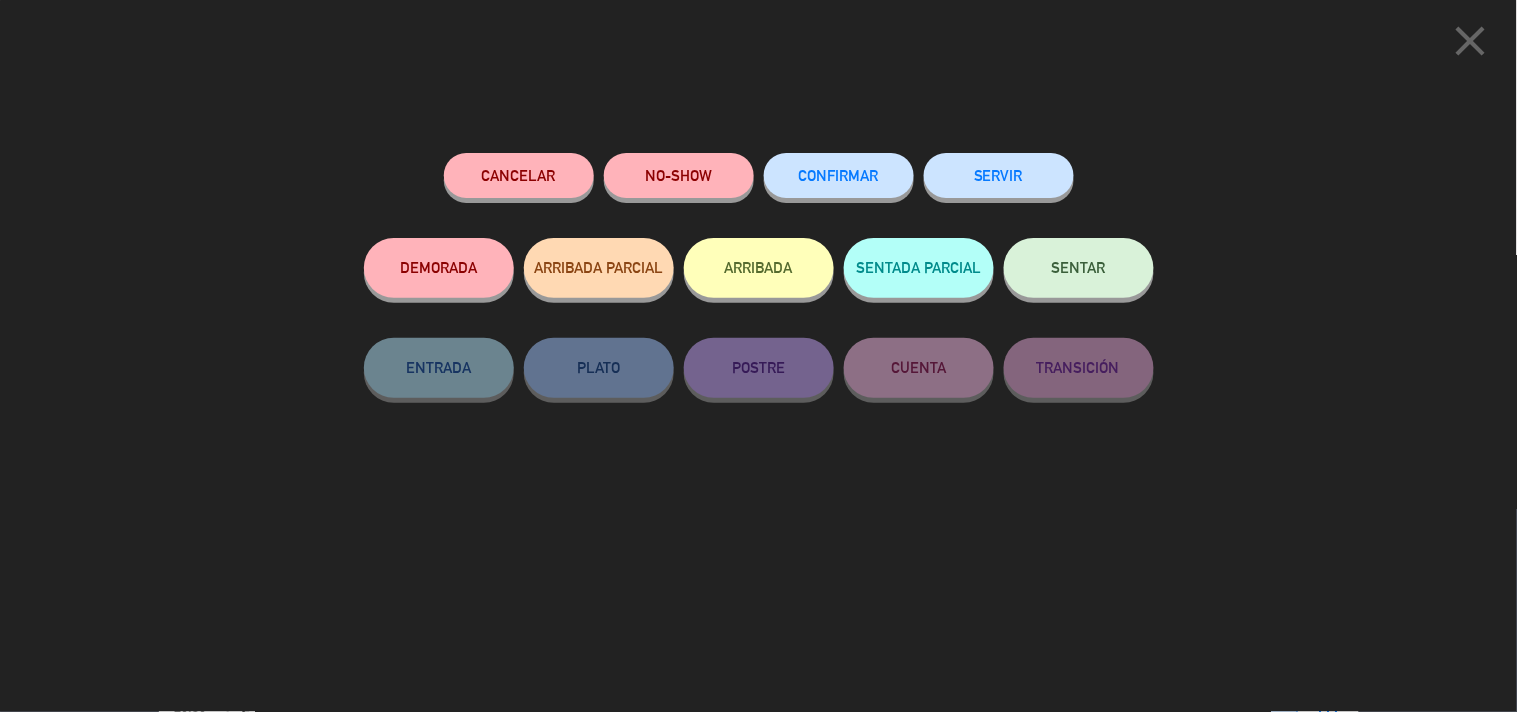 click on "CONFIRMAR" 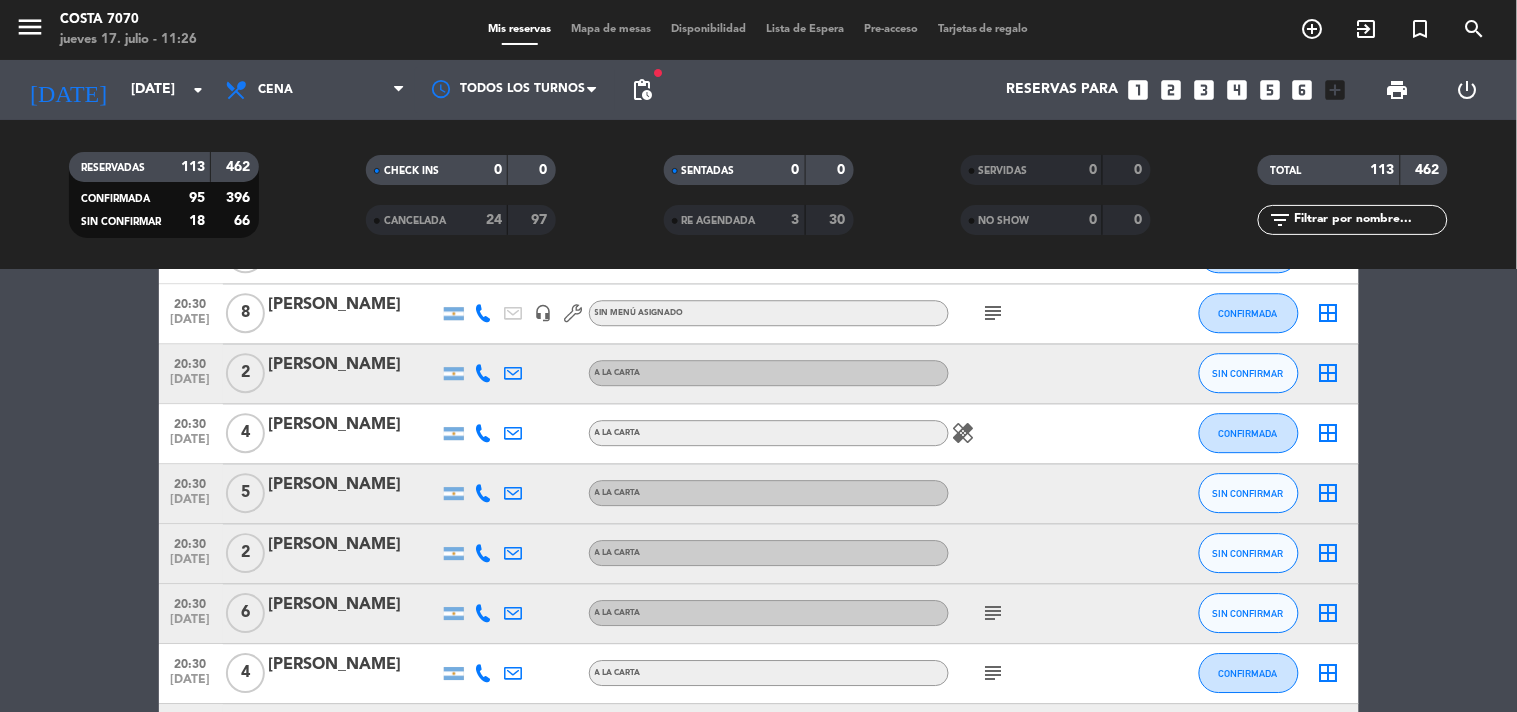 scroll, scrollTop: 1666, scrollLeft: 0, axis: vertical 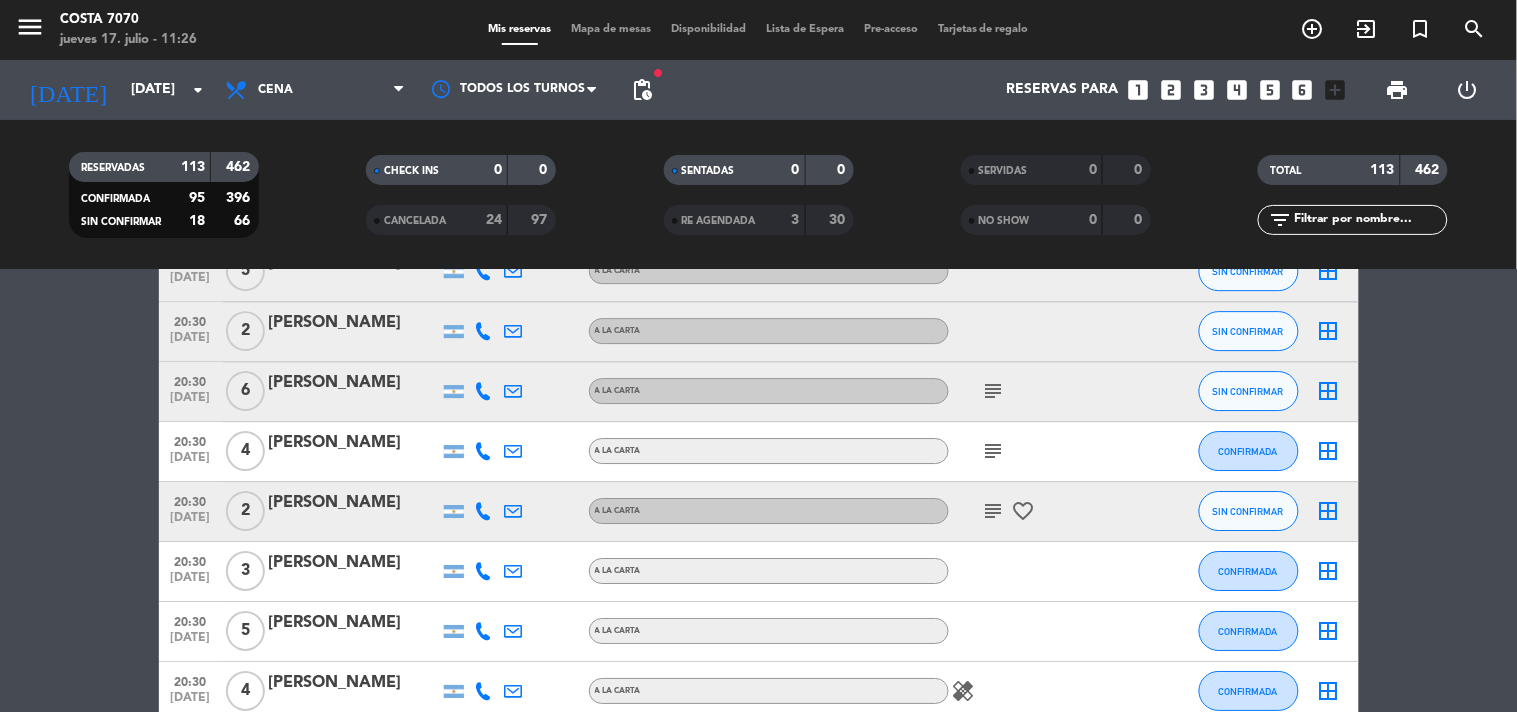 click 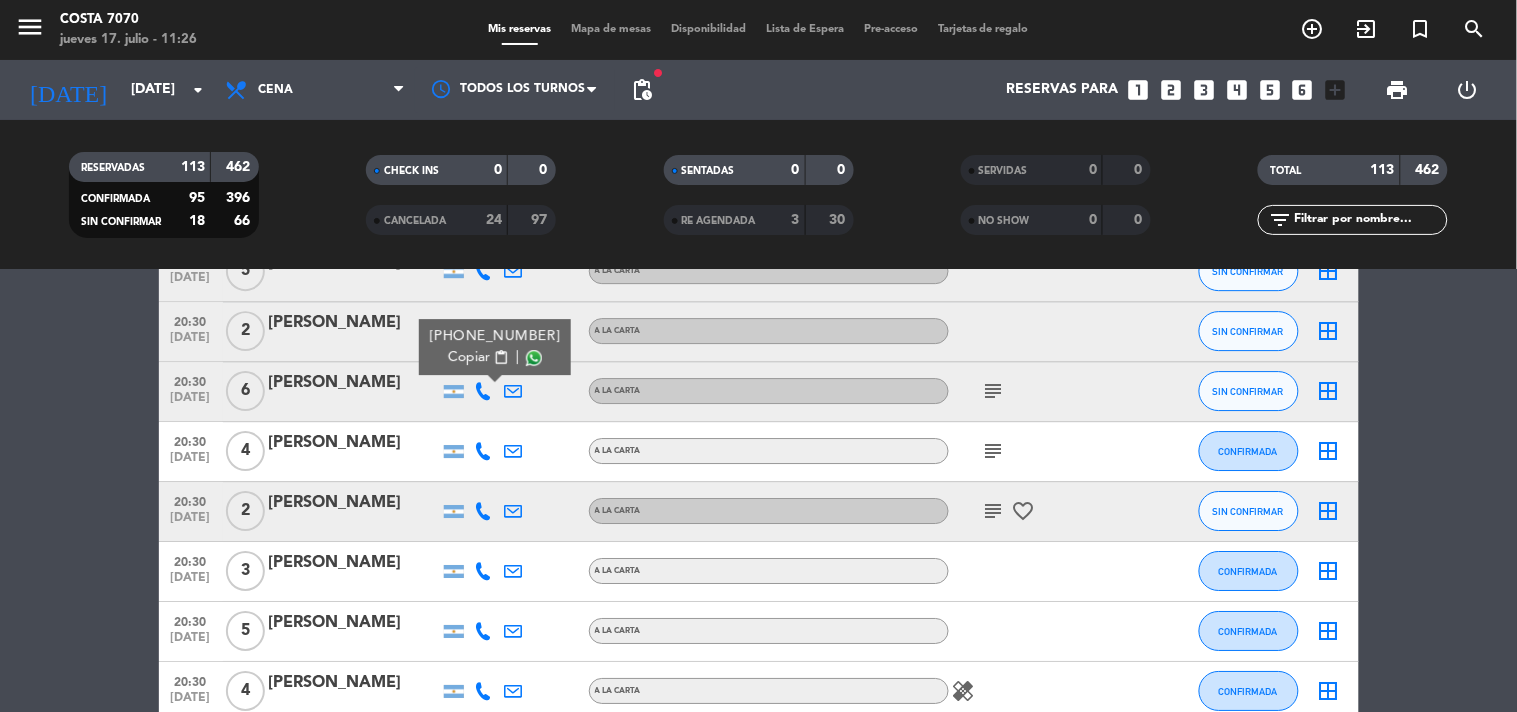 click on "Copiar" at bounding box center (469, 357) 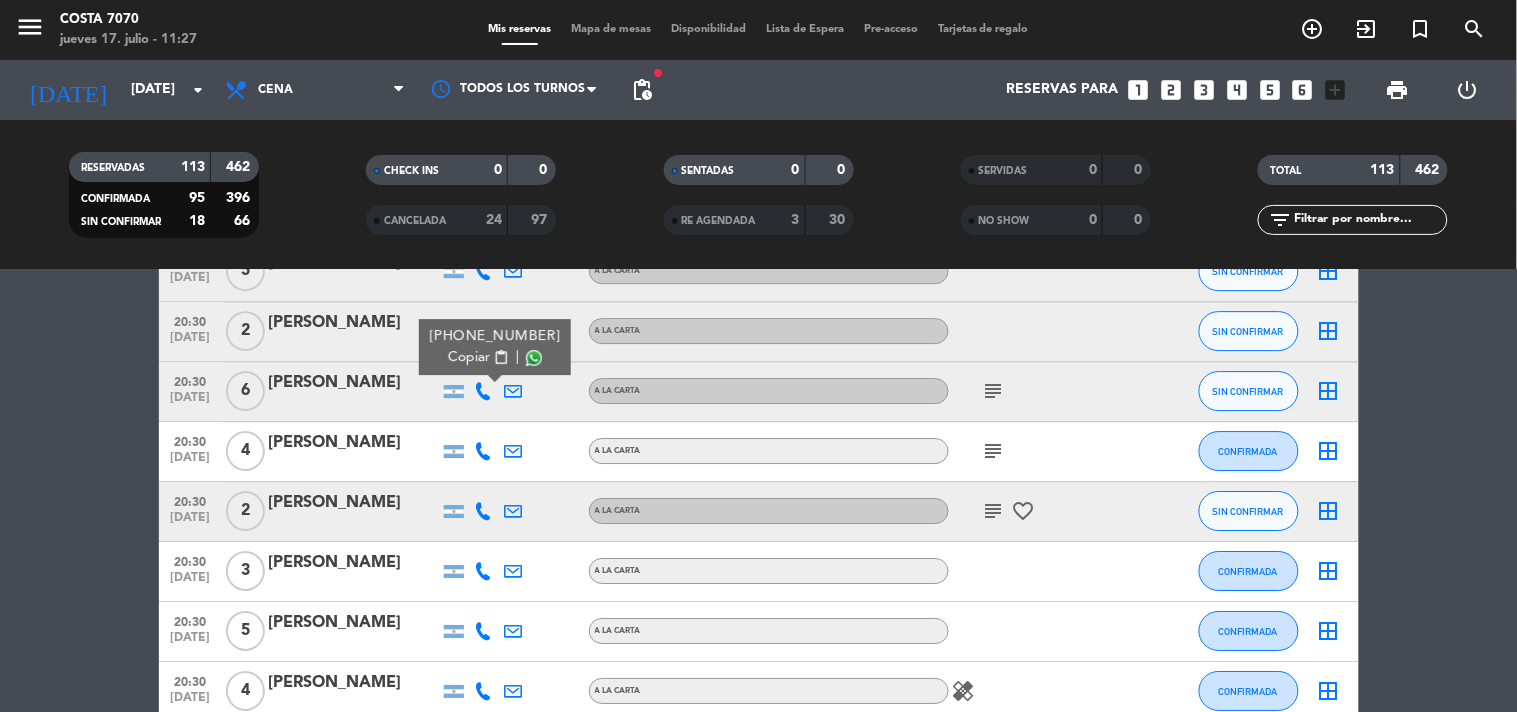 click 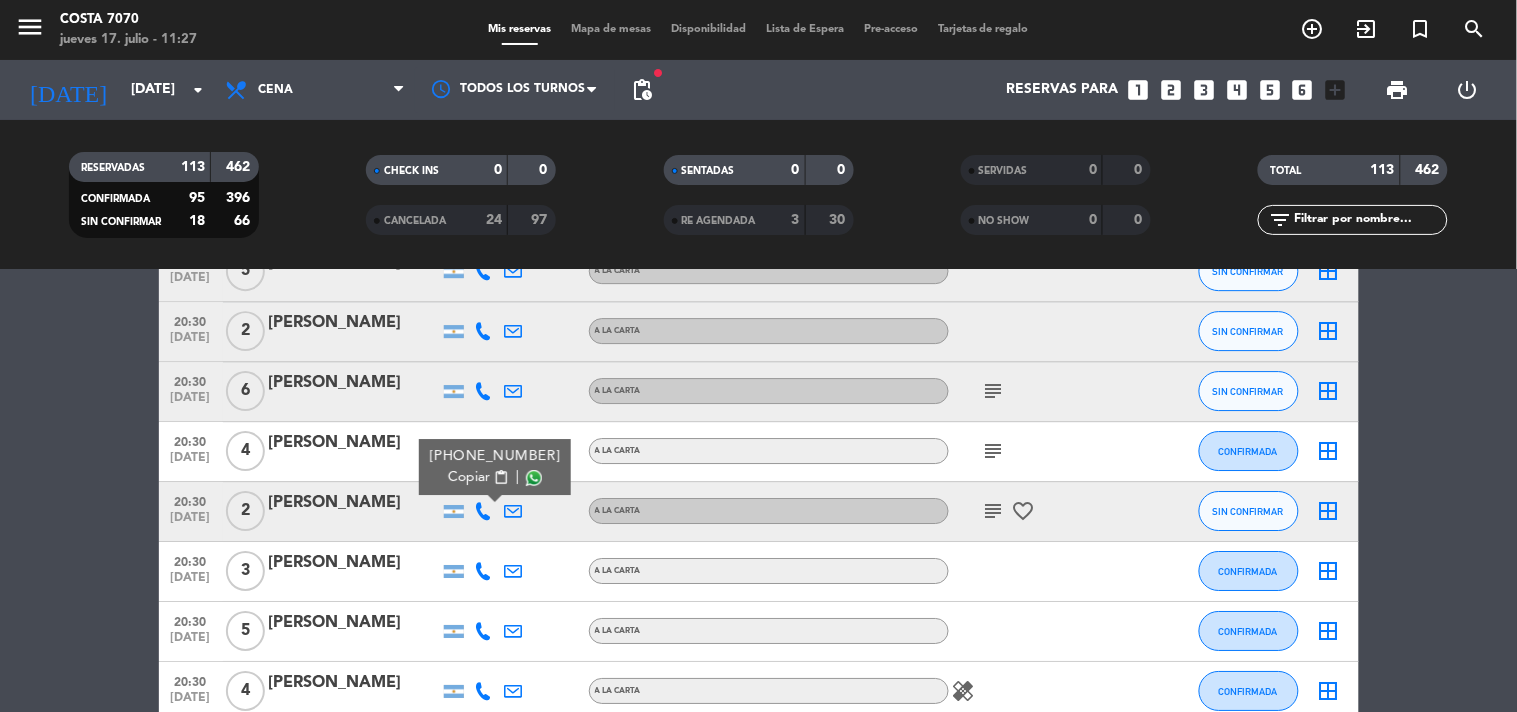 click on "[PHONE_NUMBER]  Copiar content_paste |" at bounding box center [495, 467] 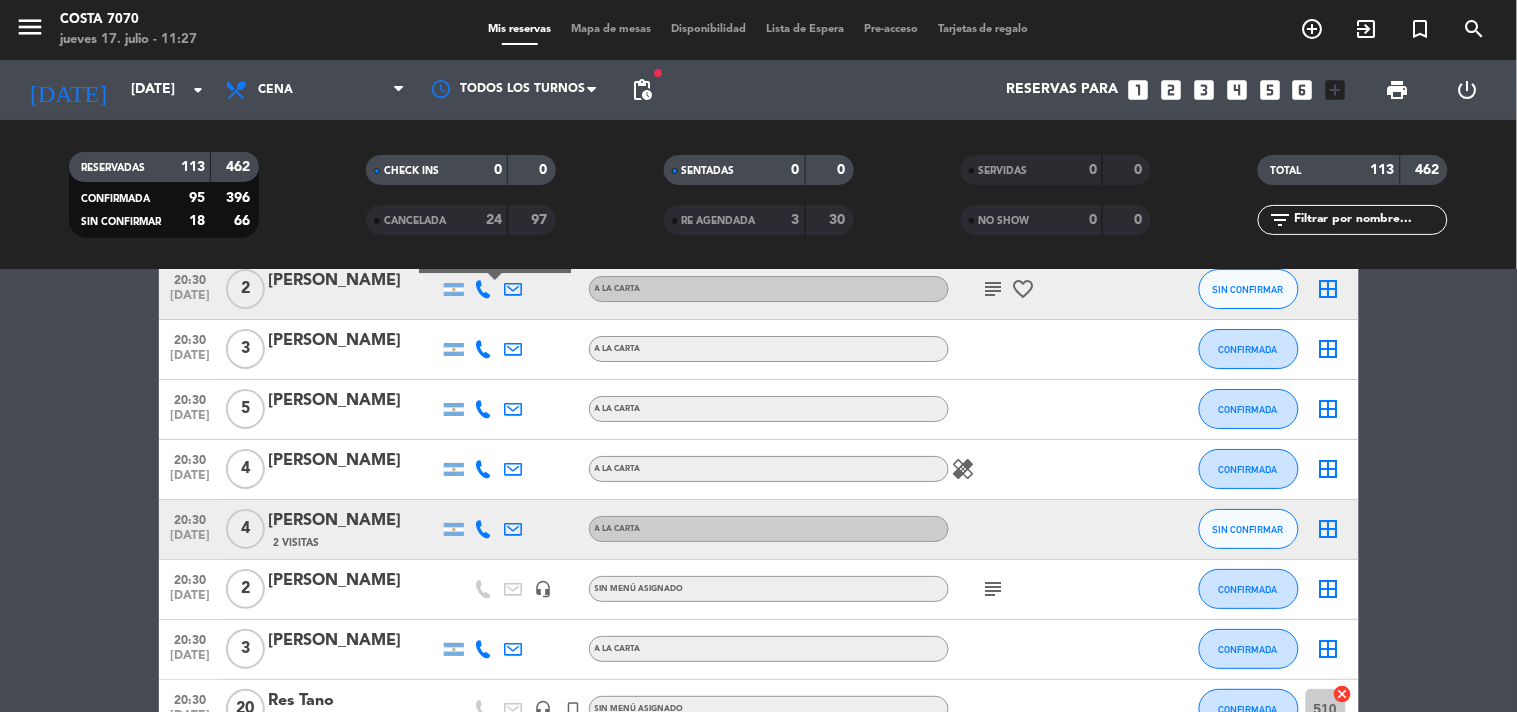 click 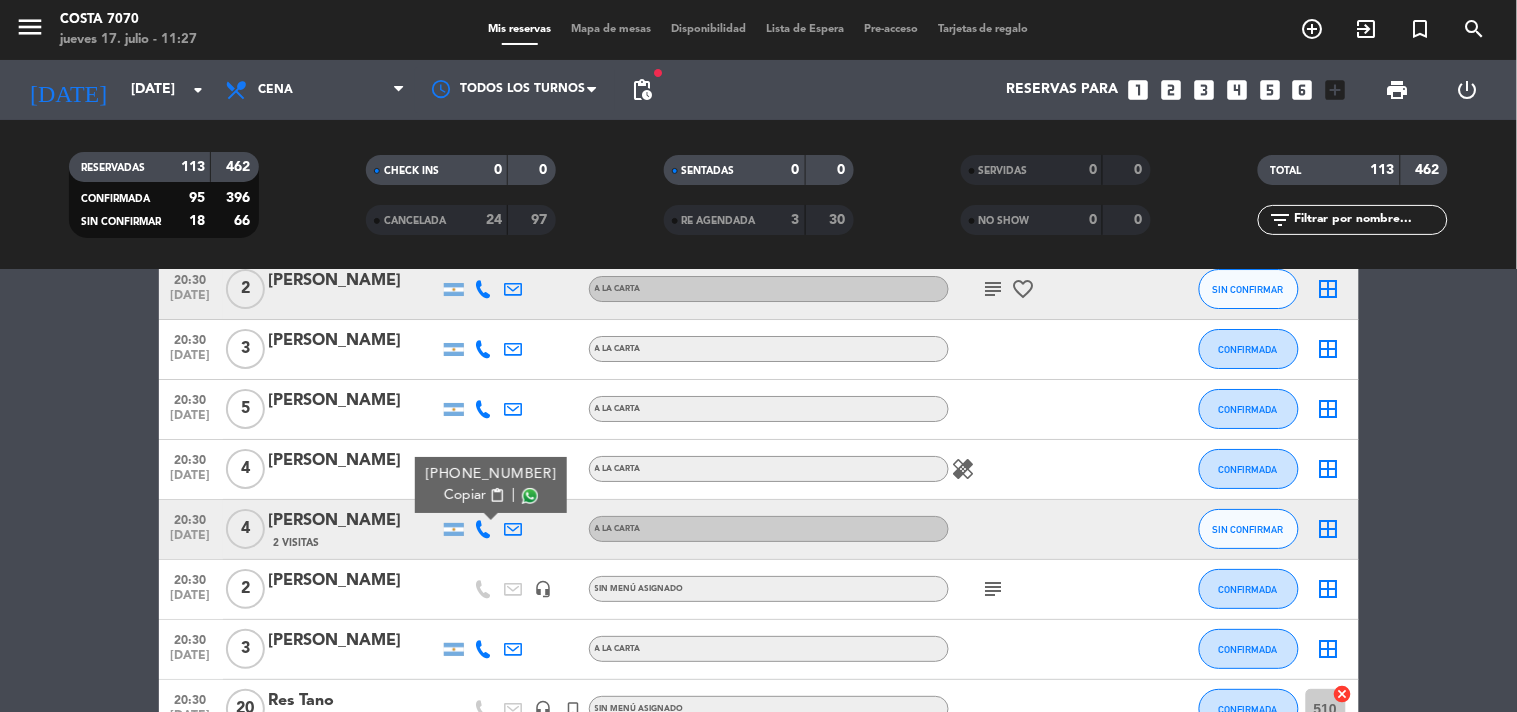 click on "Copiar" at bounding box center [465, 495] 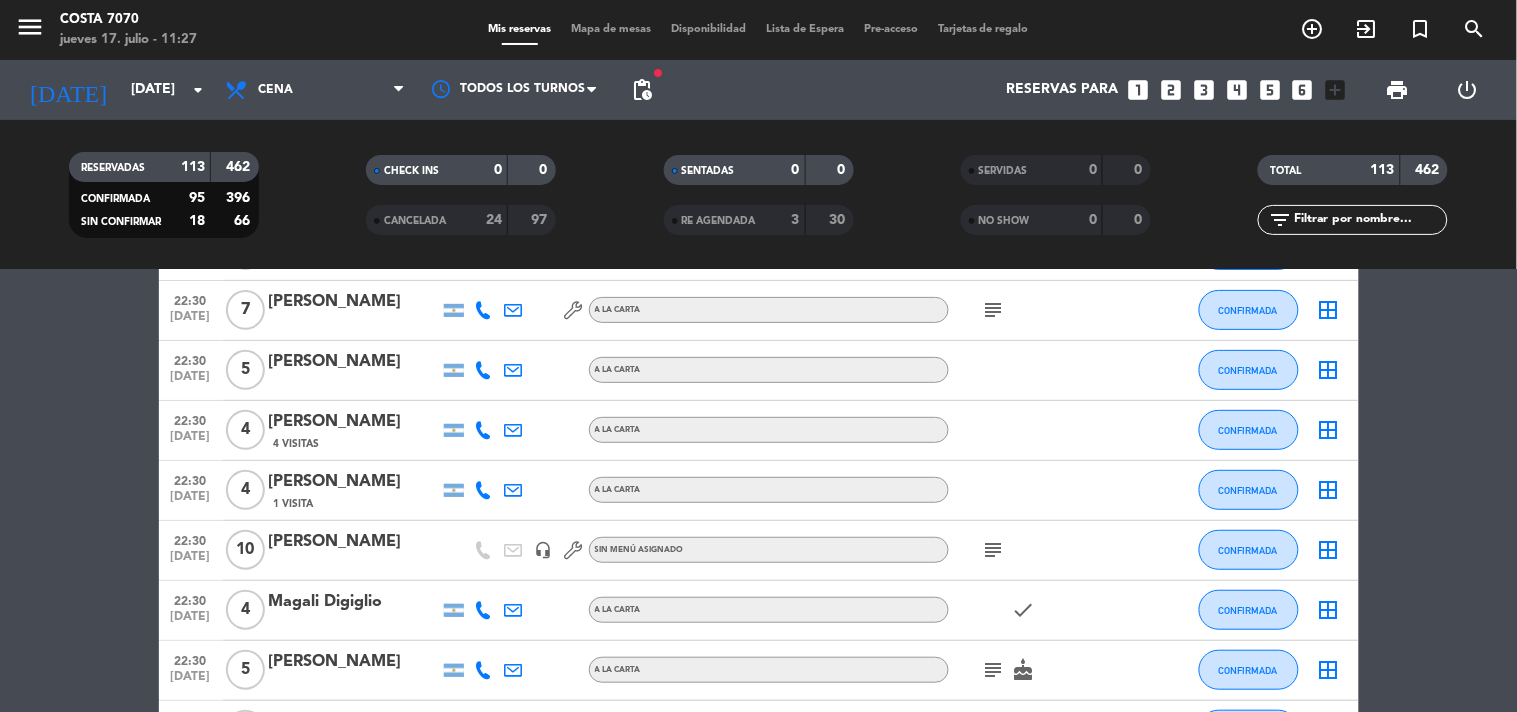 scroll, scrollTop: 4555, scrollLeft: 0, axis: vertical 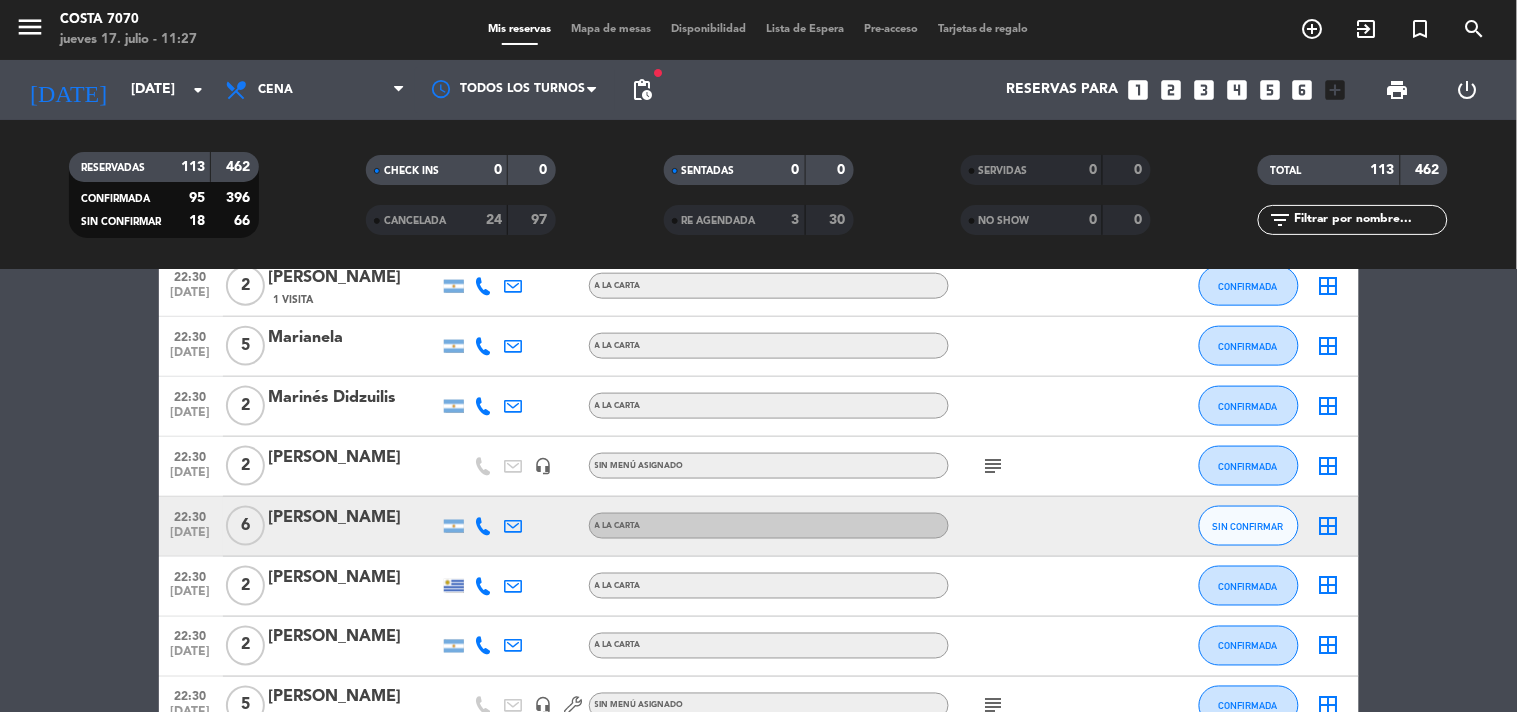 click 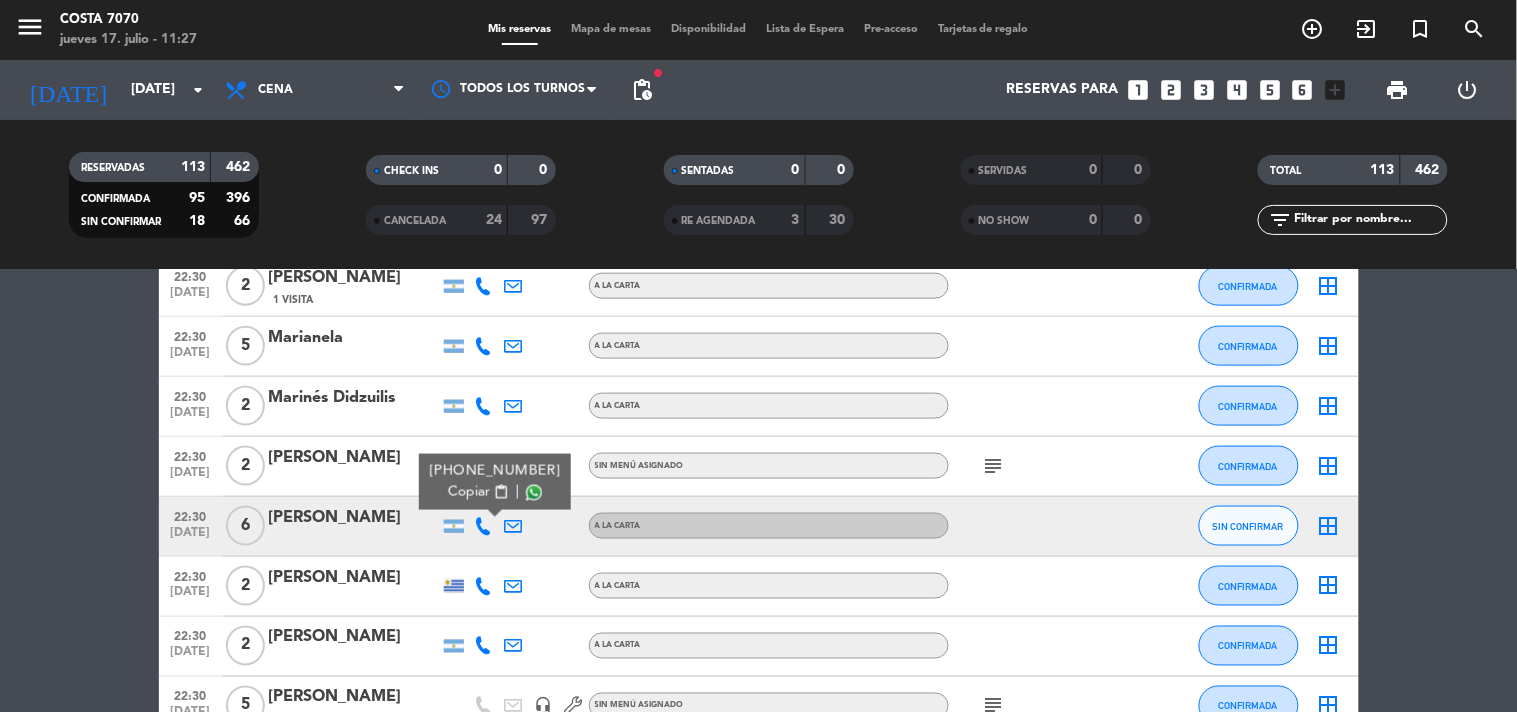 click on "Copiar" at bounding box center [469, 492] 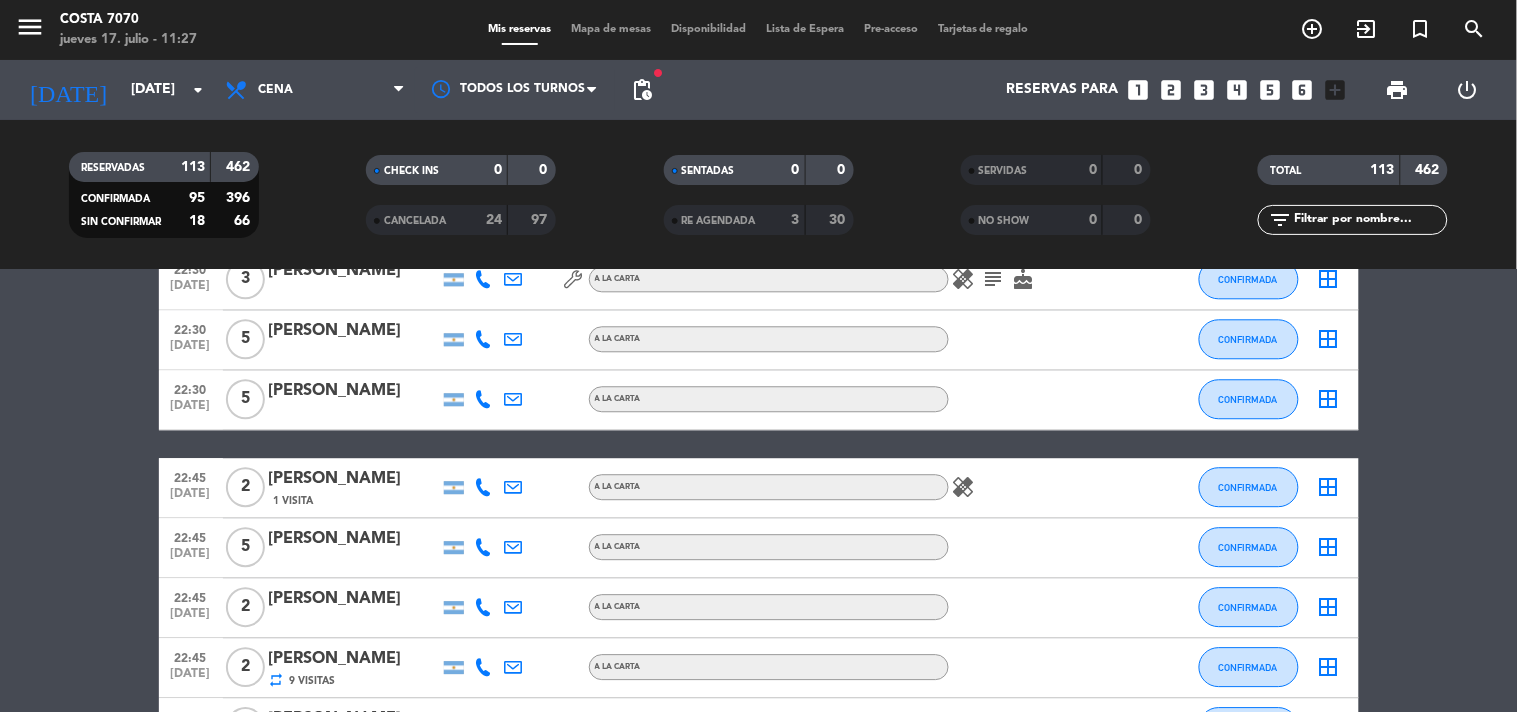 scroll, scrollTop: 5555, scrollLeft: 0, axis: vertical 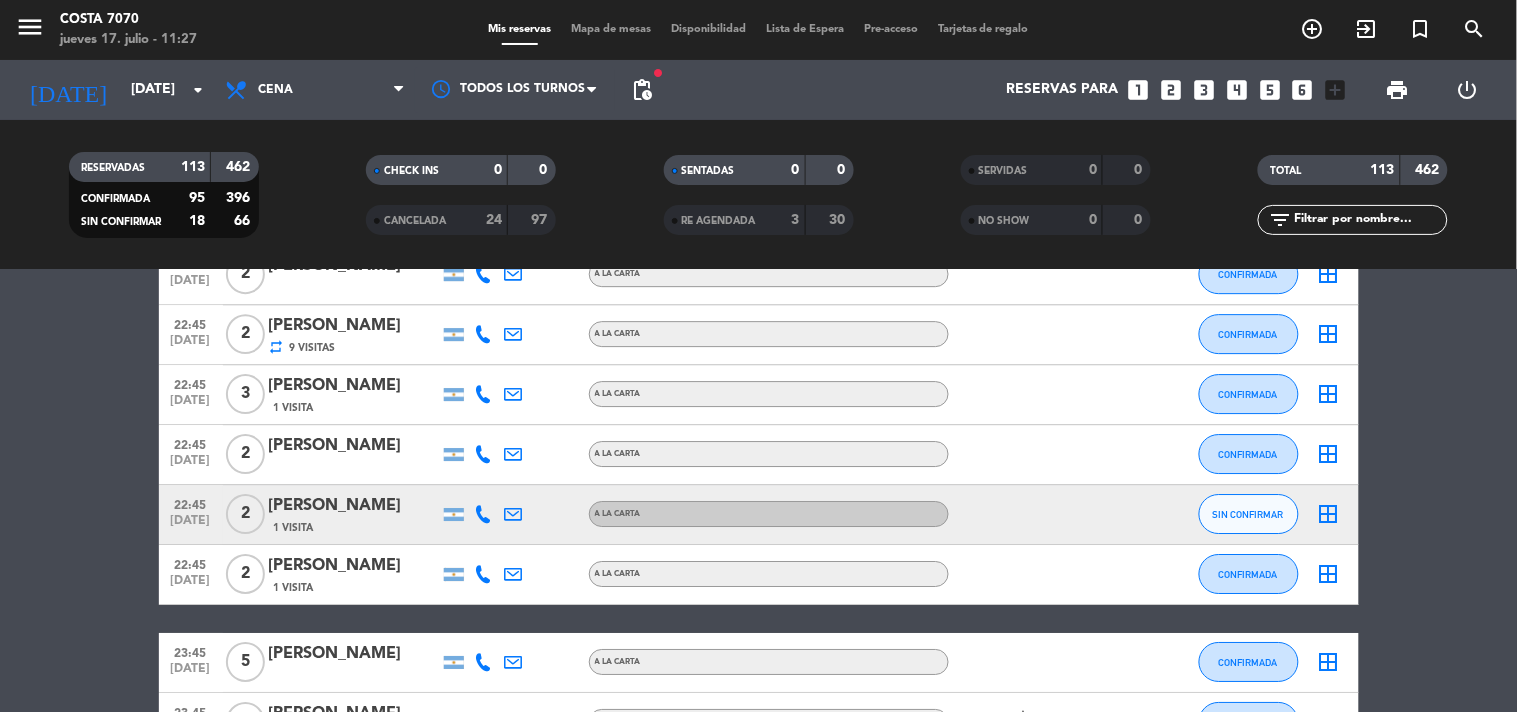 click 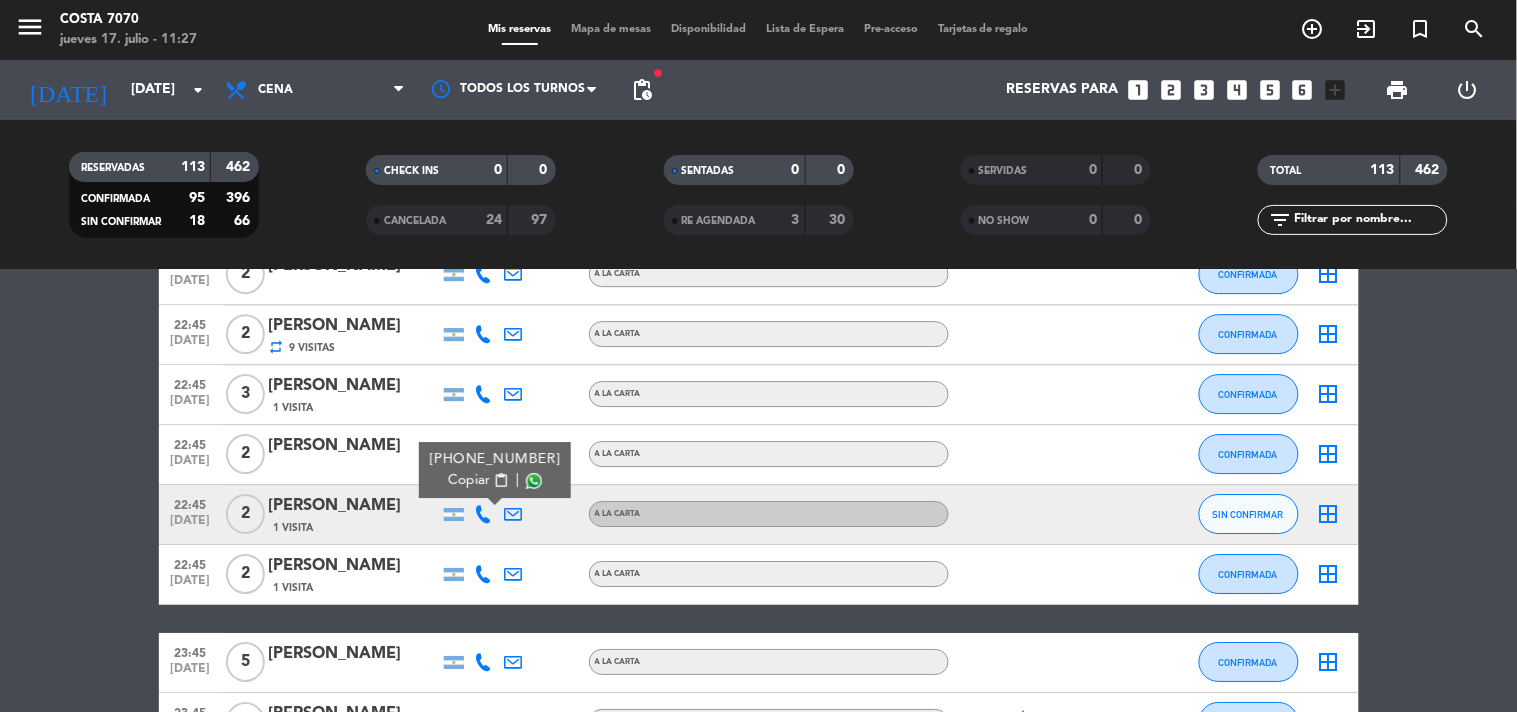 click on "content_paste" at bounding box center (500, 480) 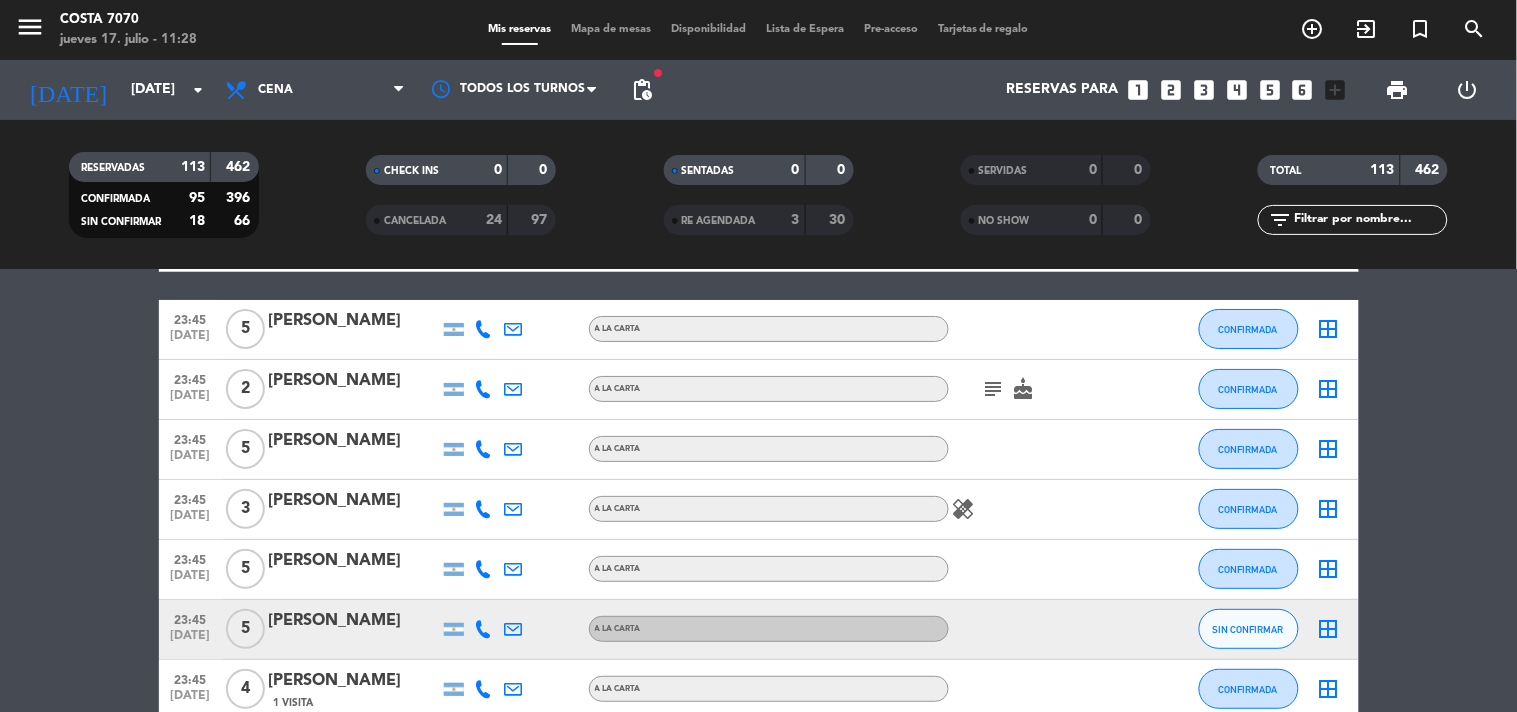 scroll, scrollTop: 6000, scrollLeft: 0, axis: vertical 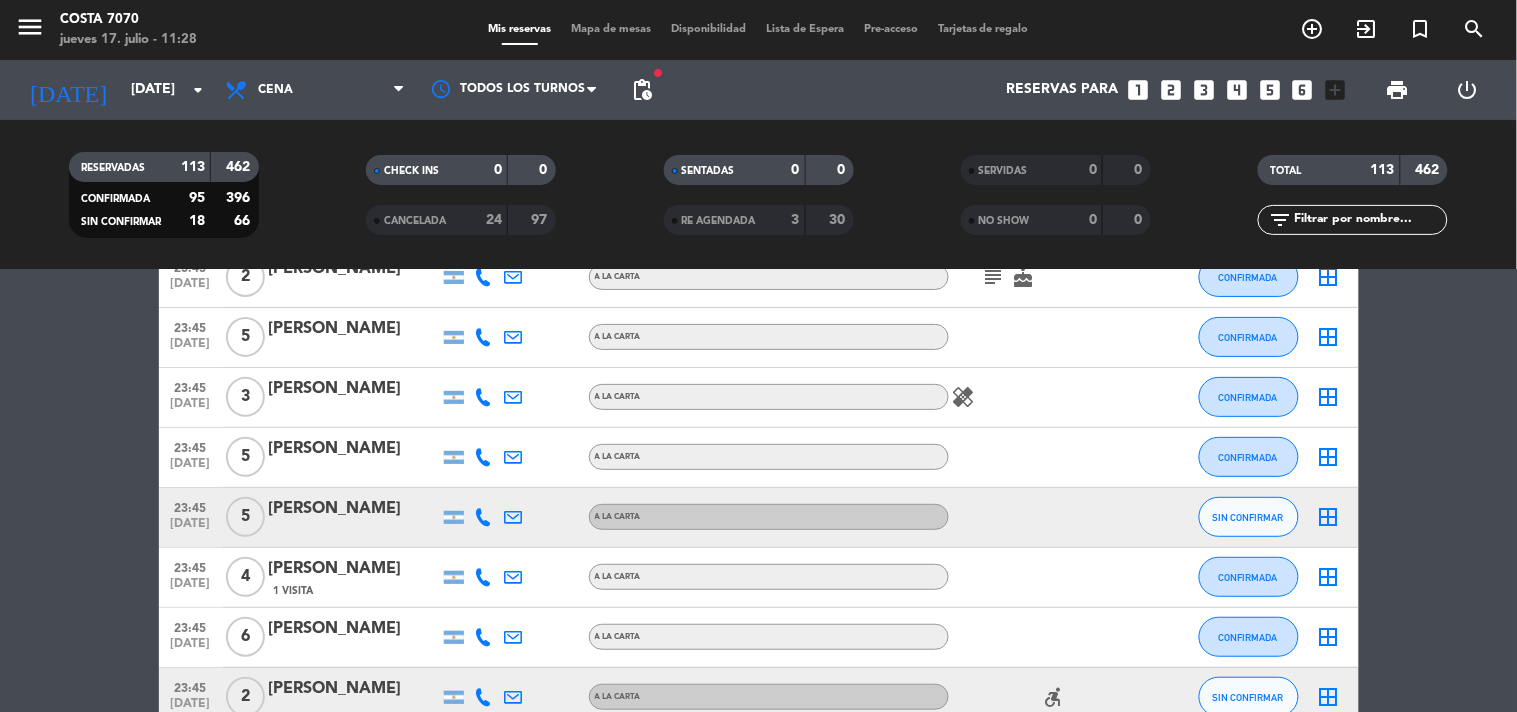 click 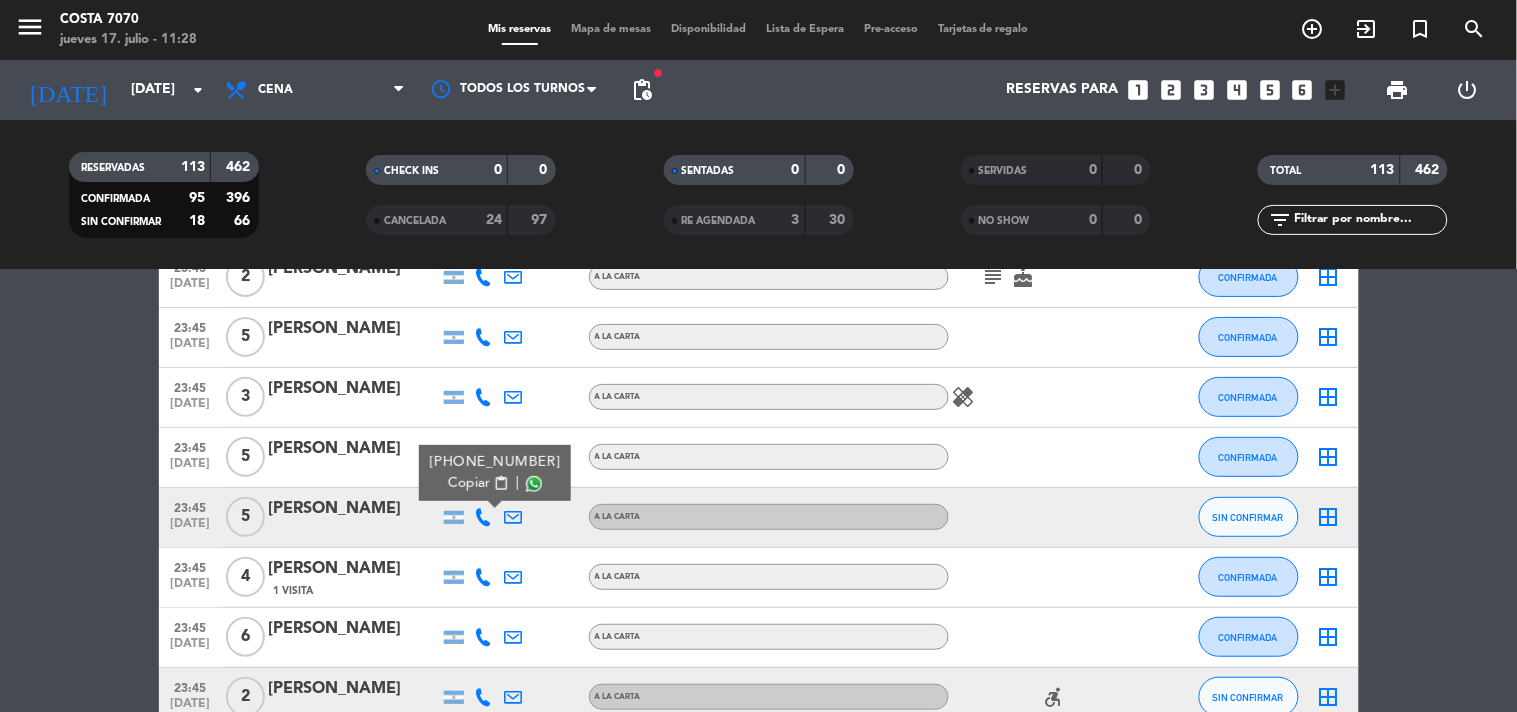 click on "content_paste" at bounding box center (500, 483) 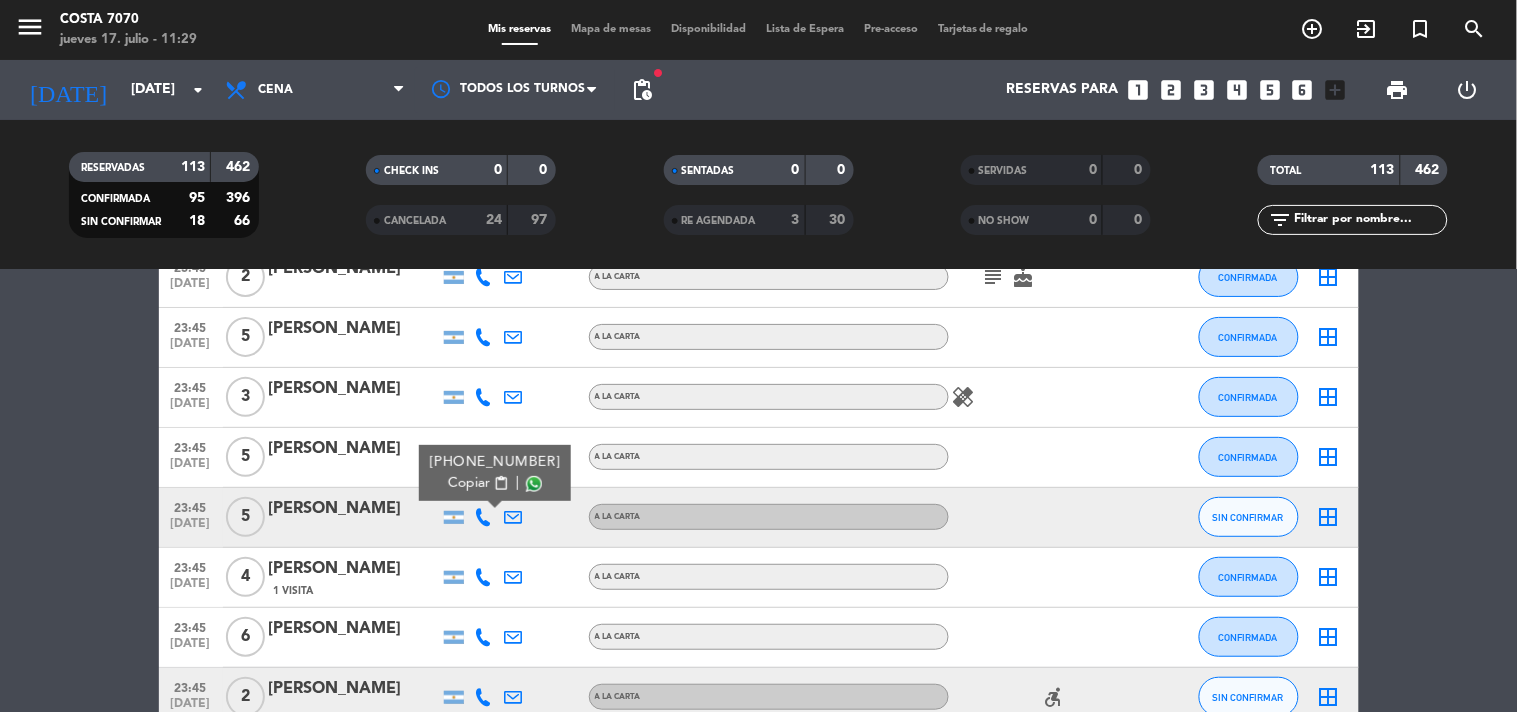 scroll, scrollTop: 6222, scrollLeft: 0, axis: vertical 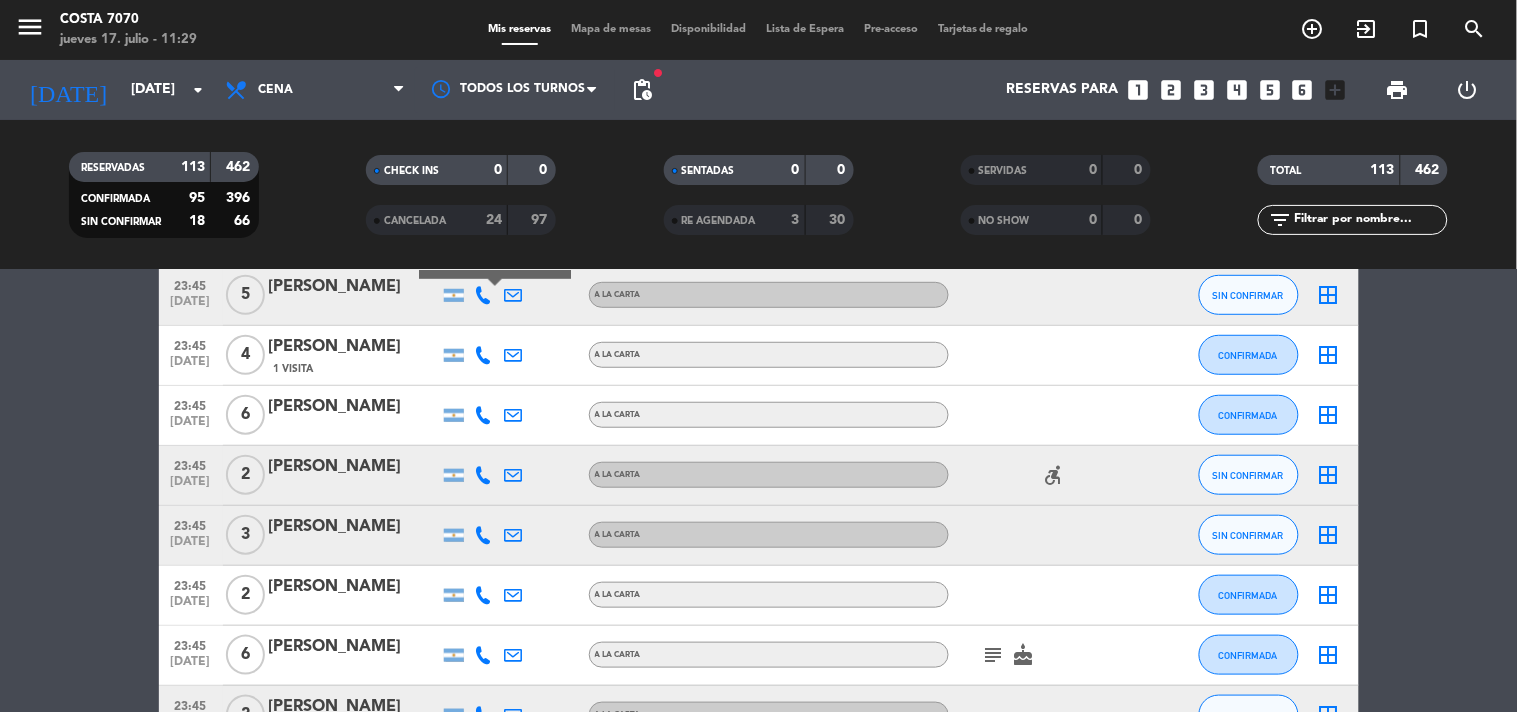 click 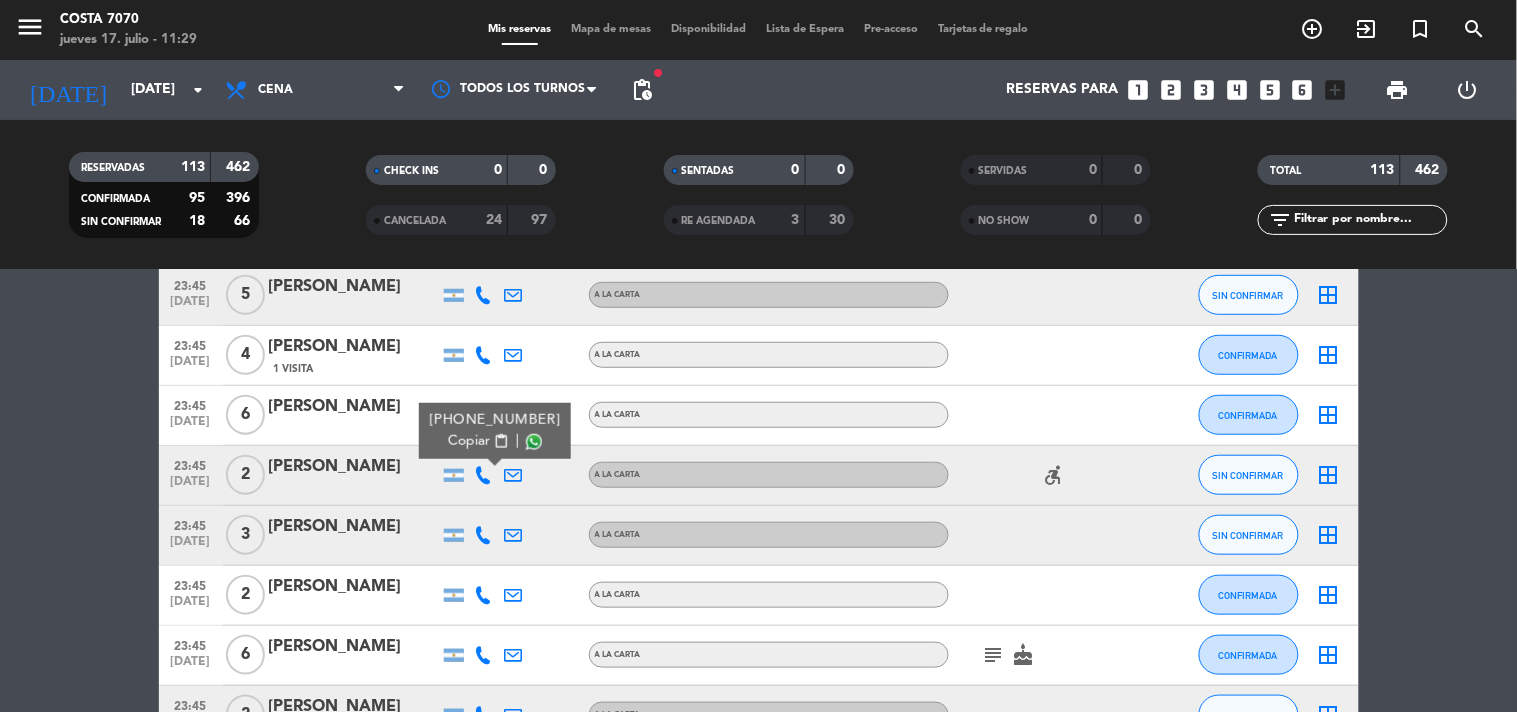 click on "Copiar" at bounding box center (469, 441) 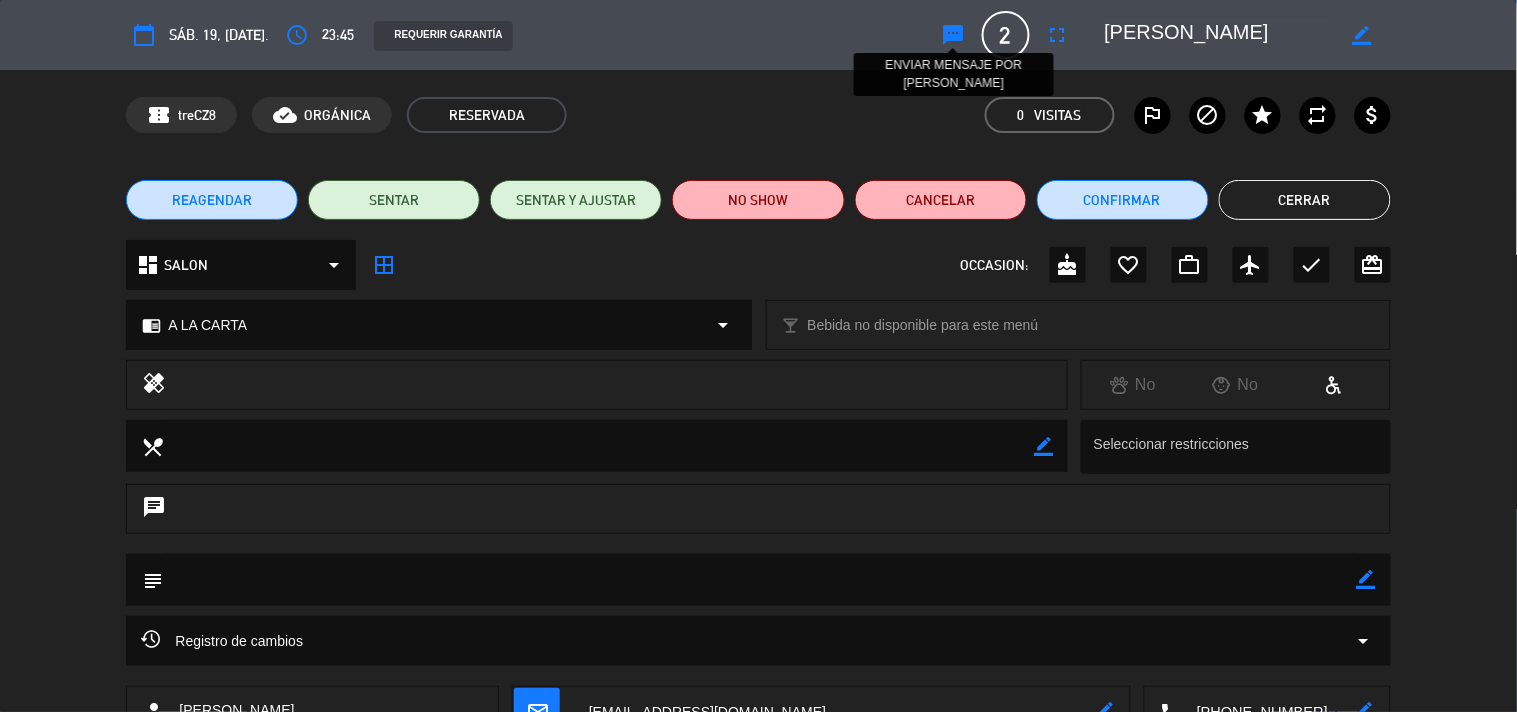 click on "sms" 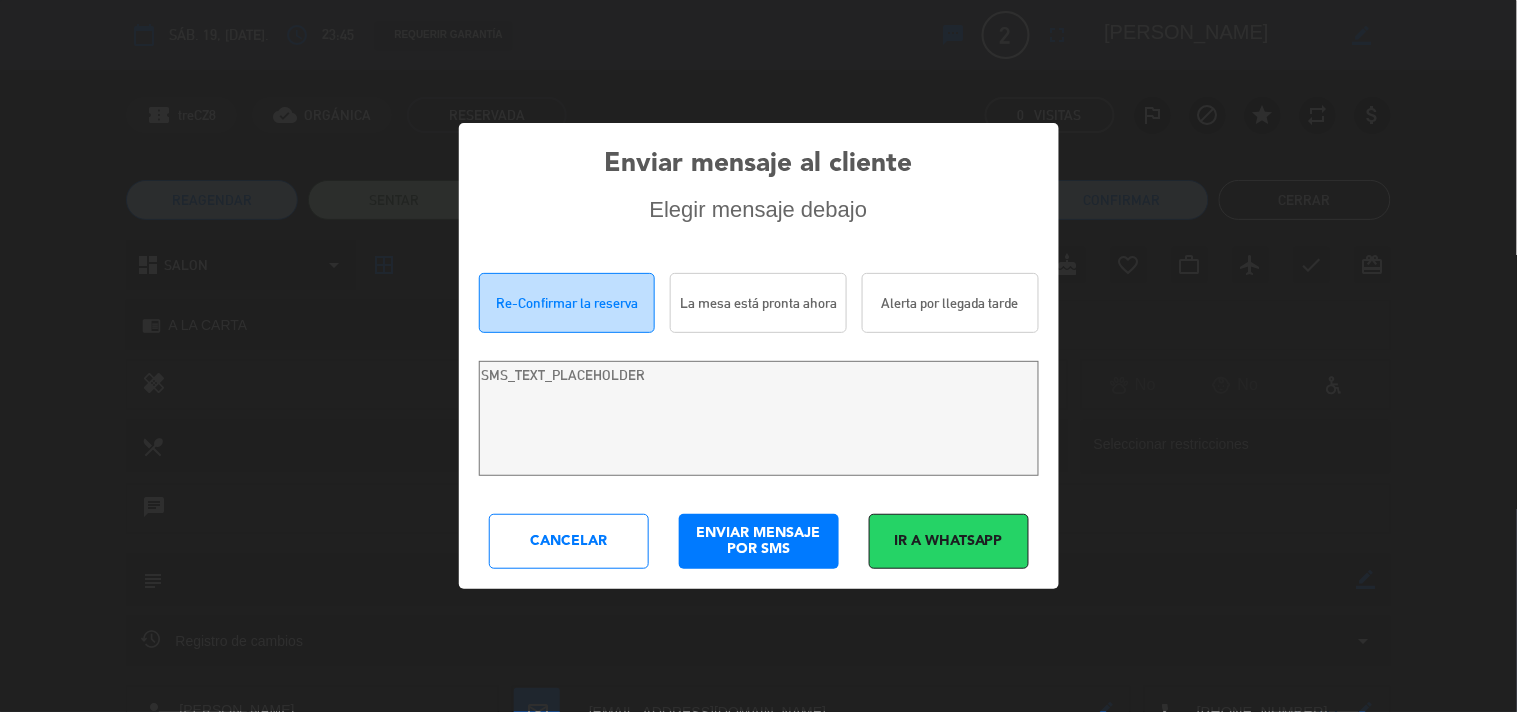 type on "Hola [PERSON_NAME]! Estamos escribiendo para re-confirmar su reserva en Costa 7070 para 2 persona el Mañana a las 23:45. Para confirmar, modificar o cancelar su reserva haga clic aquí [URL][DOMAIN_NAME]" 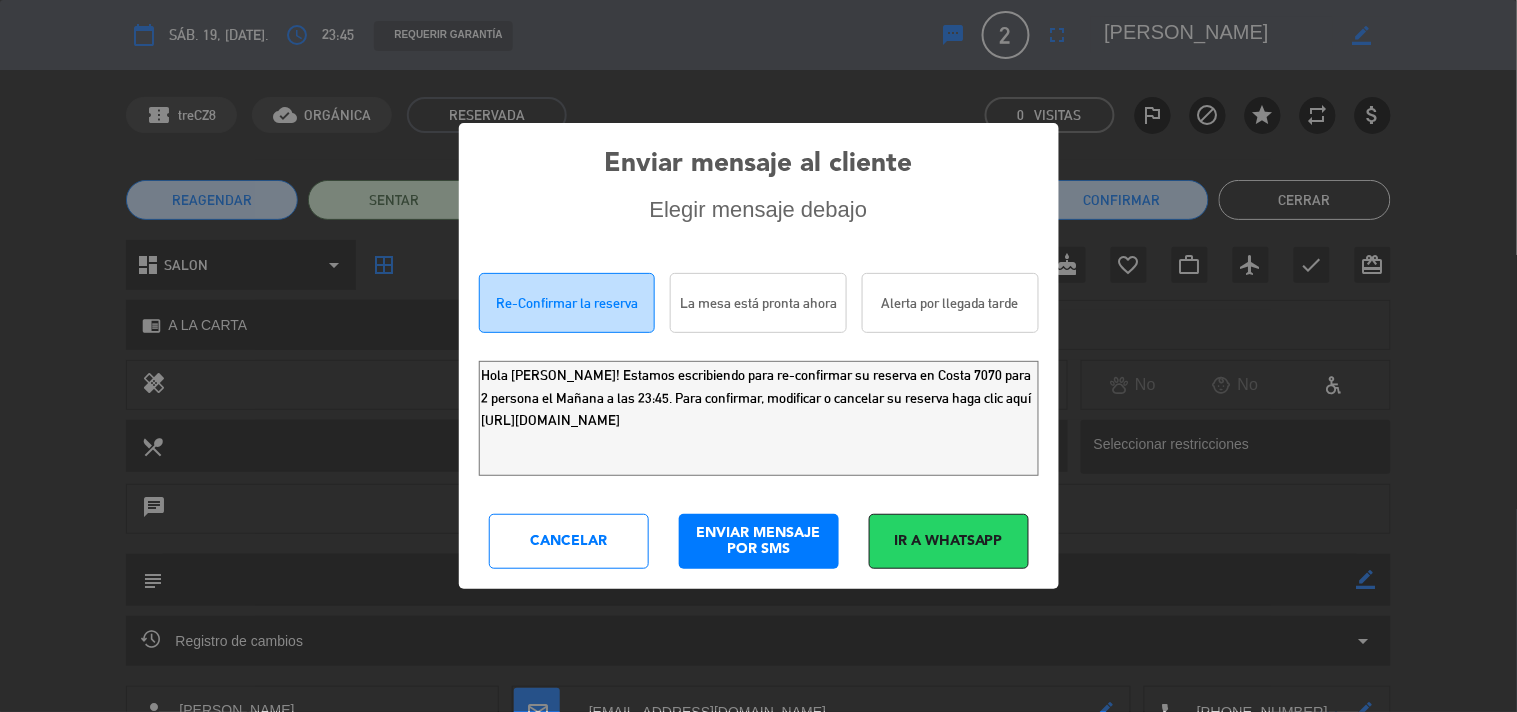 drag, startPoint x: 988, startPoint y: 450, endPoint x: 0, endPoint y: -22, distance: 1094.9557 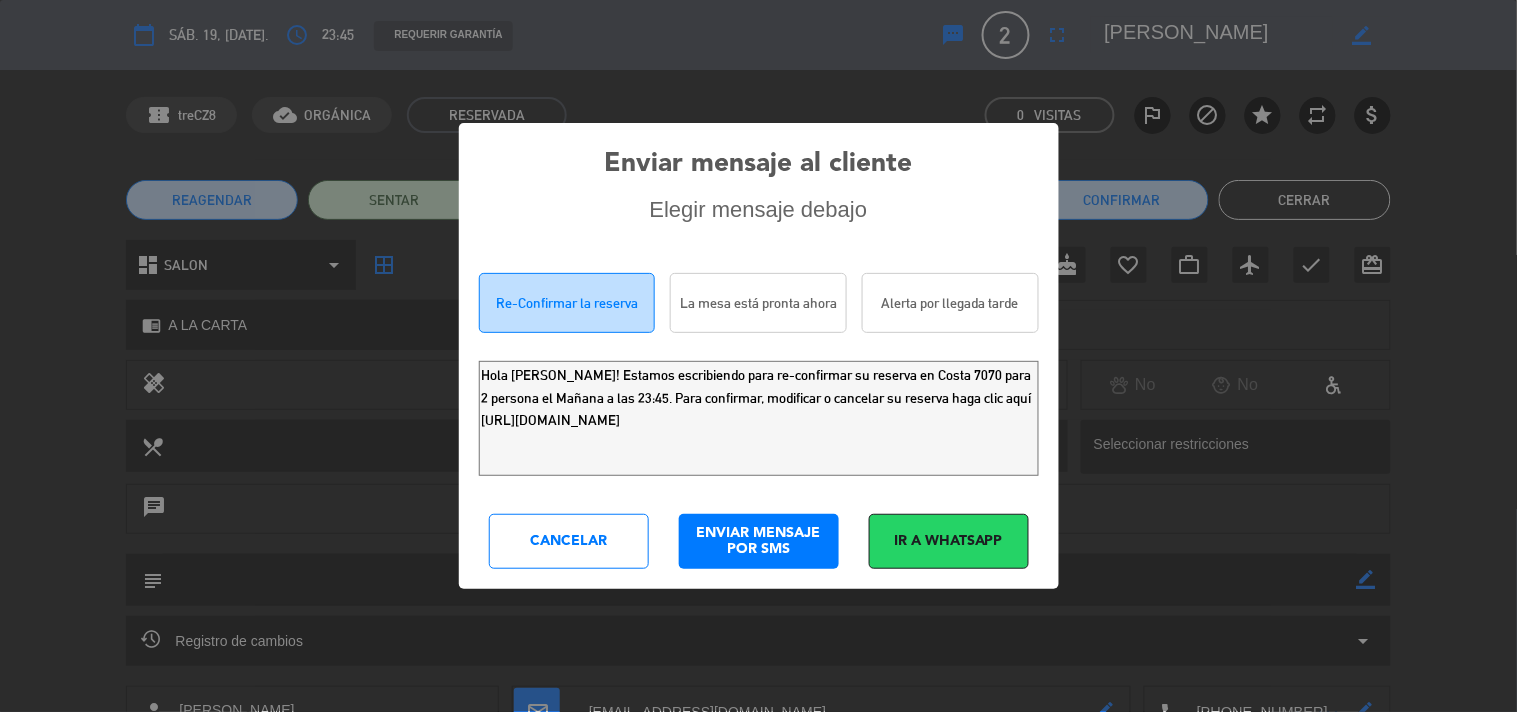 click on "Cancelar" 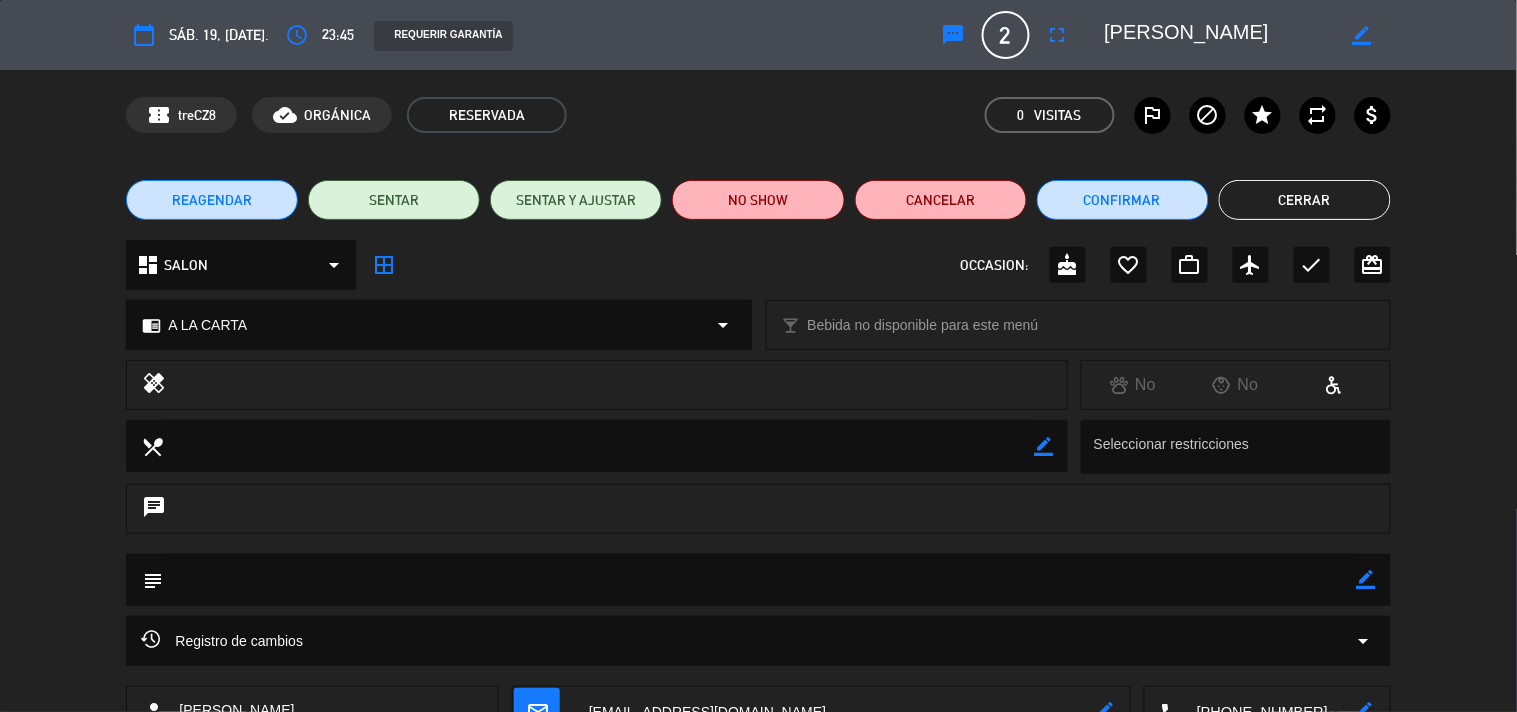 click on "Cerrar" 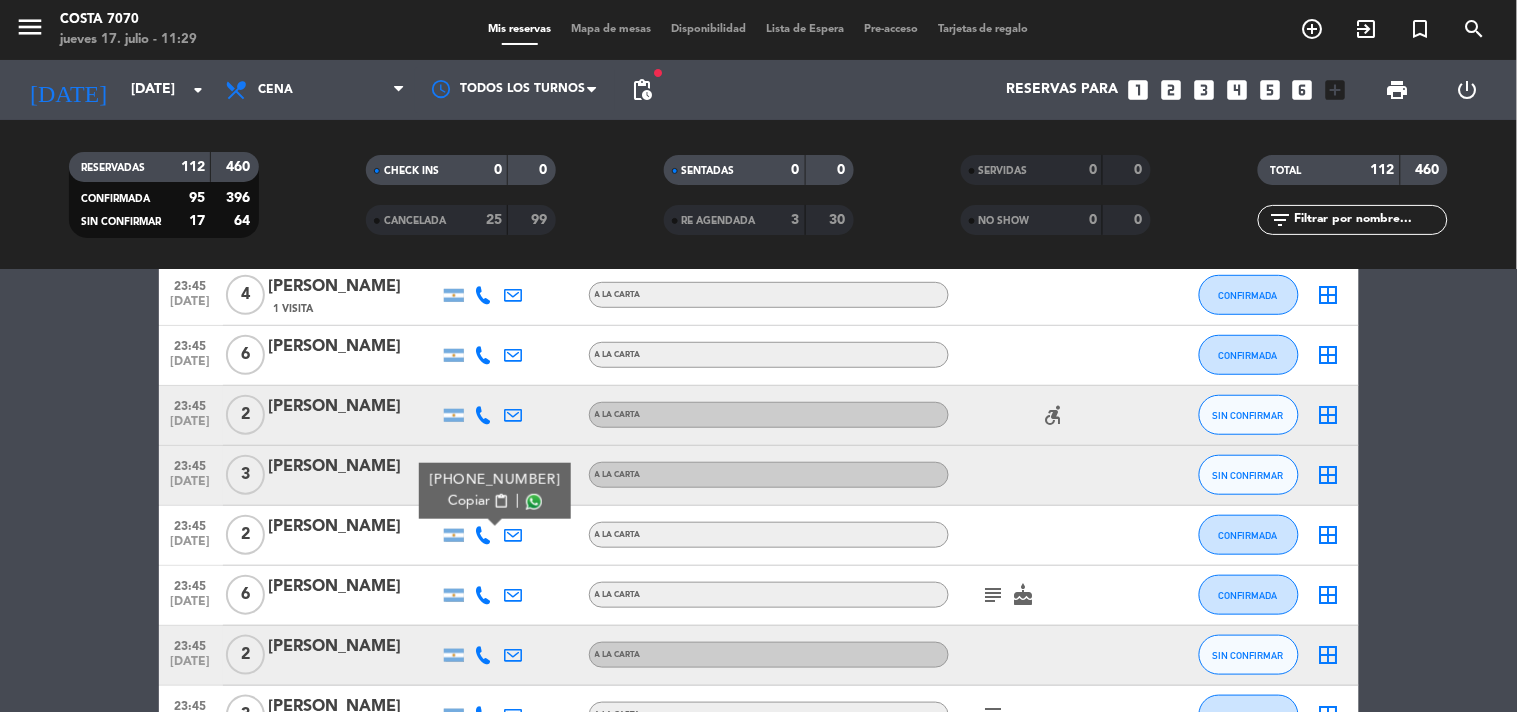 click 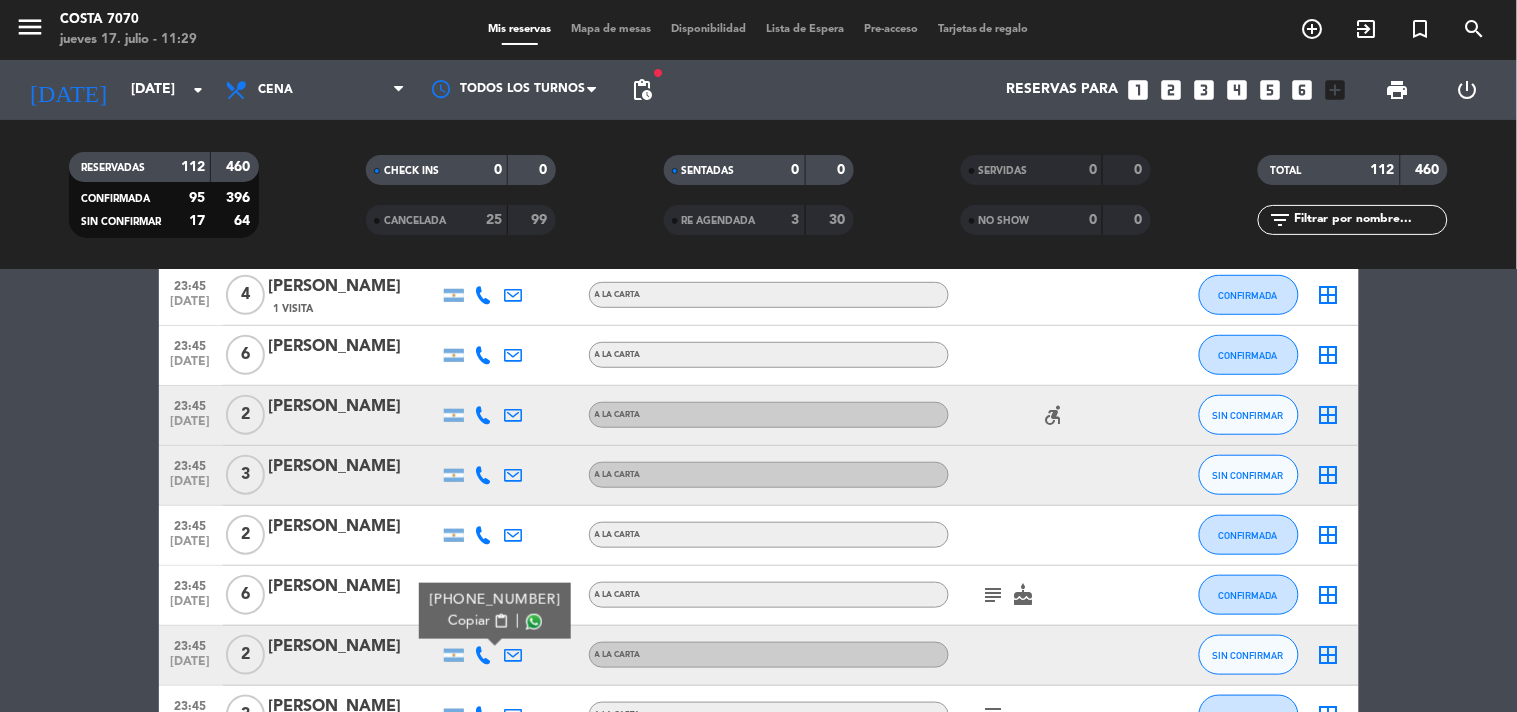drag, startPoint x: 481, startPoint y: 613, endPoint x: 266, endPoint y: 301, distance: 378.905 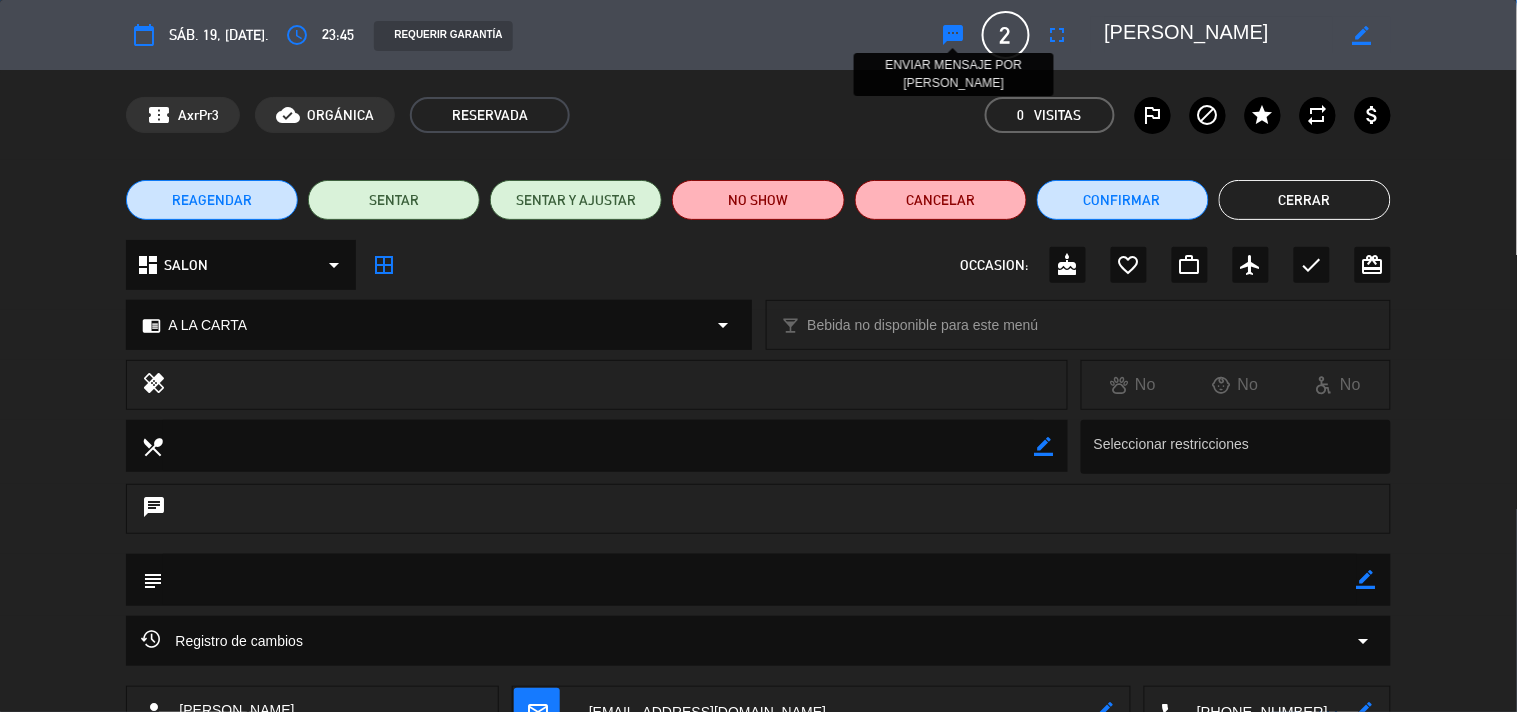 click on "sms" 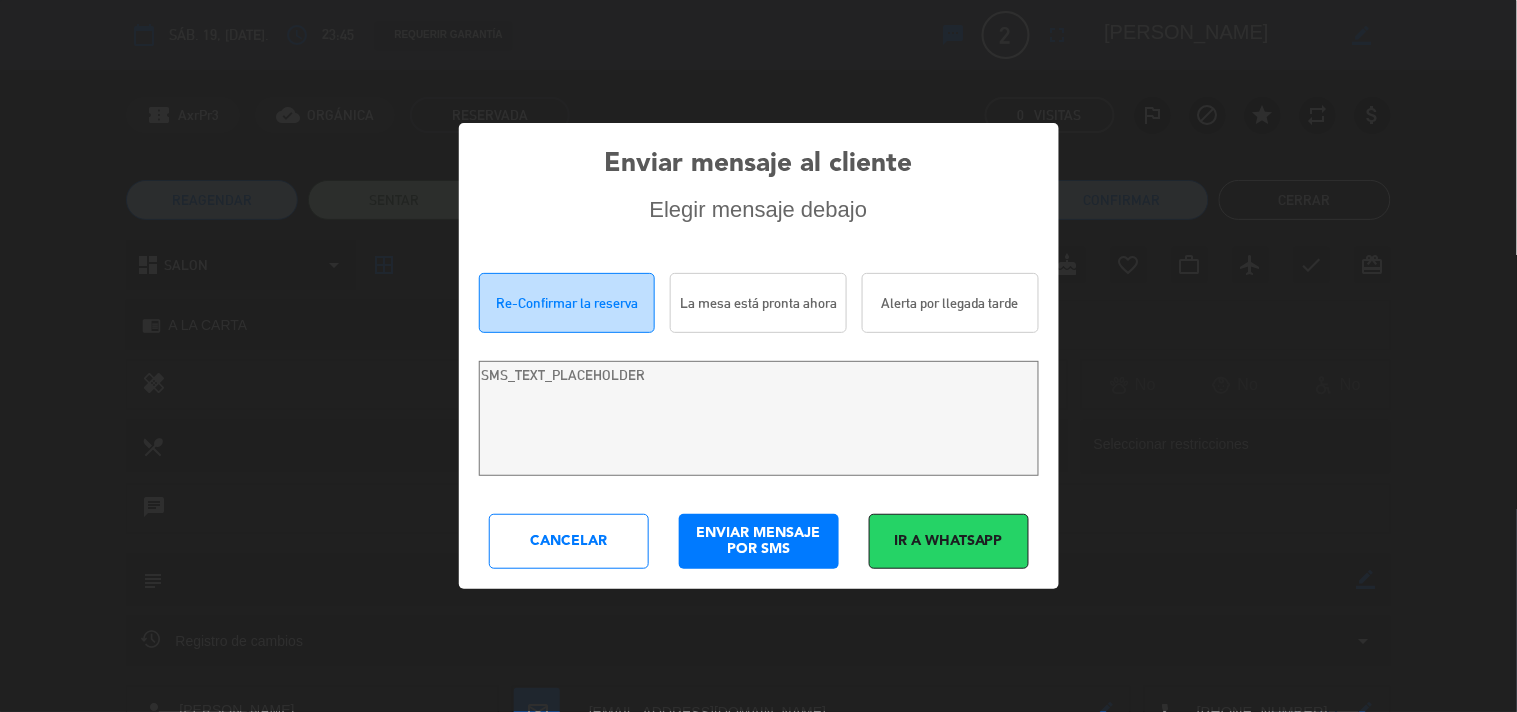 type on "Hola [PERSON_NAME]! Estamos escribiendo para re-confirmar su reserva en Costa 7070 para 2 persona el Mañana a las 23:45. Para confirmar, modificar o cancelar su reserva haga clic aquí [URL][DOMAIN_NAME]" 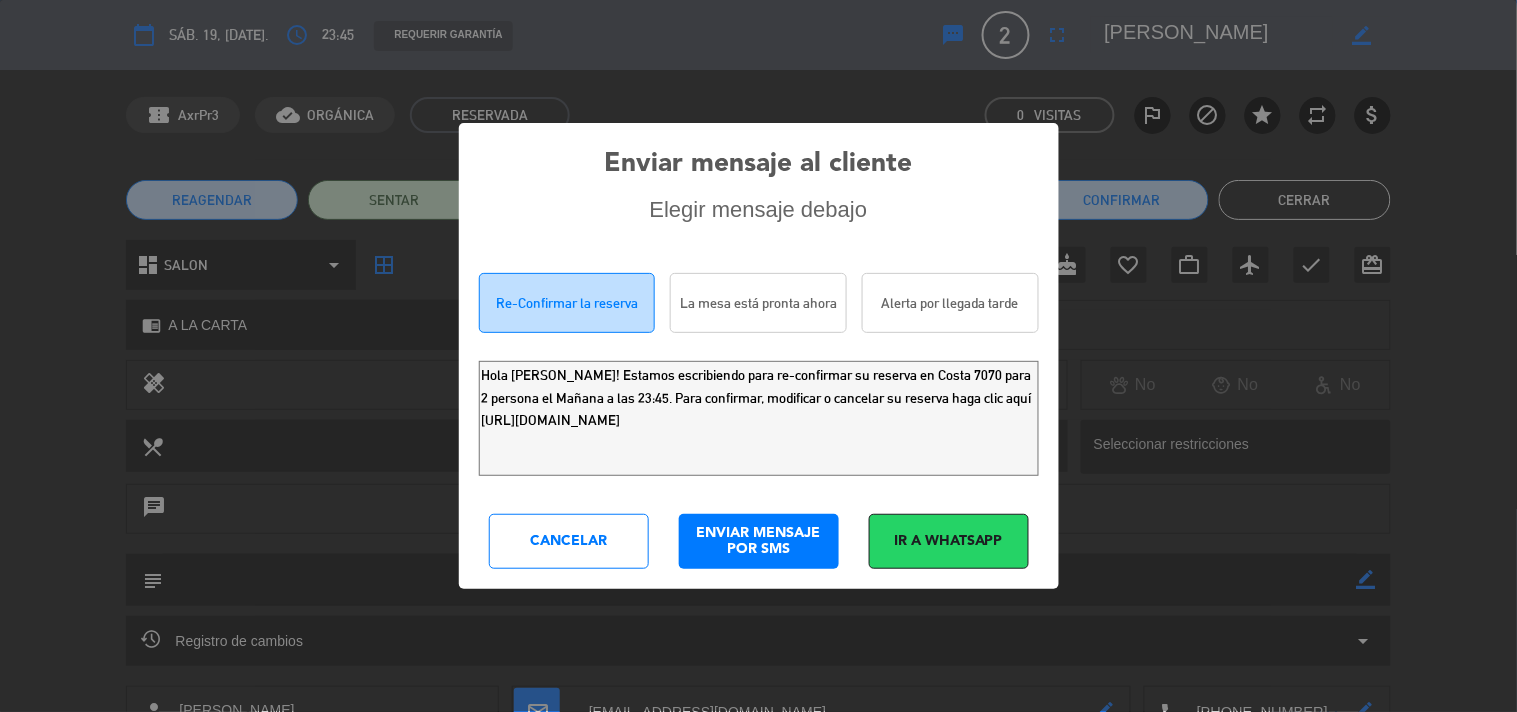 drag, startPoint x: 947, startPoint y: 443, endPoint x: 7, endPoint y: 88, distance: 1004.80096 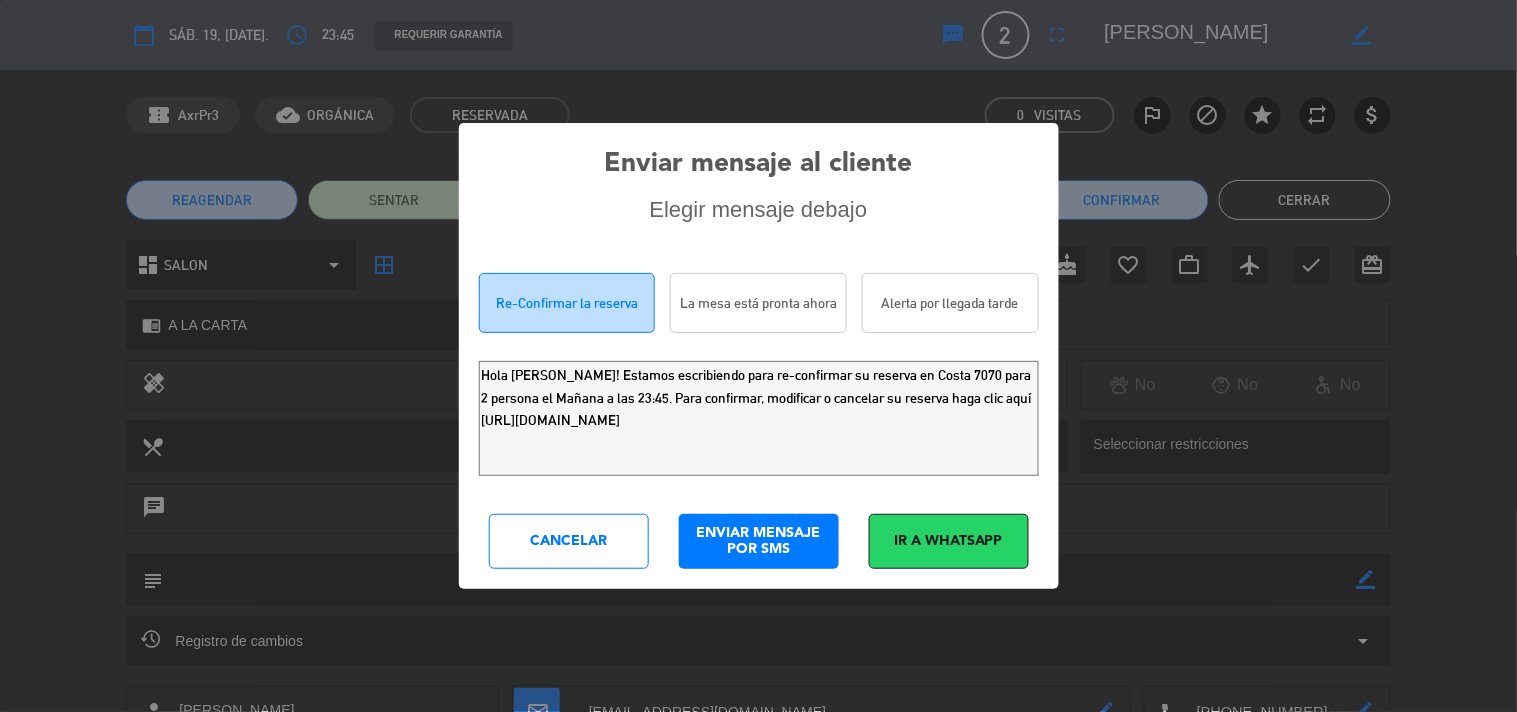 click on "Cancelar" 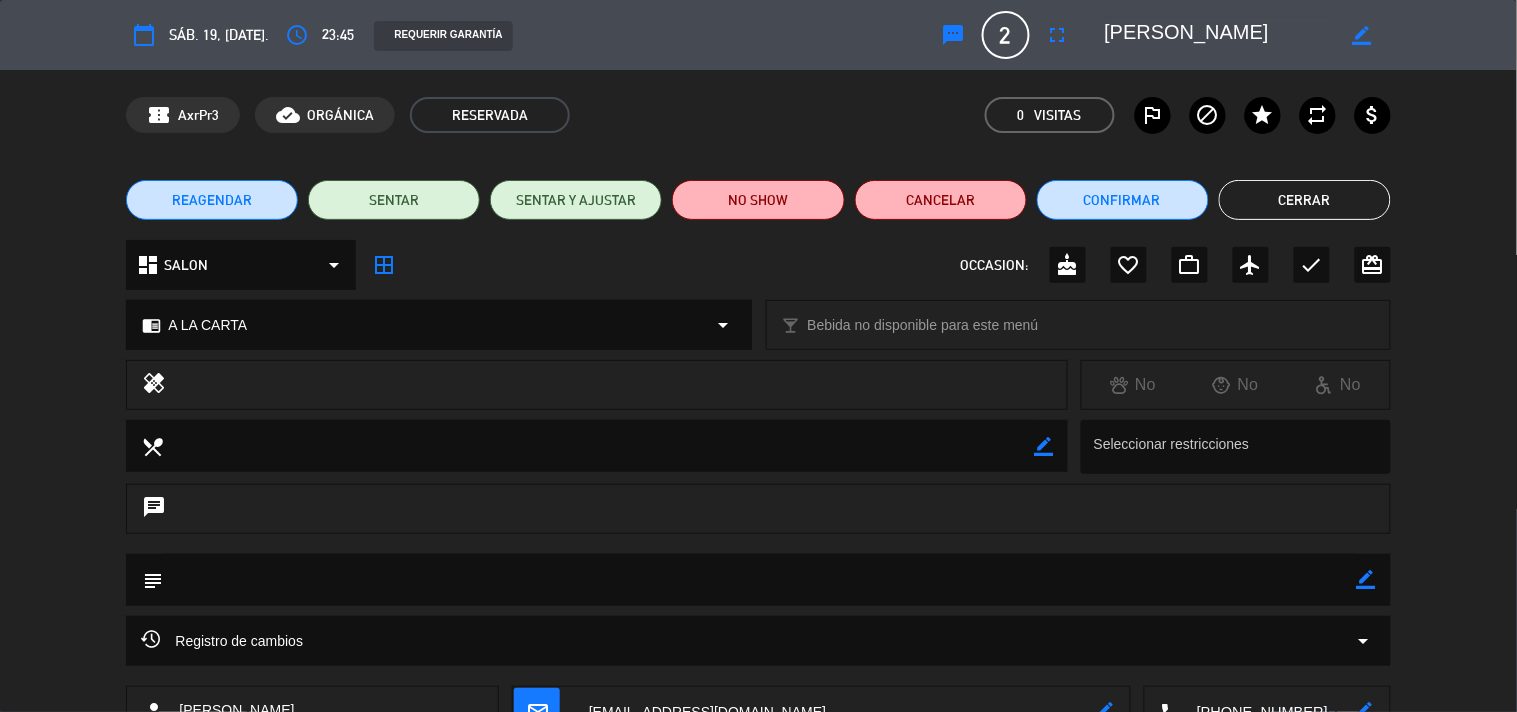 click on "Cerrar" 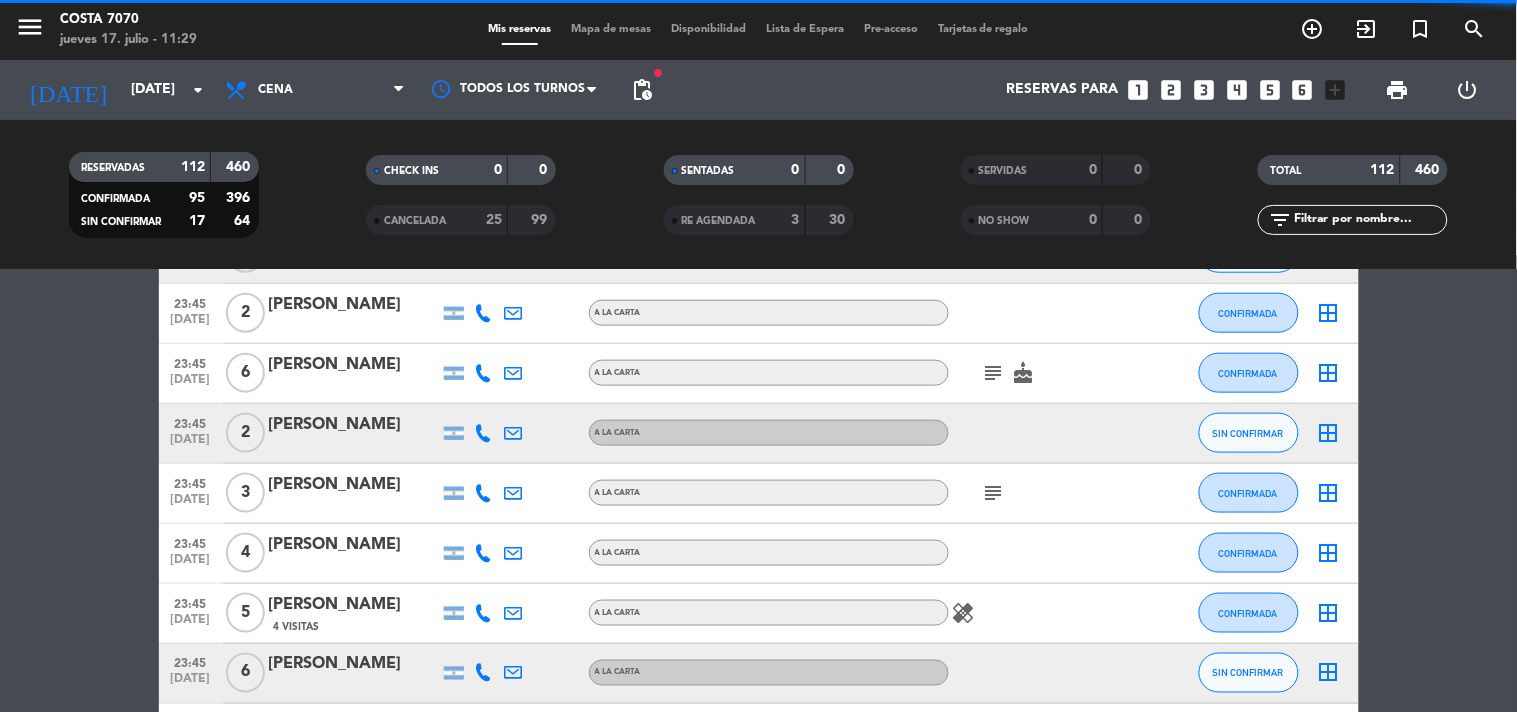 scroll, scrollTop: 6555, scrollLeft: 0, axis: vertical 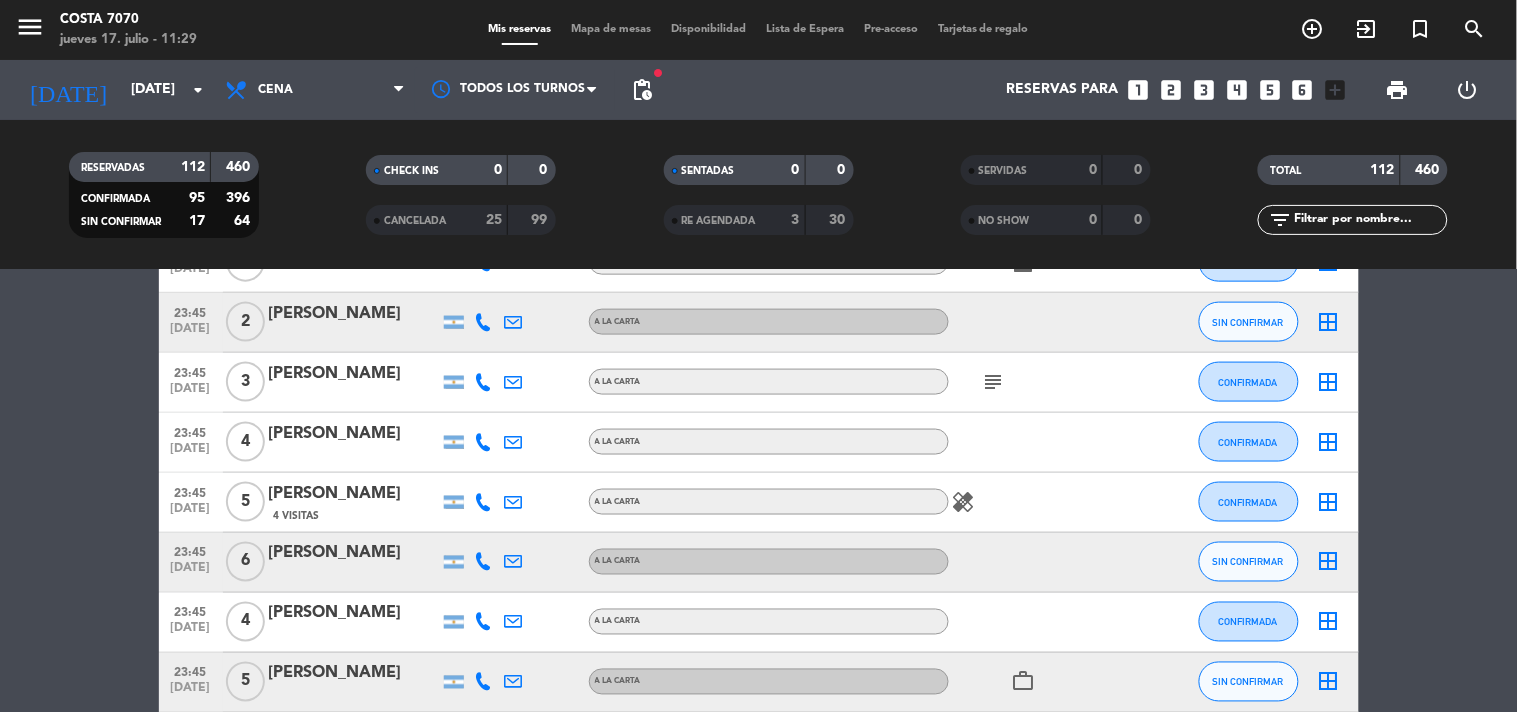 click 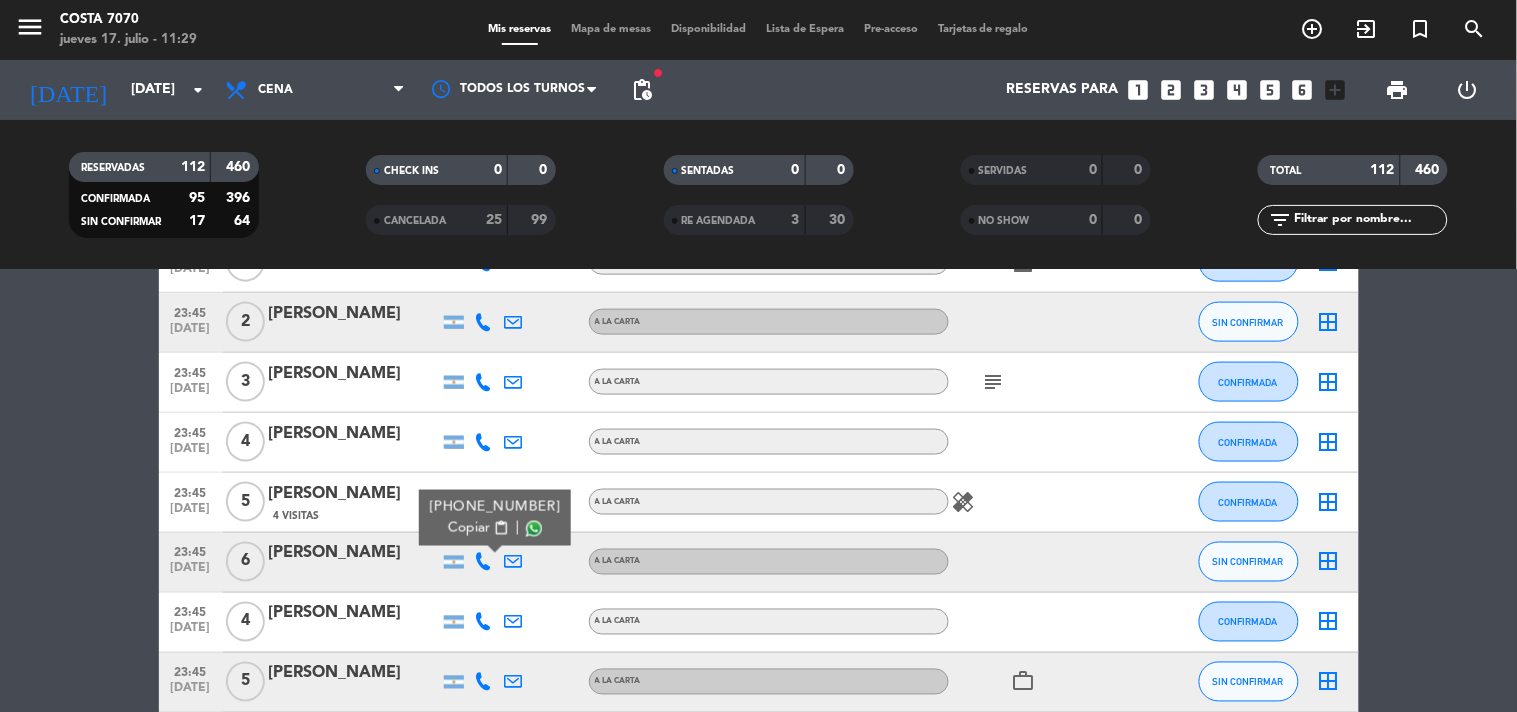 click on "Copiar" at bounding box center [469, 528] 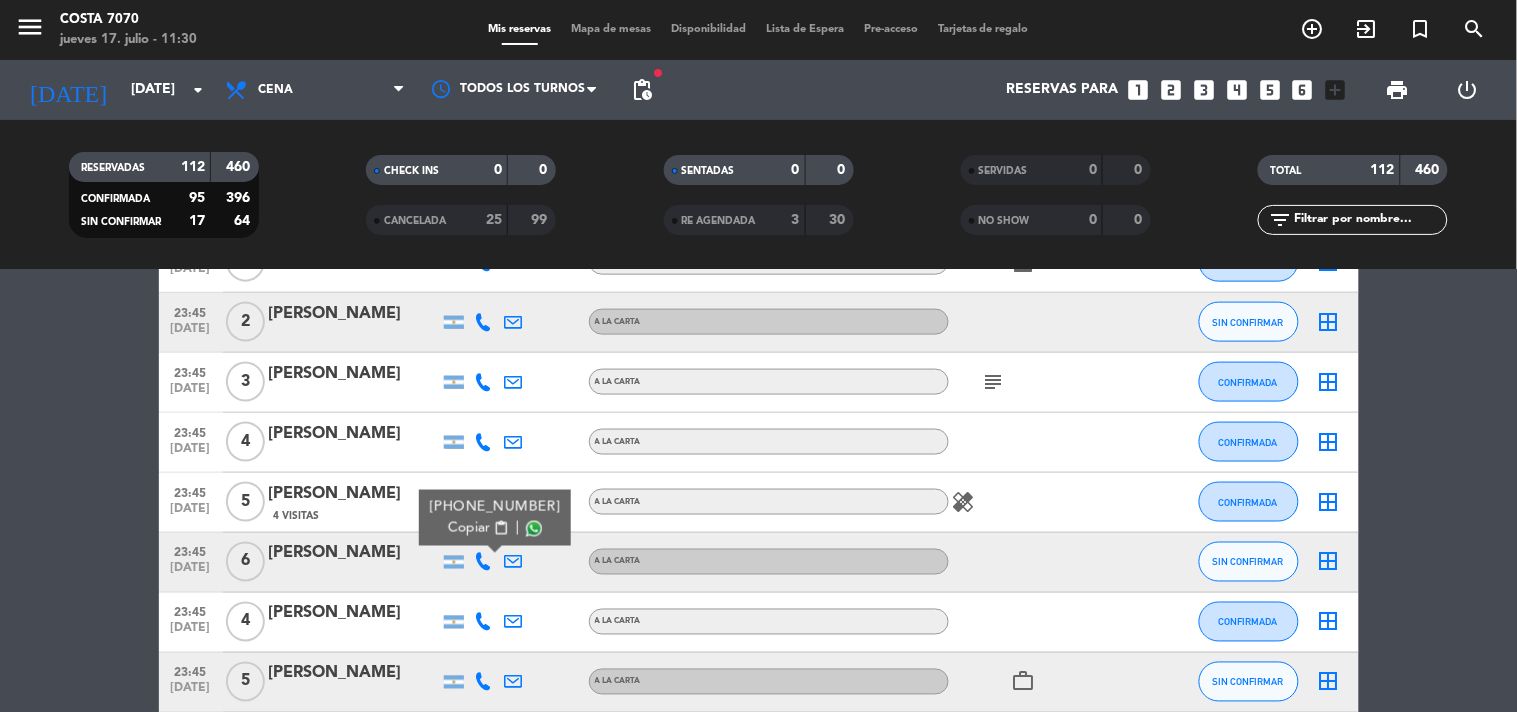 scroll, scrollTop: 6715, scrollLeft: 0, axis: vertical 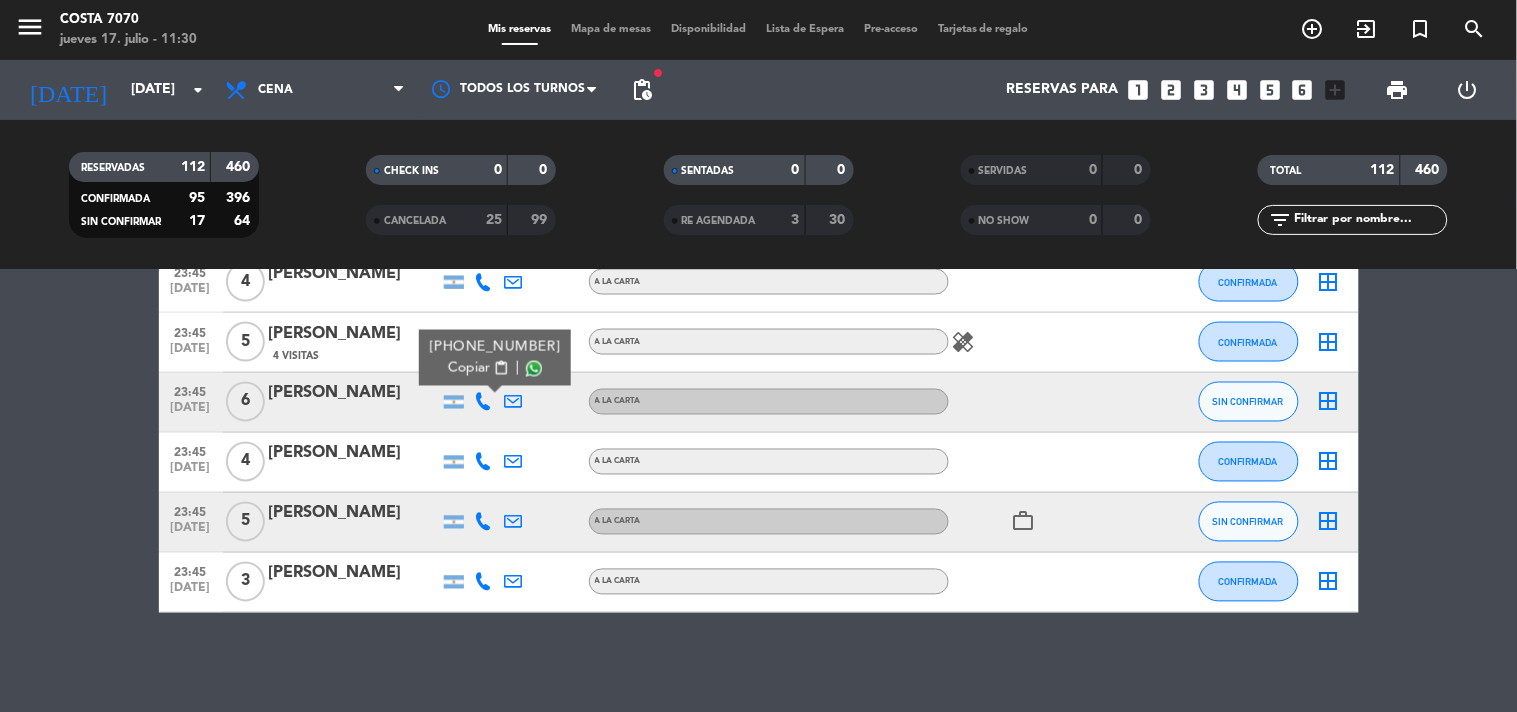 click 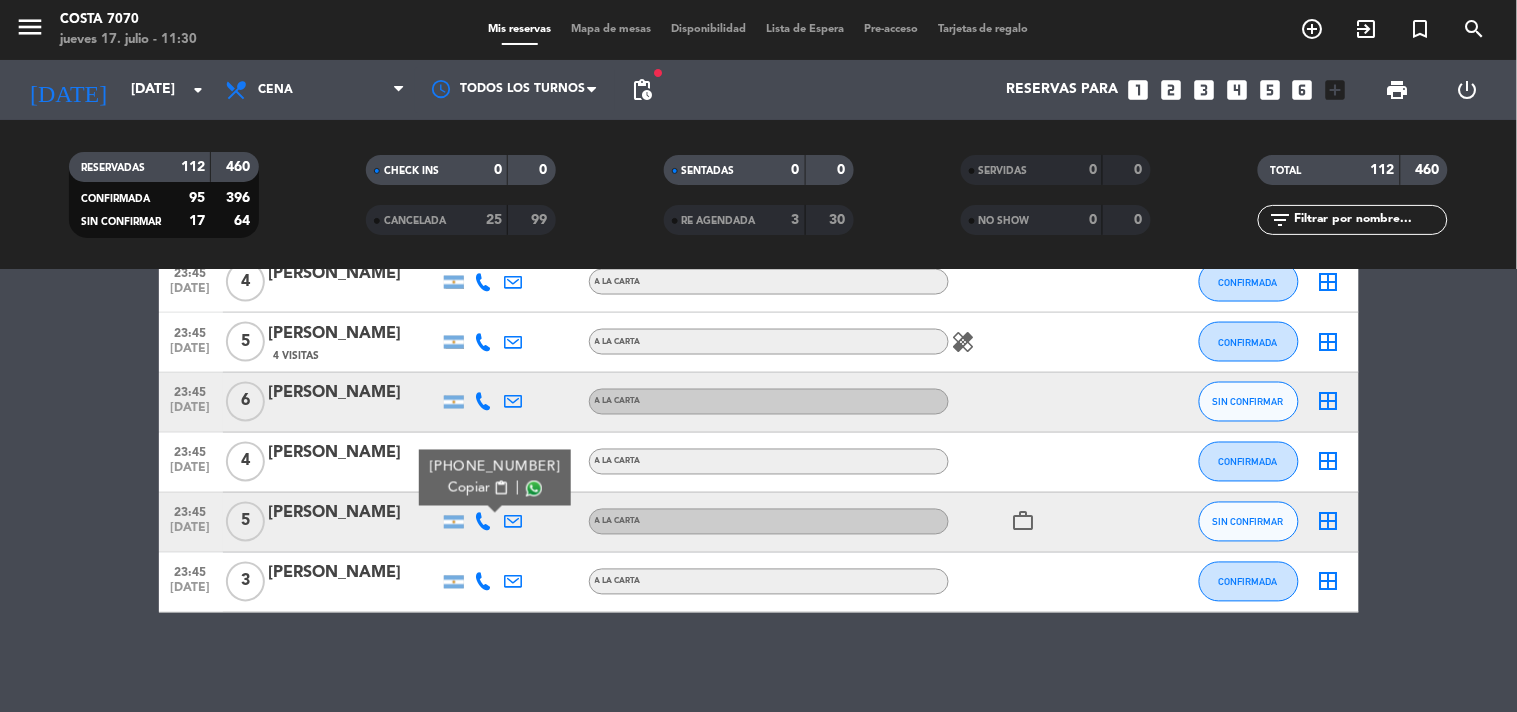 click on "Copiar" at bounding box center [469, 488] 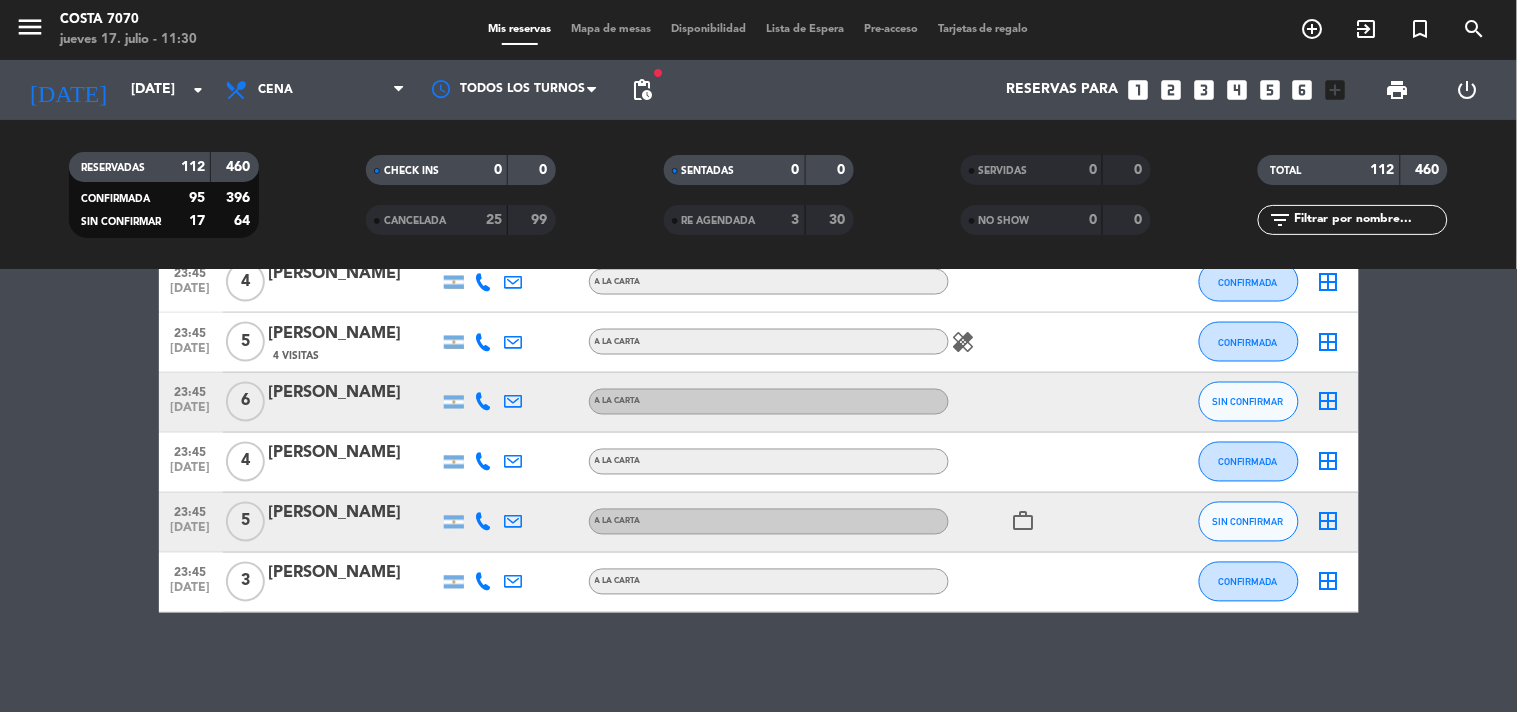click 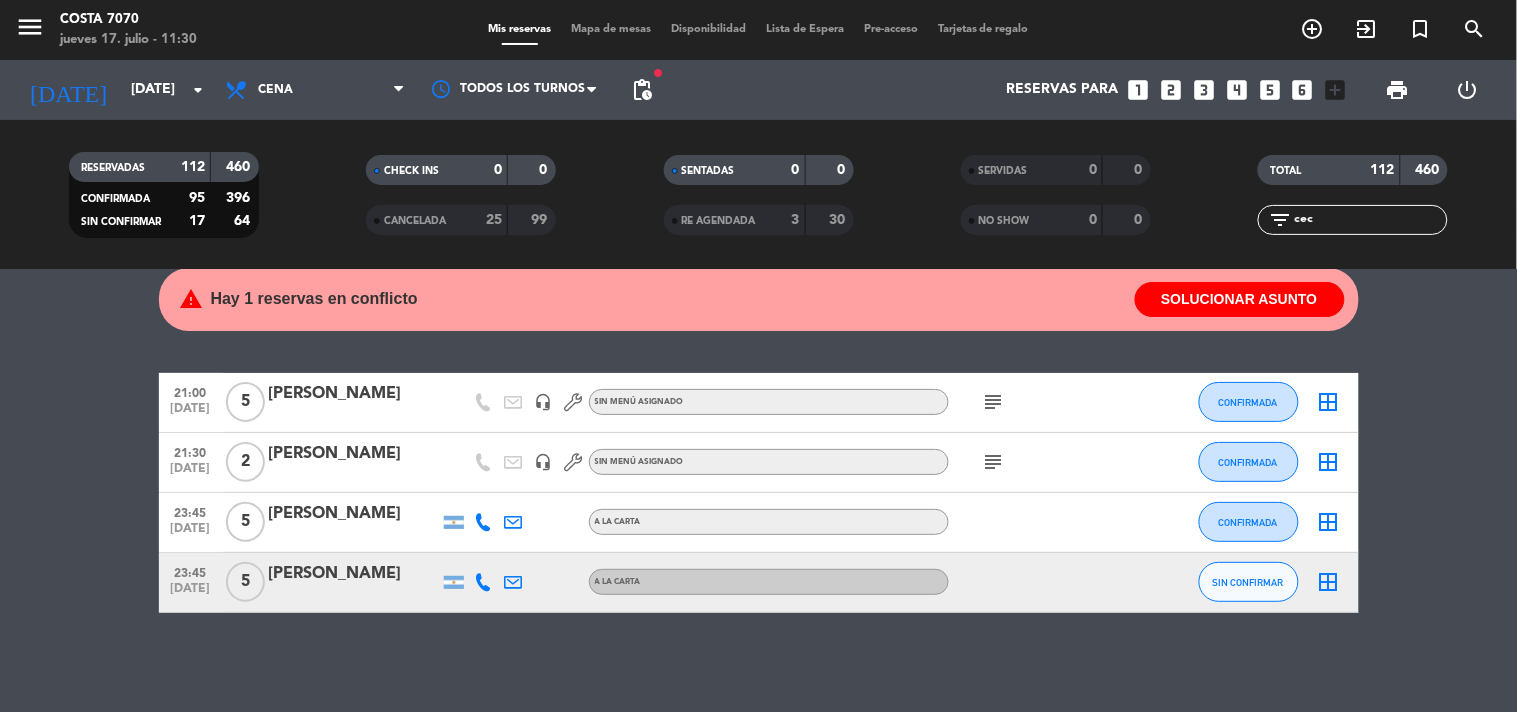 scroll, scrollTop: 0, scrollLeft: 0, axis: both 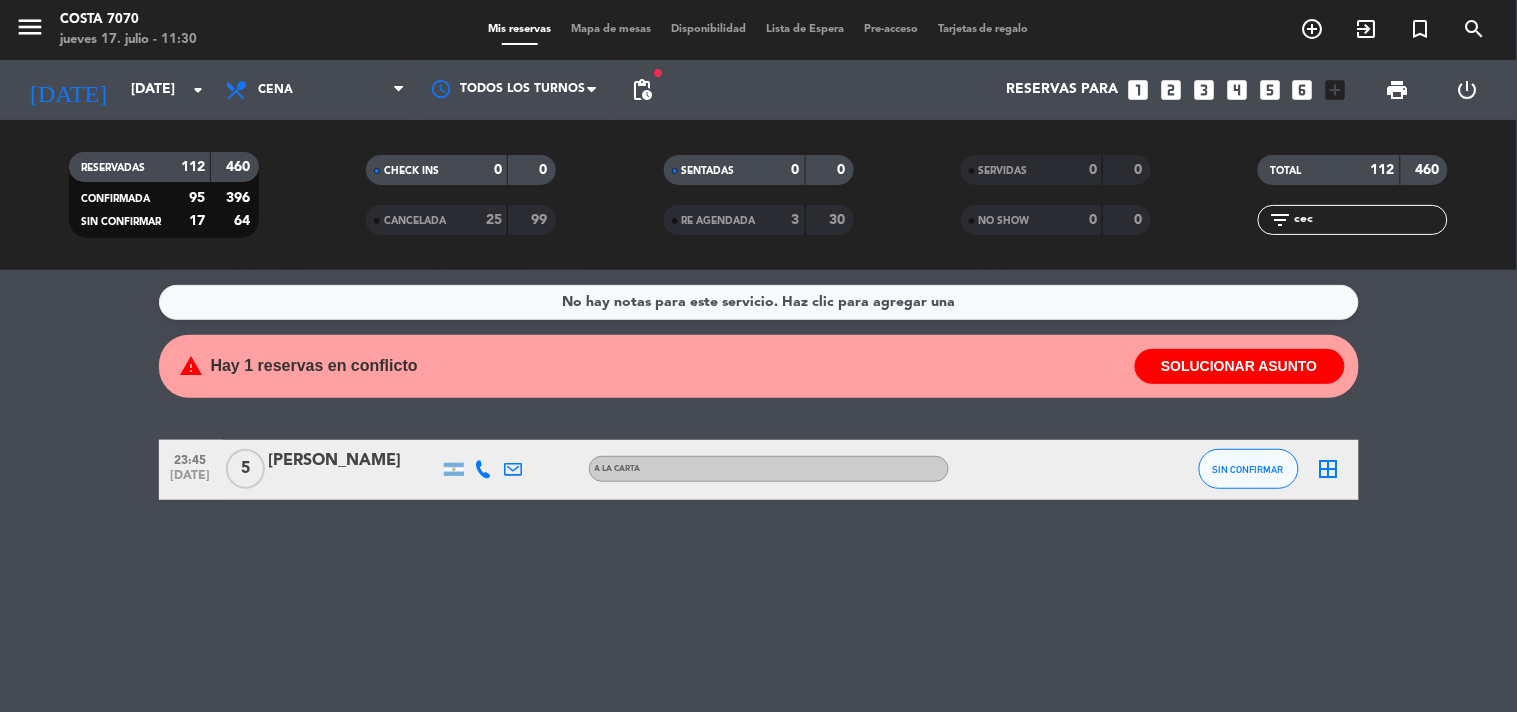 type on "cec" 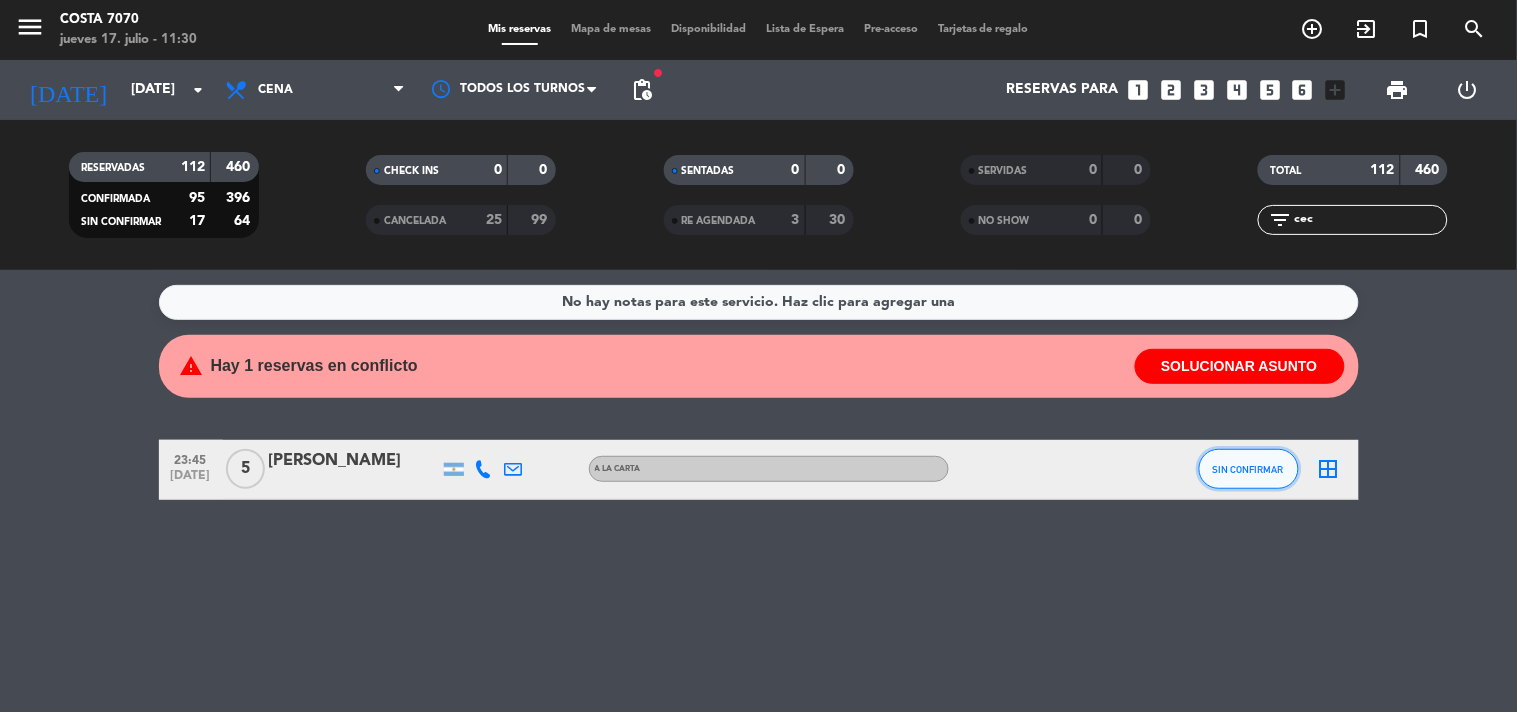 click on "SIN CONFIRMAR" 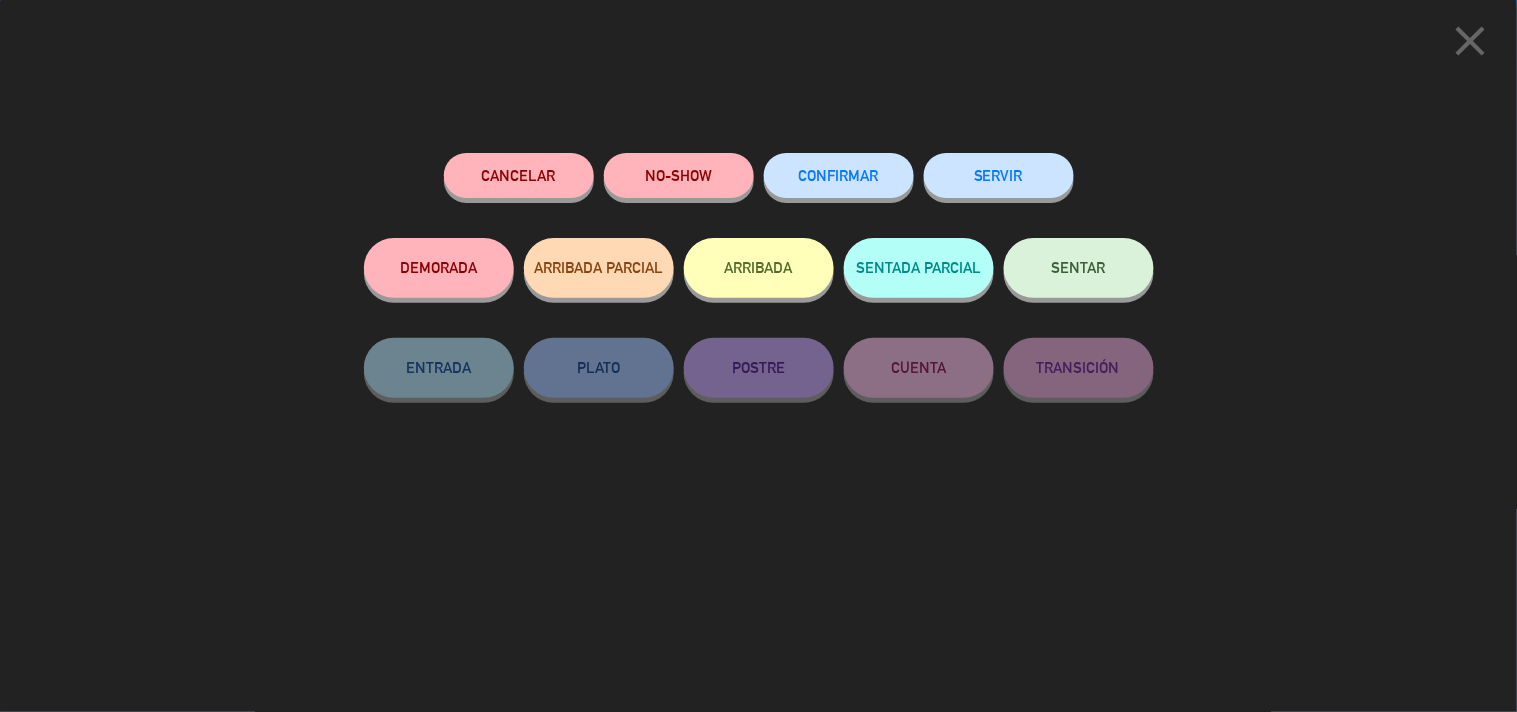 click on "CONFIRMAR" 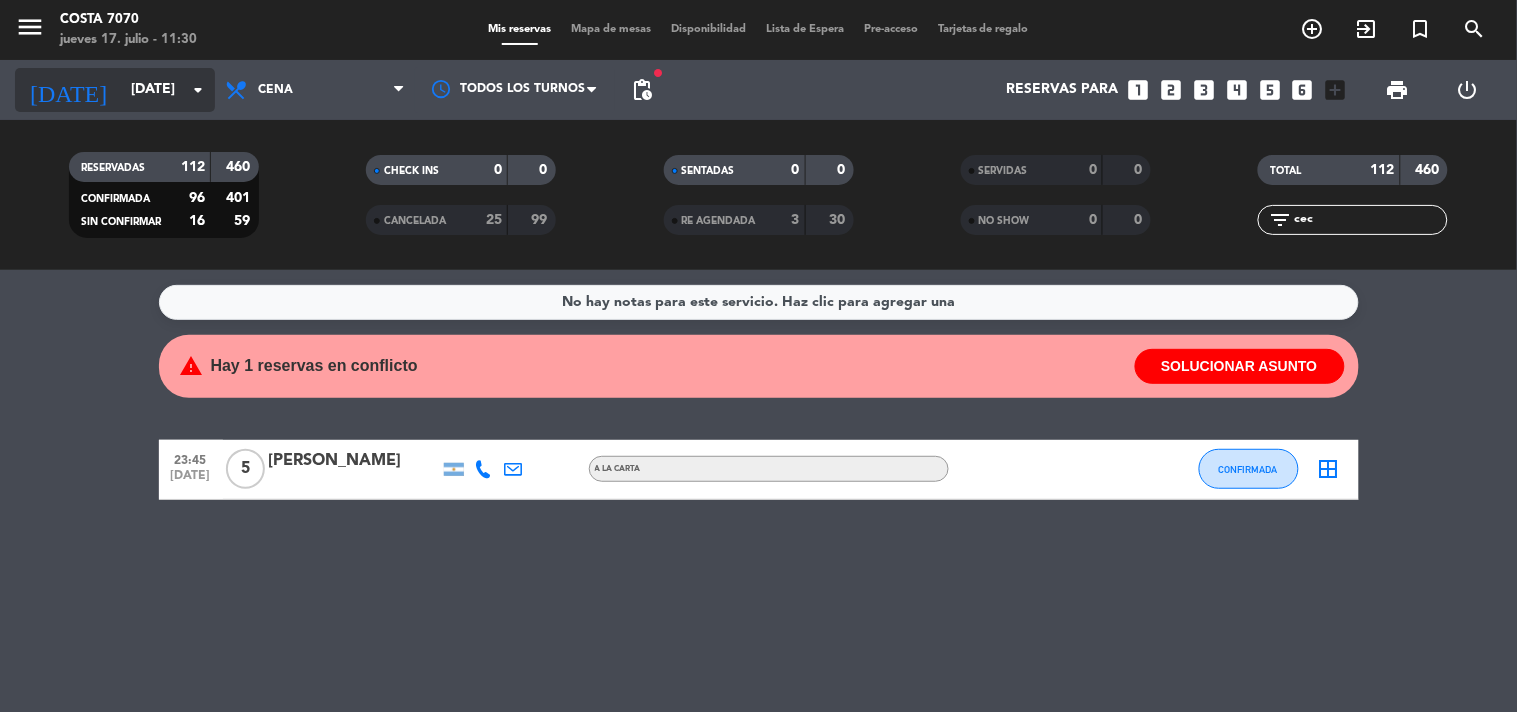 click on "[DATE]" 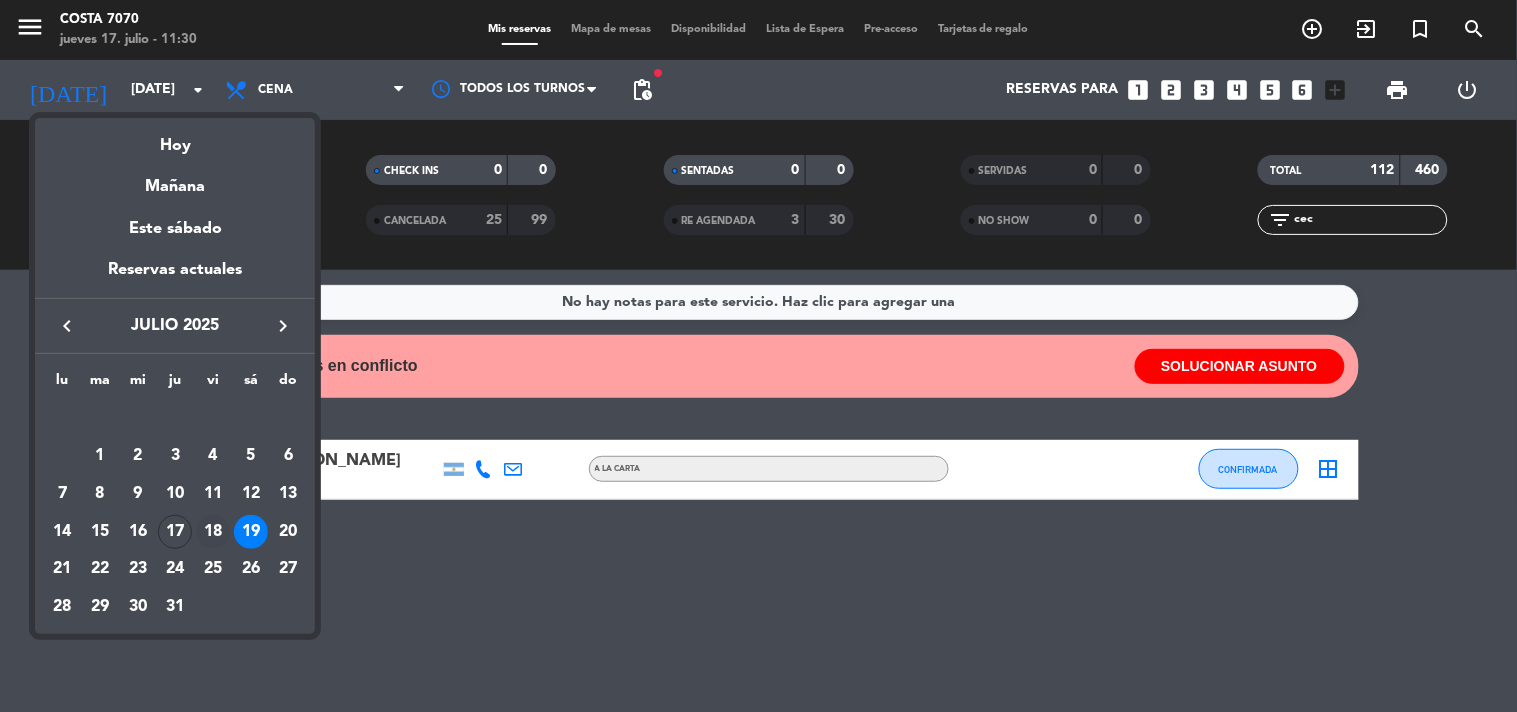 click on "18" at bounding box center [213, 532] 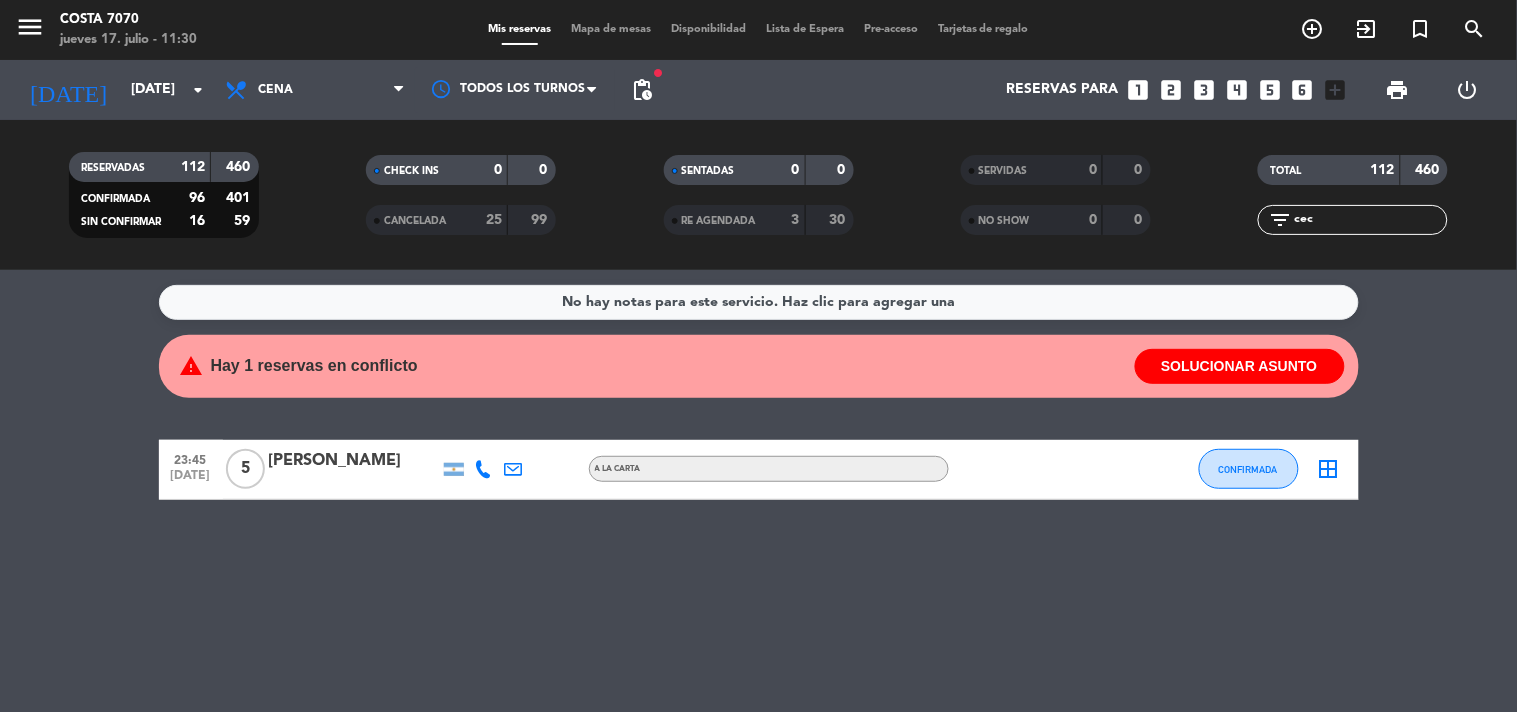 type on "[DATE]" 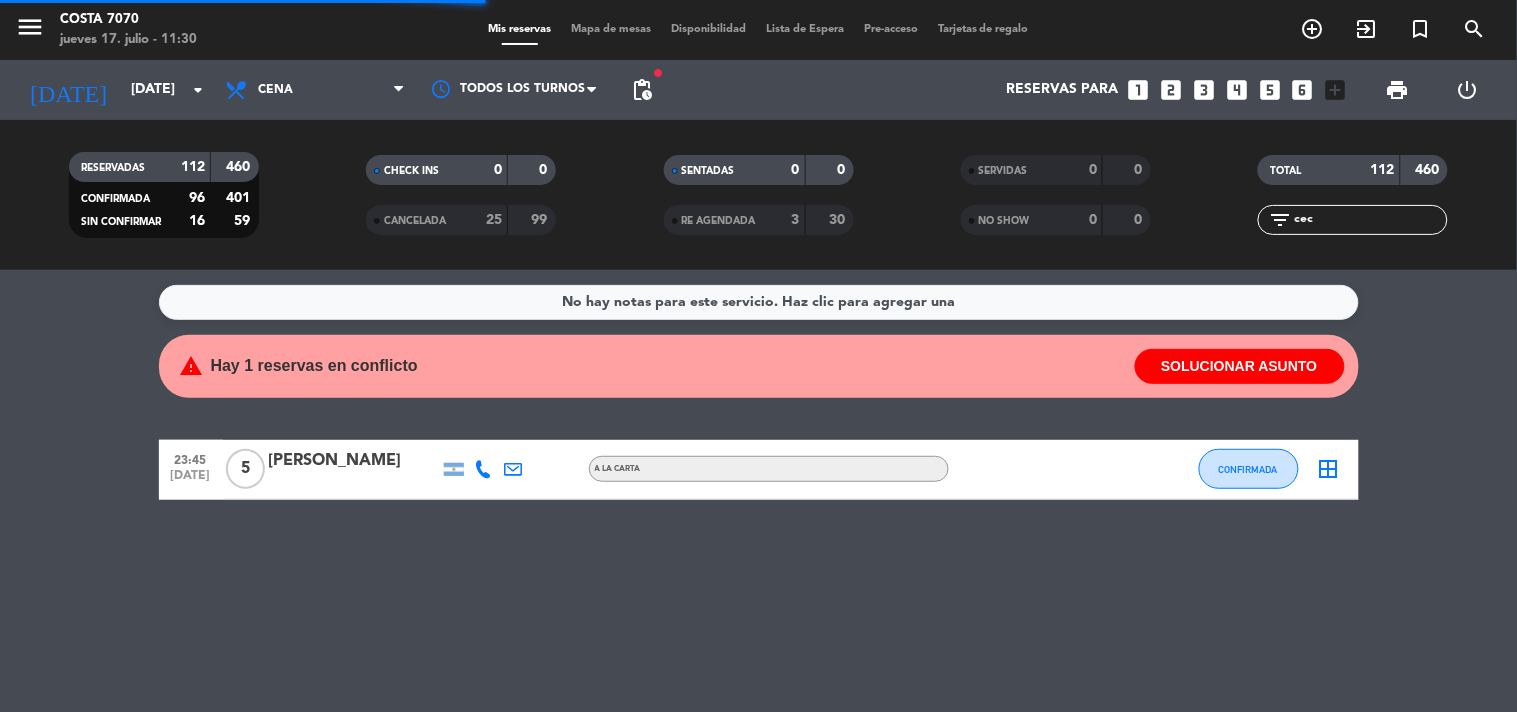 click on "cec" 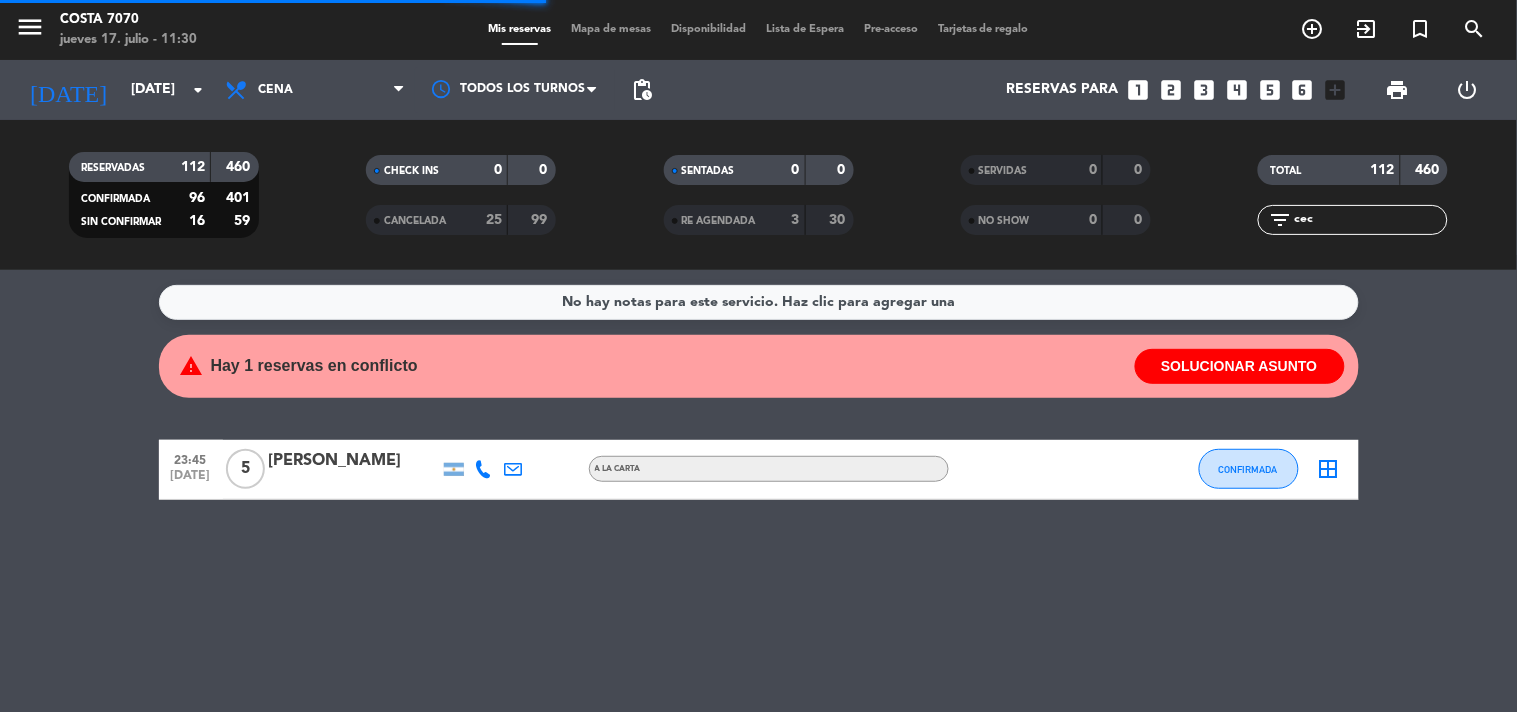 click on "cec" 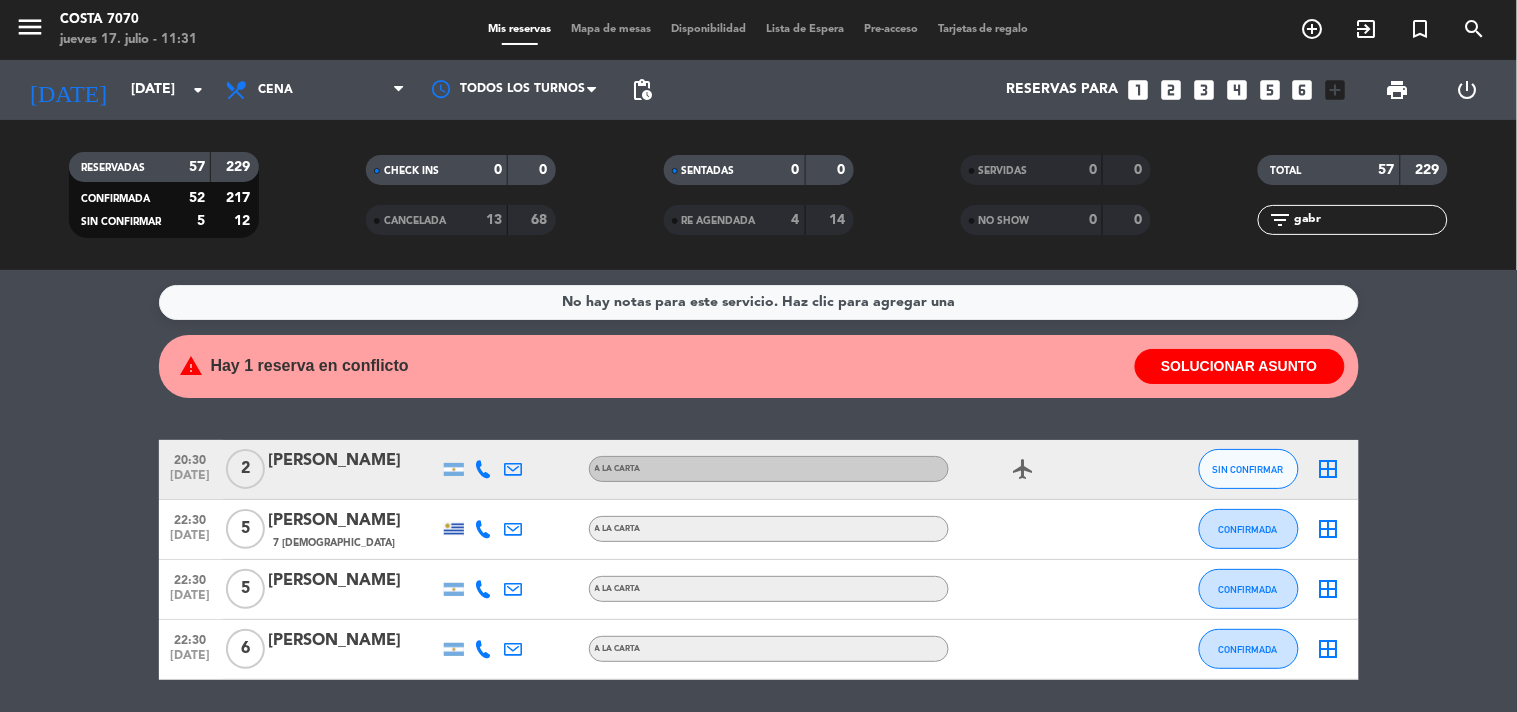 type on "gabr" 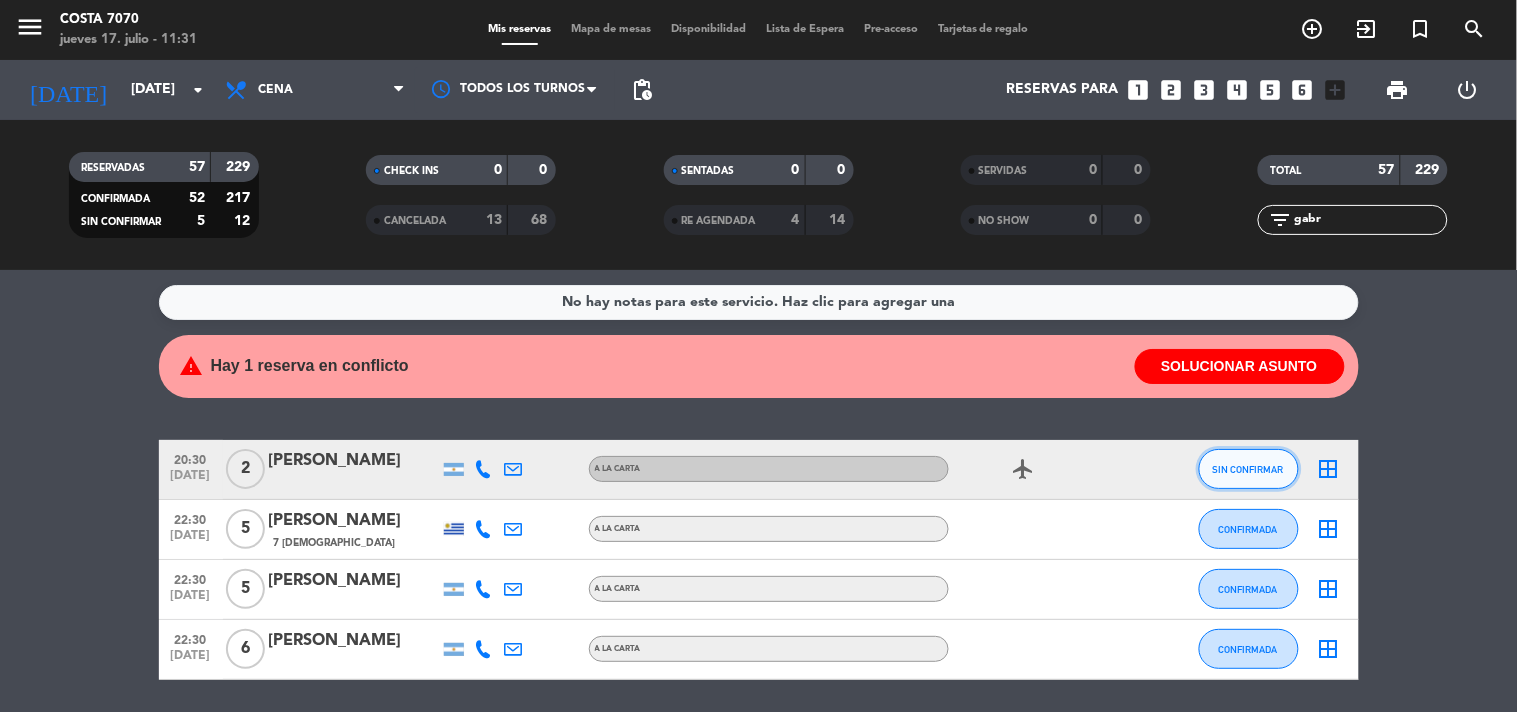 click on "SIN CONFIRMAR" 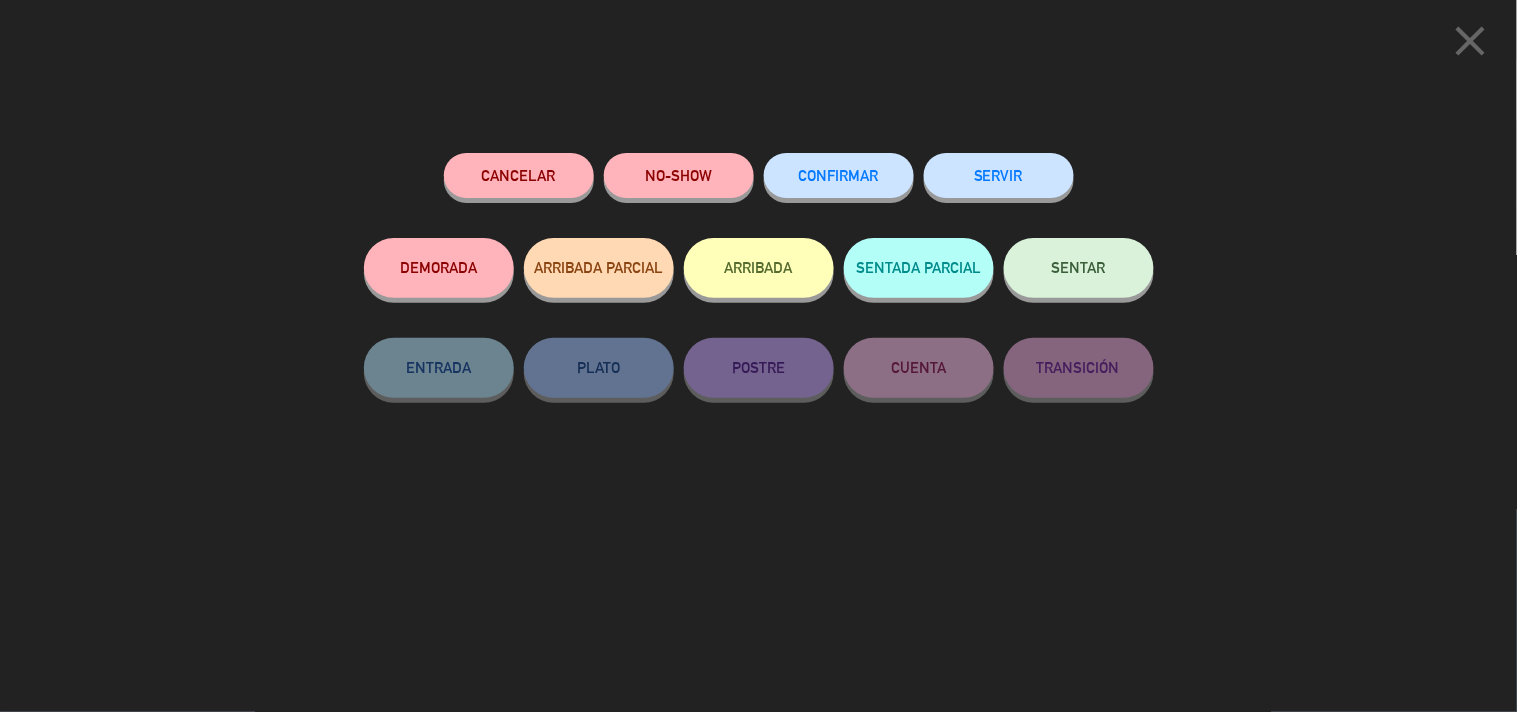 click on "Cancelar" 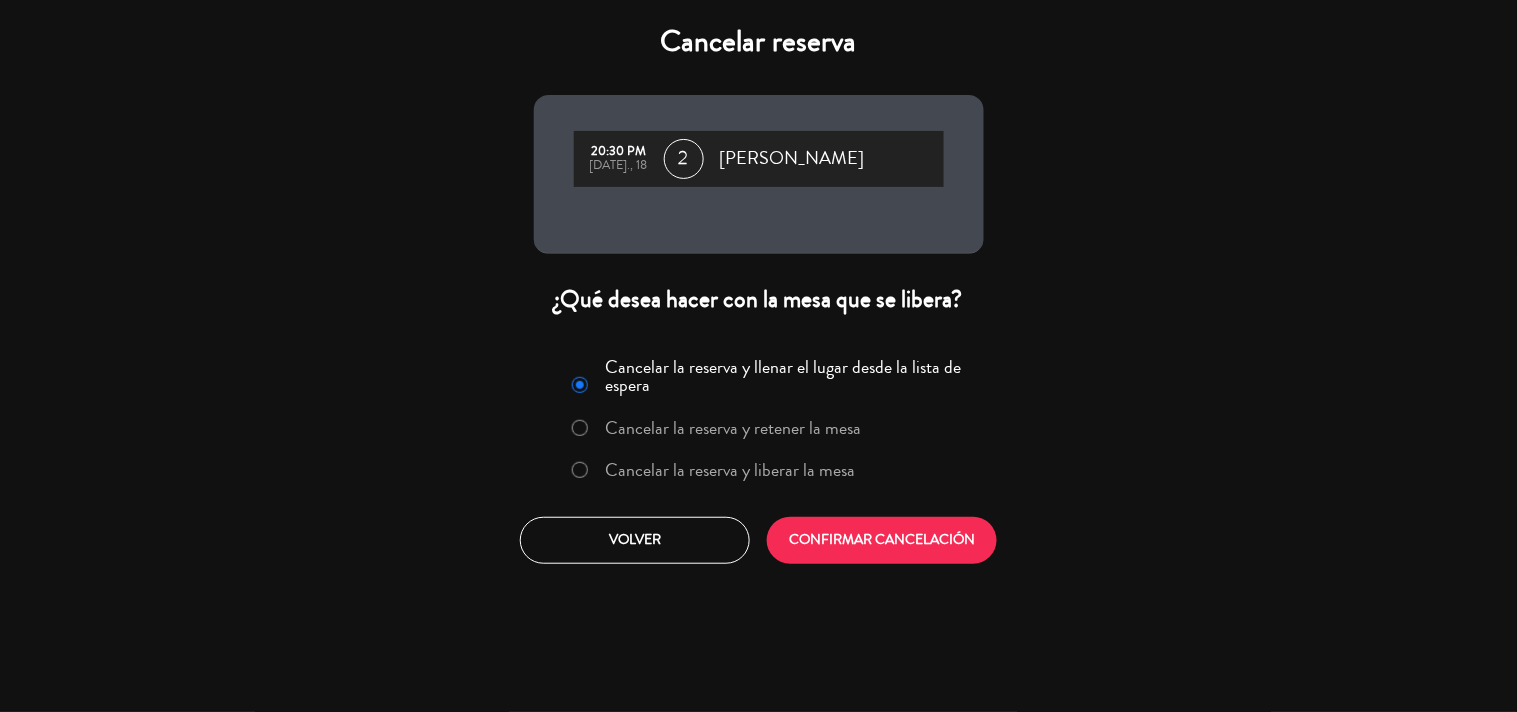 click on "Cancelar la reserva y liberar la mesa" 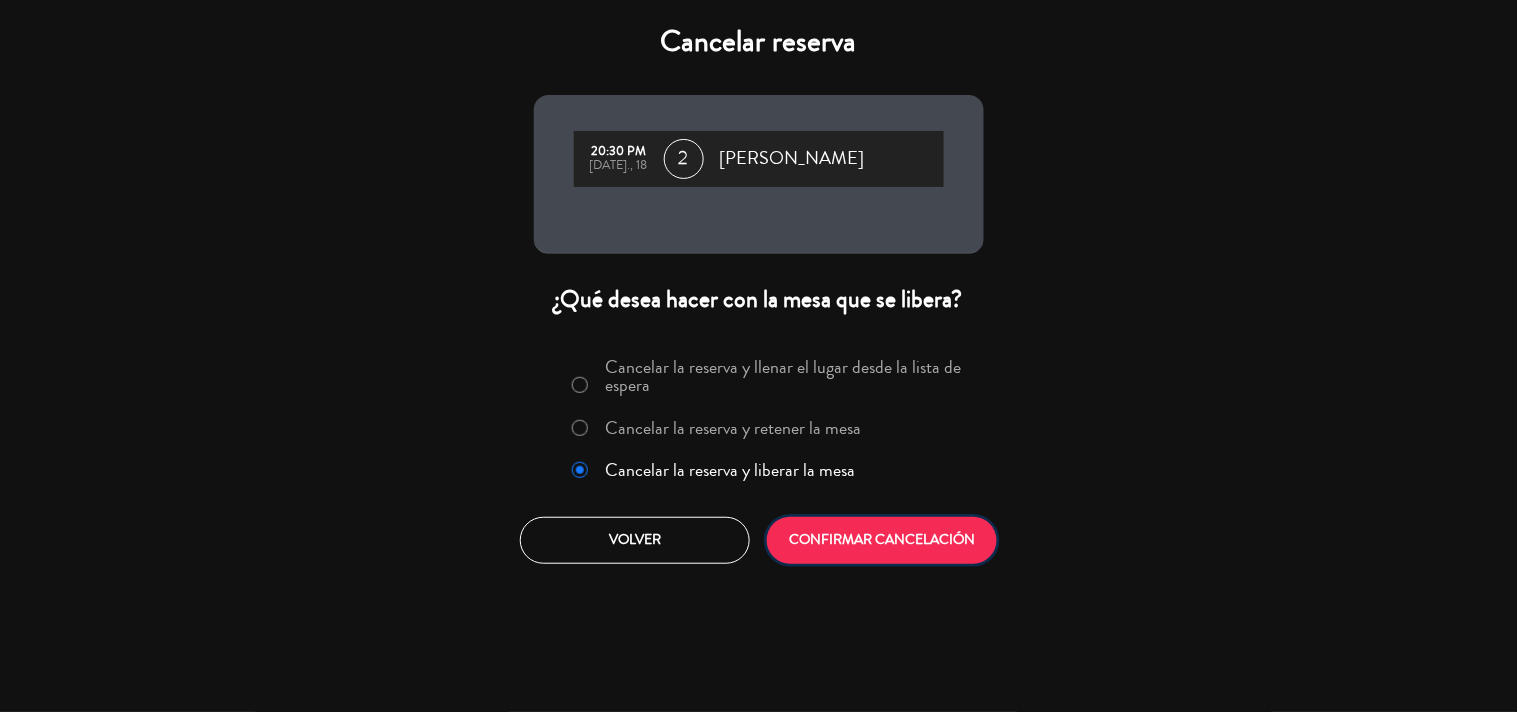 click on "CONFIRMAR CANCELACIÓN" 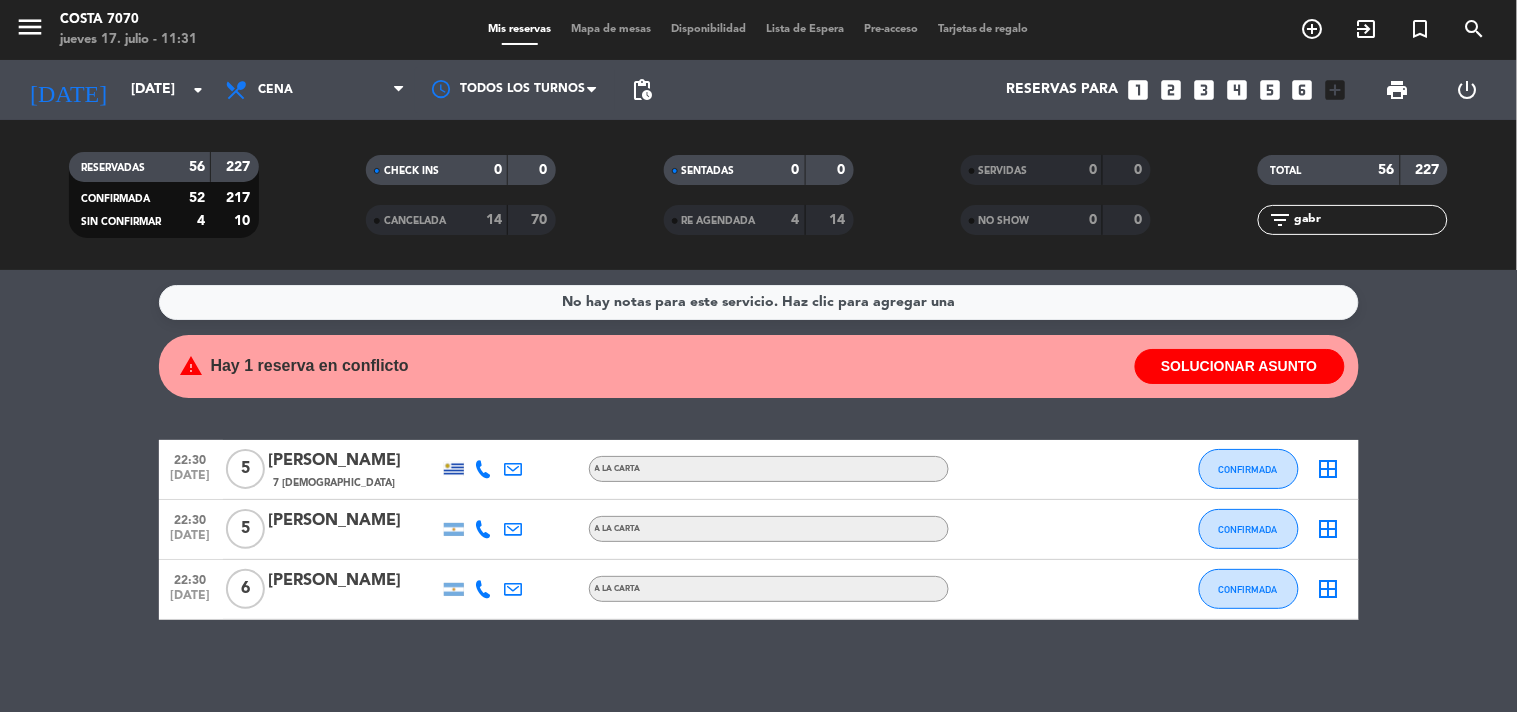 click on "gabr" 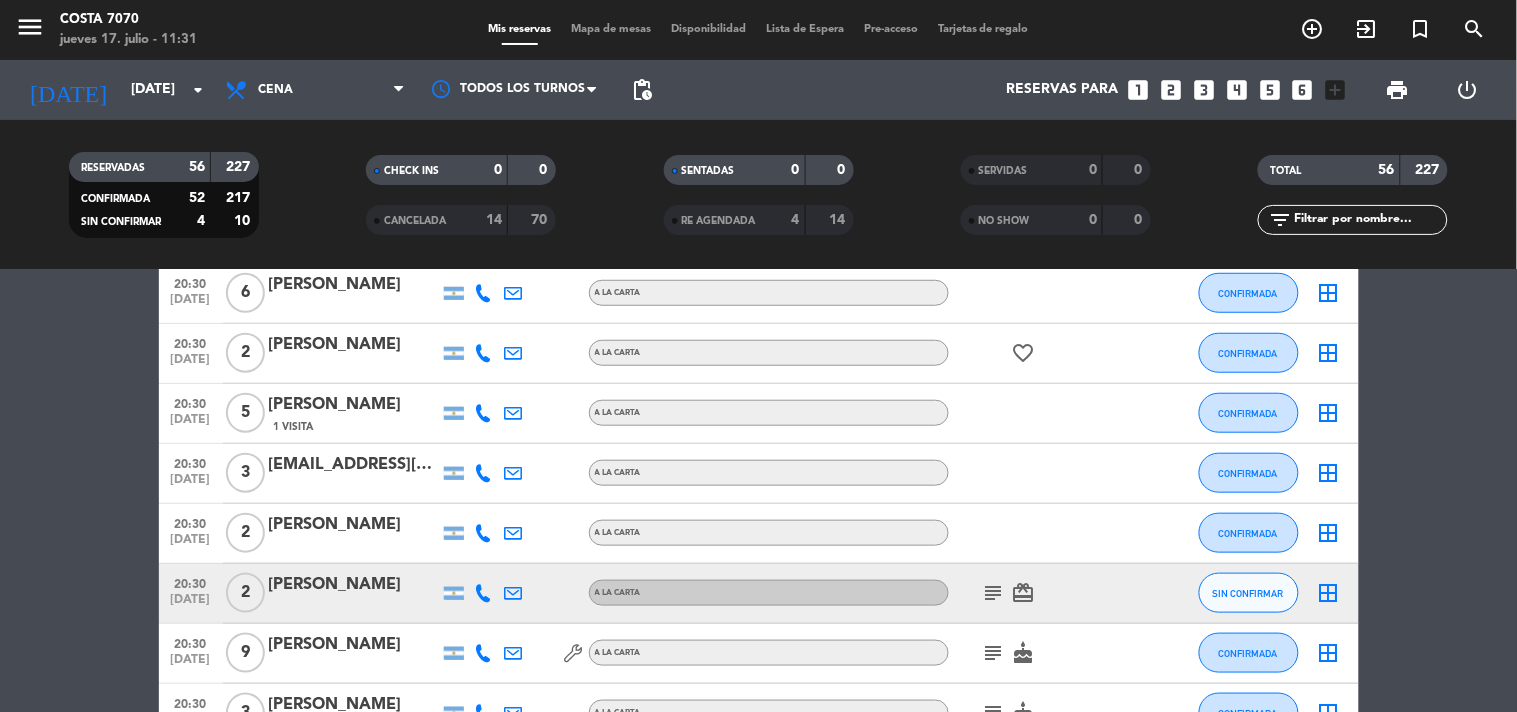 scroll, scrollTop: 0, scrollLeft: 0, axis: both 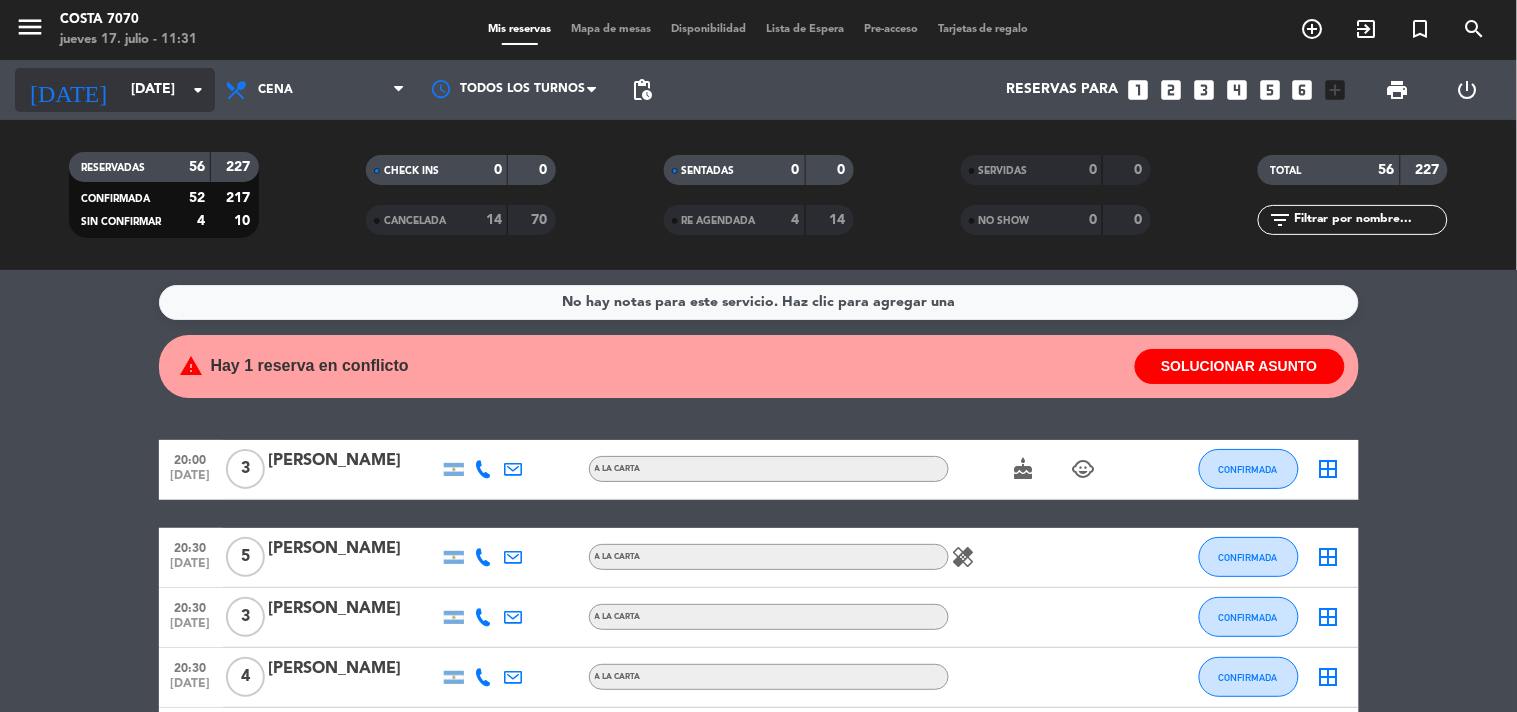 type 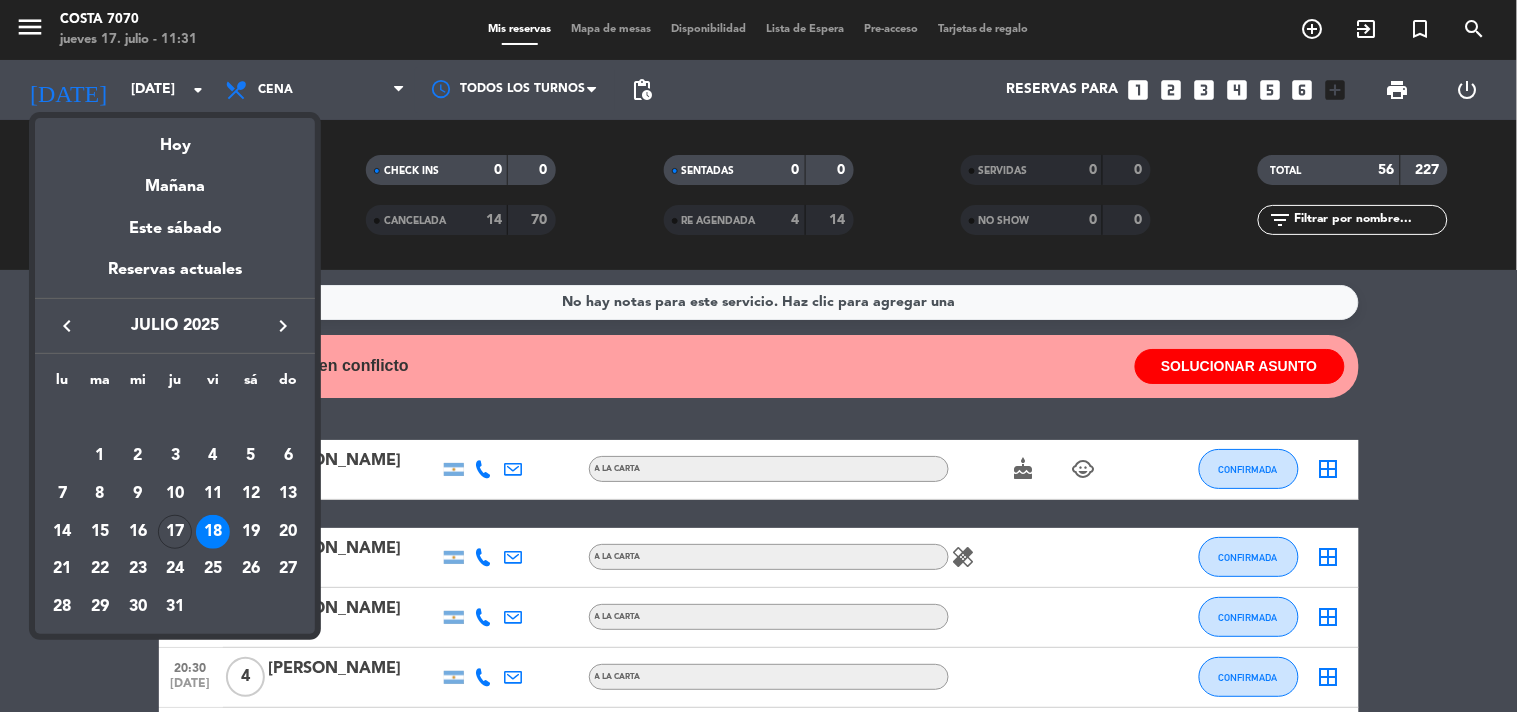 click on "19" at bounding box center [251, 532] 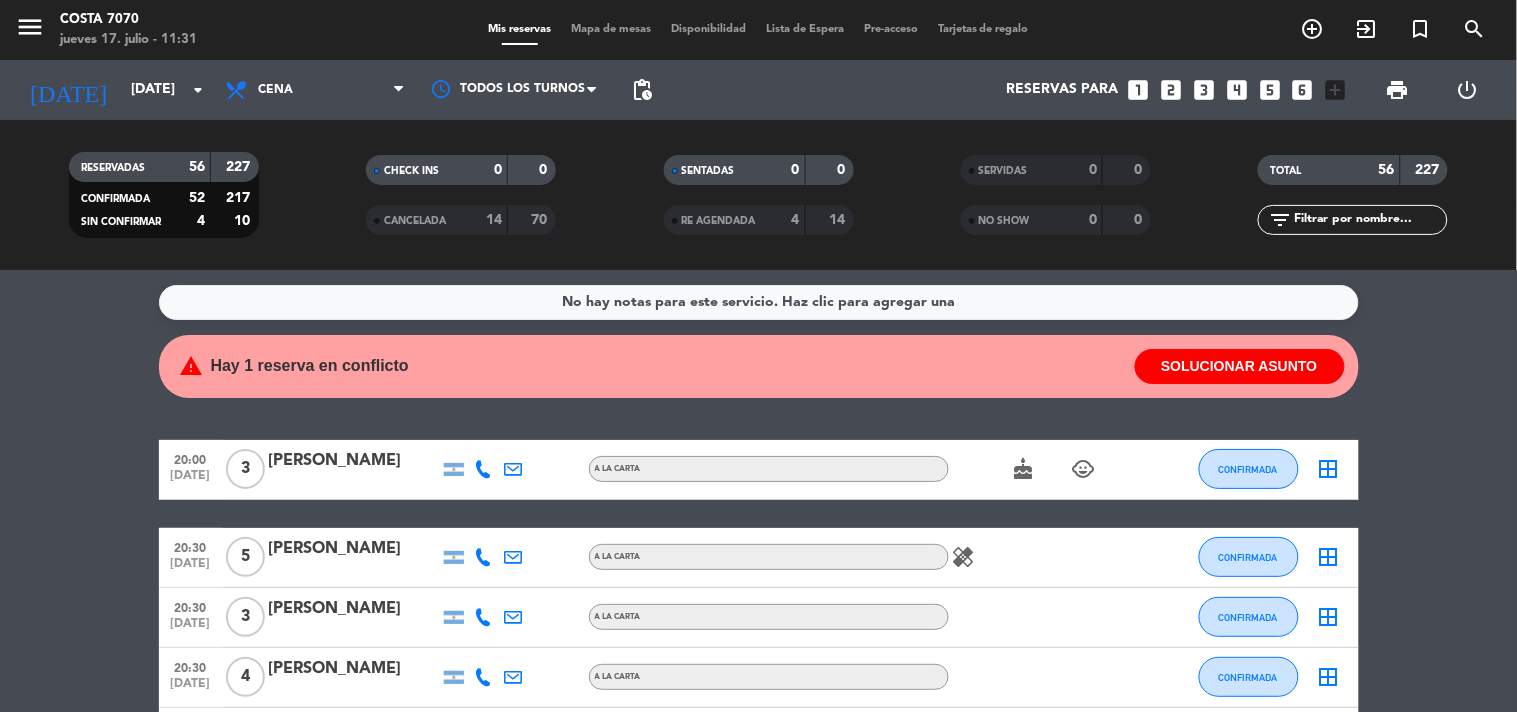 type on "[DATE]" 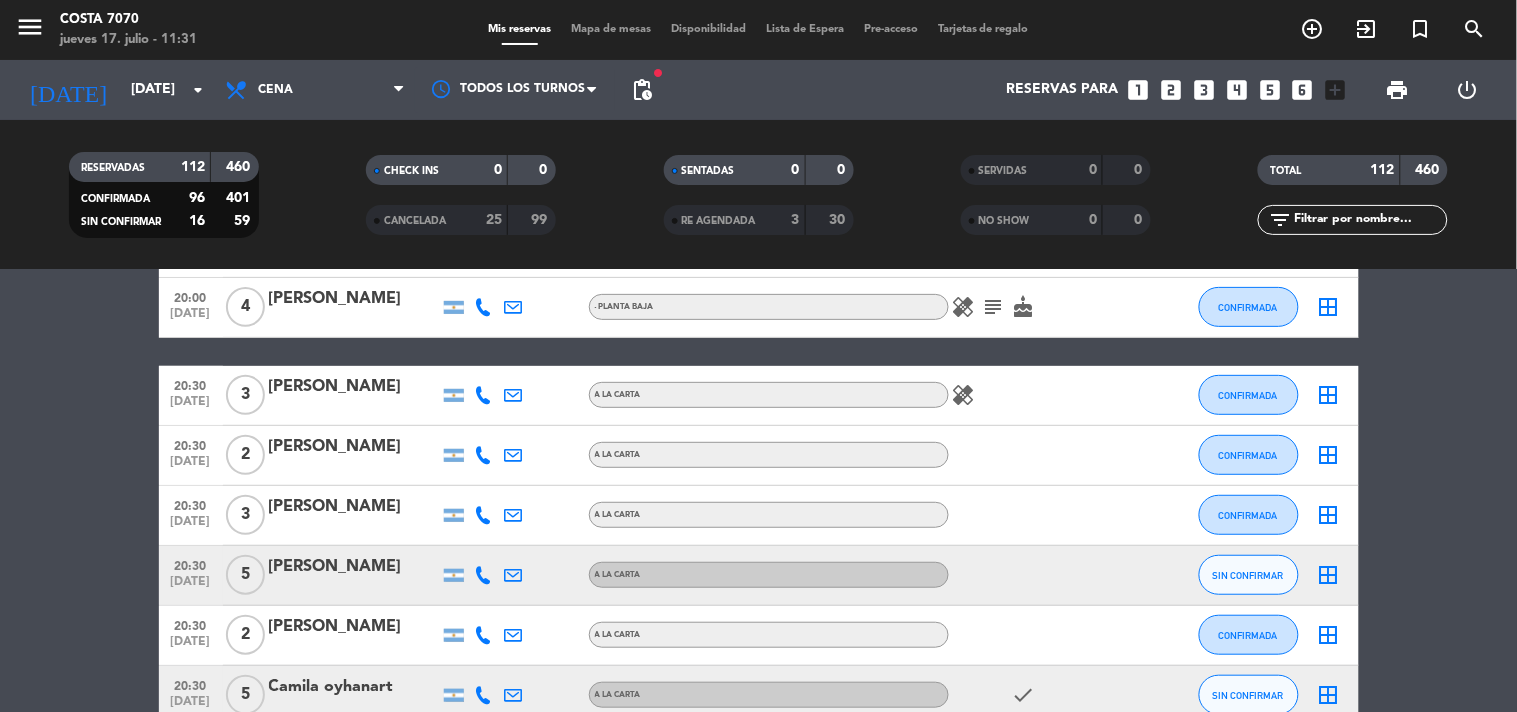 scroll, scrollTop: 333, scrollLeft: 0, axis: vertical 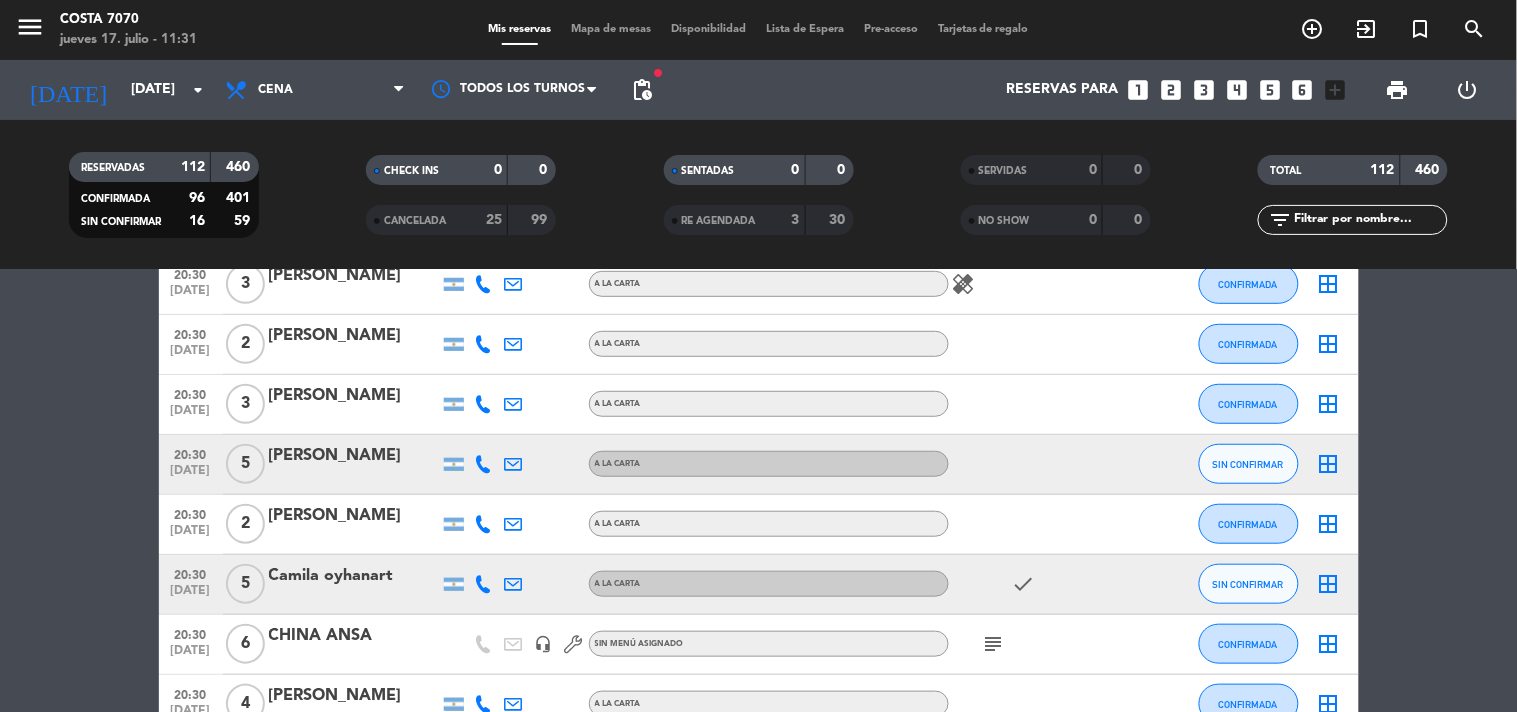 click 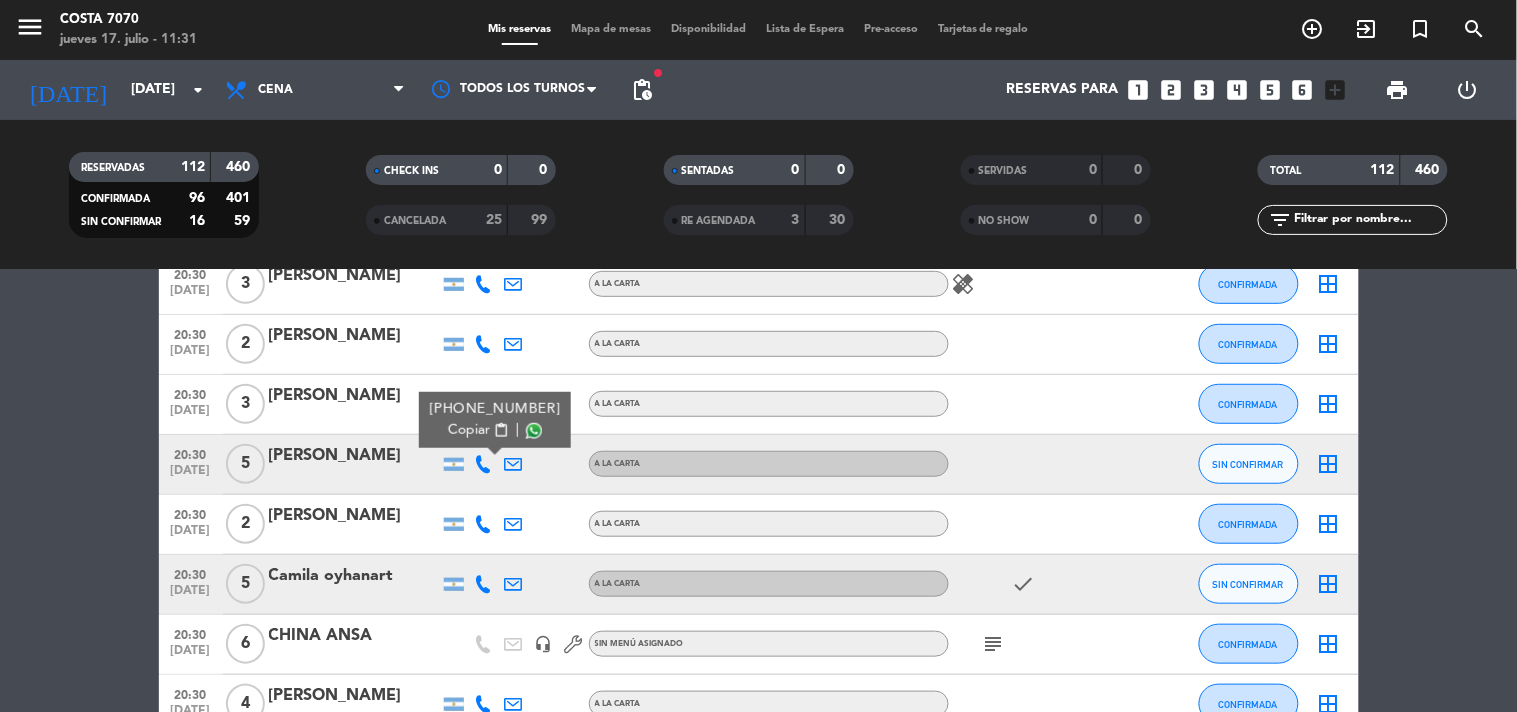 click on "Copiar" at bounding box center (469, 430) 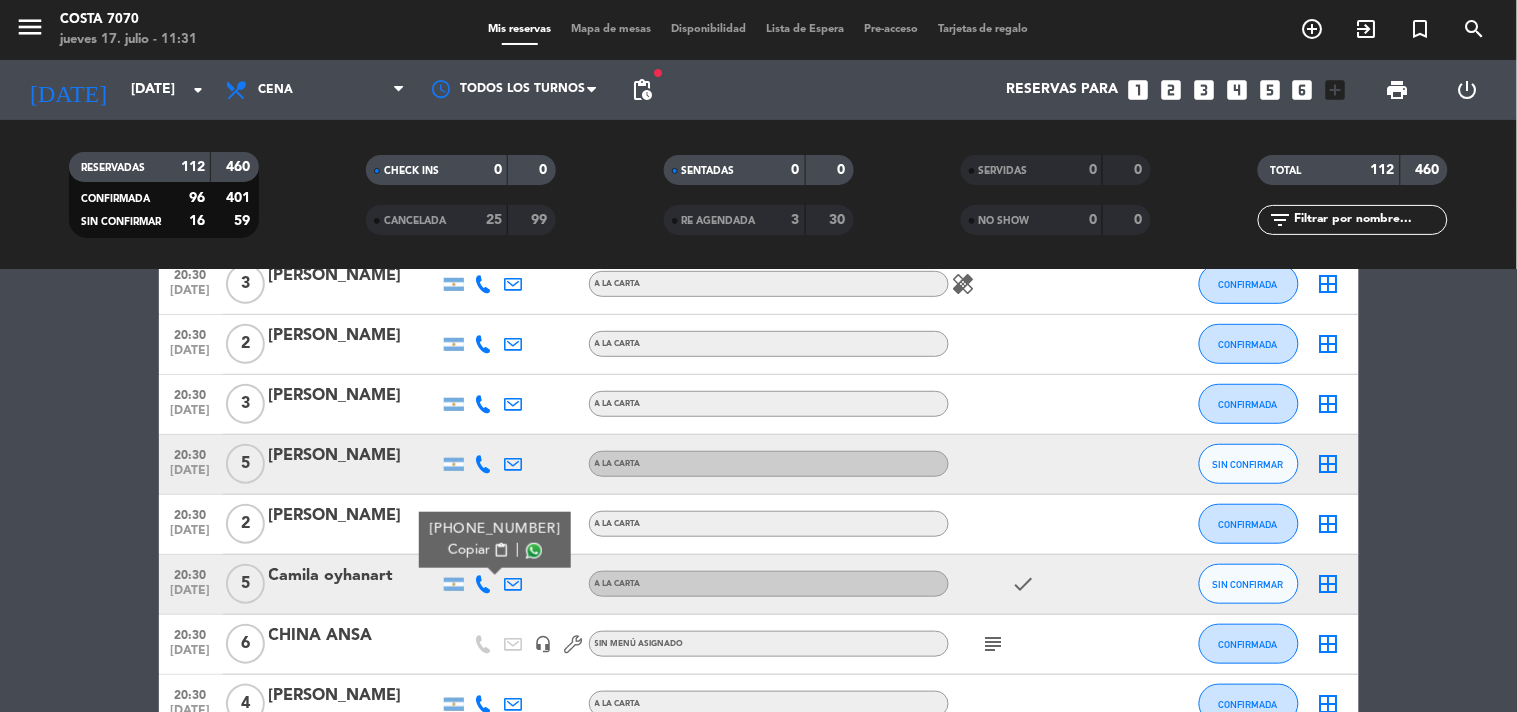 click on "content_paste" at bounding box center [500, 550] 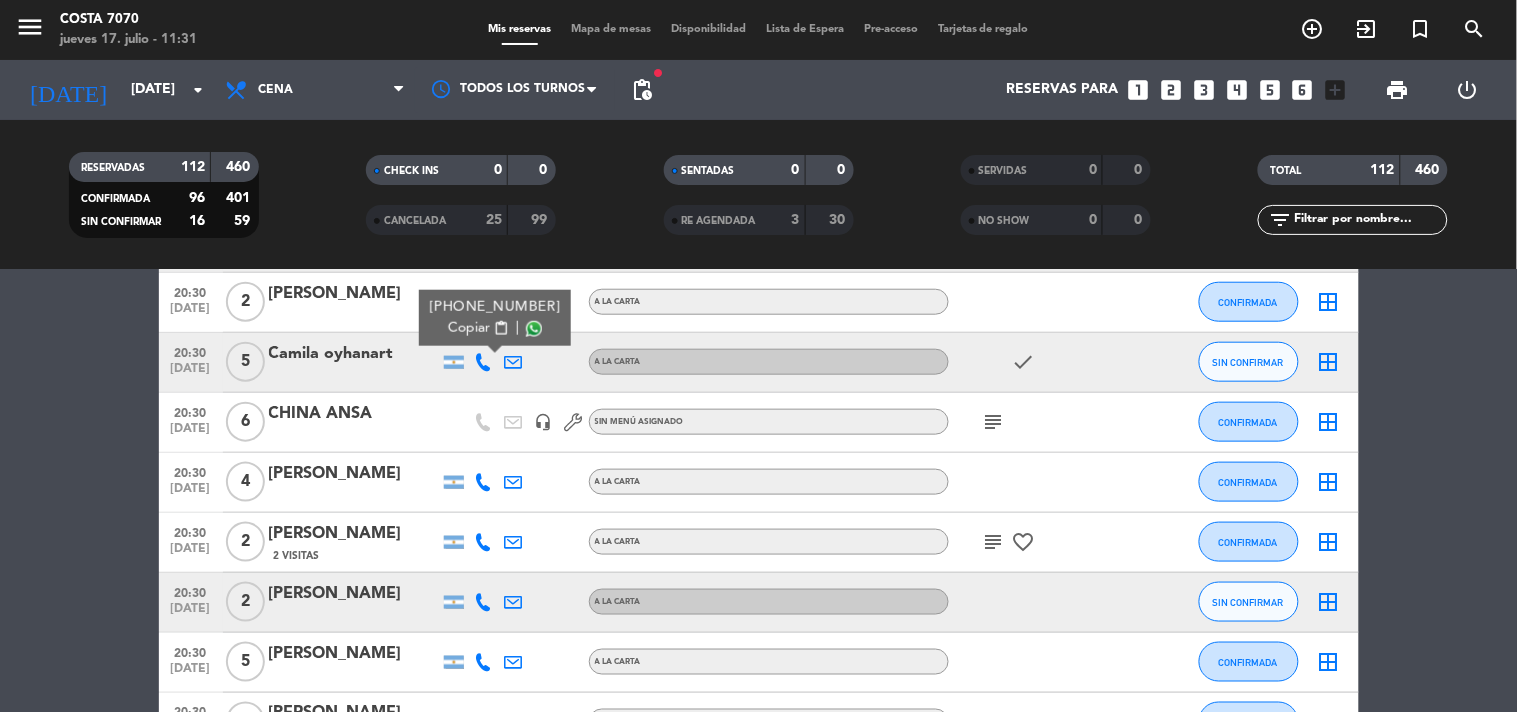 scroll, scrollTop: 666, scrollLeft: 0, axis: vertical 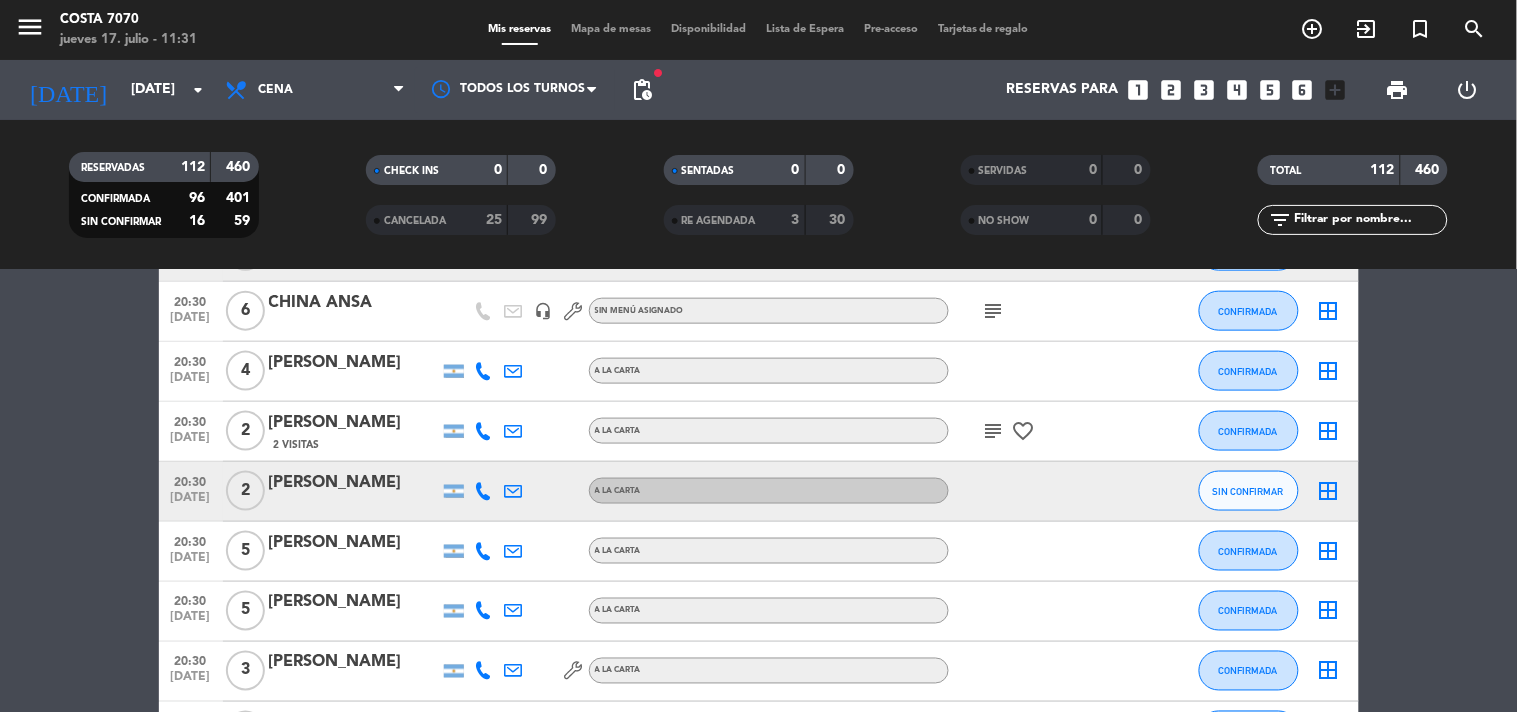 click 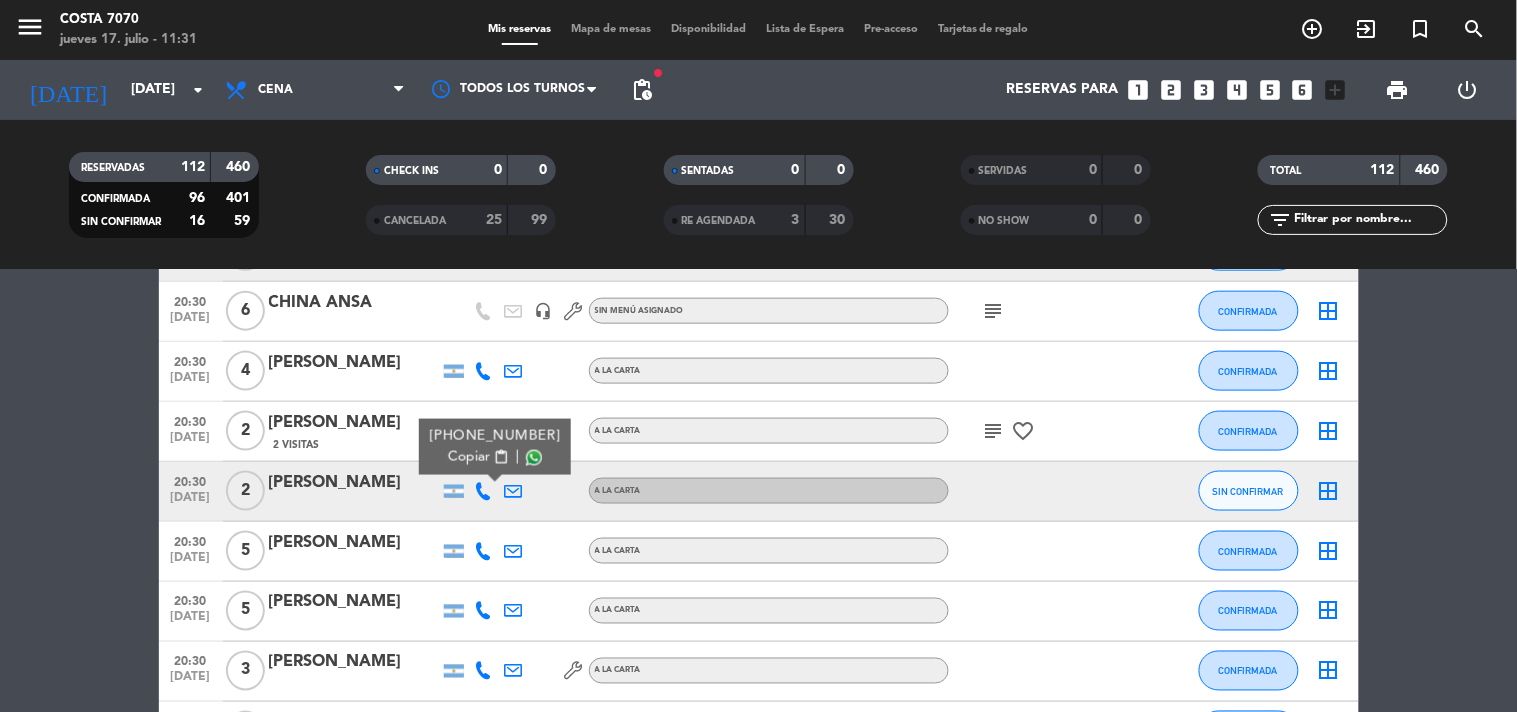 click on "Copiar" at bounding box center (469, 457) 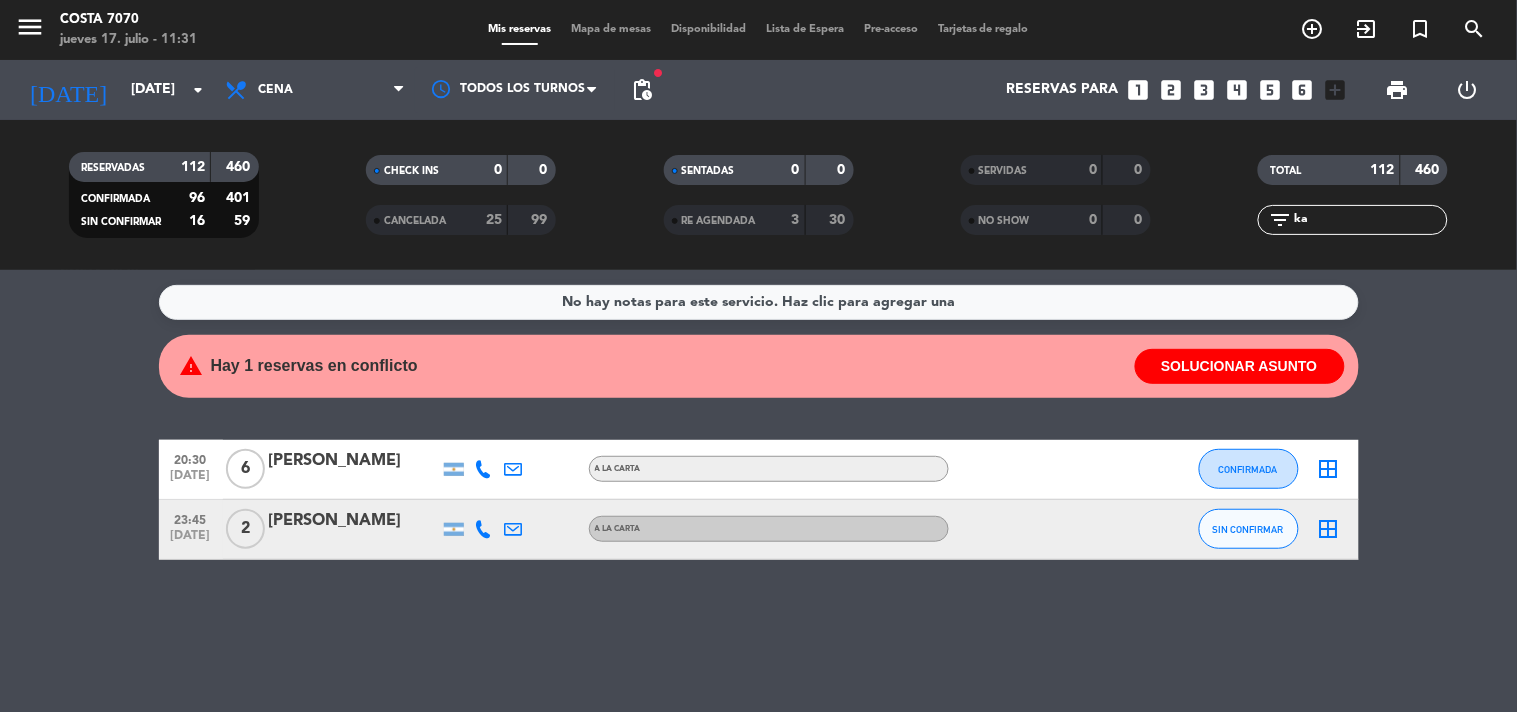 scroll, scrollTop: 0, scrollLeft: 0, axis: both 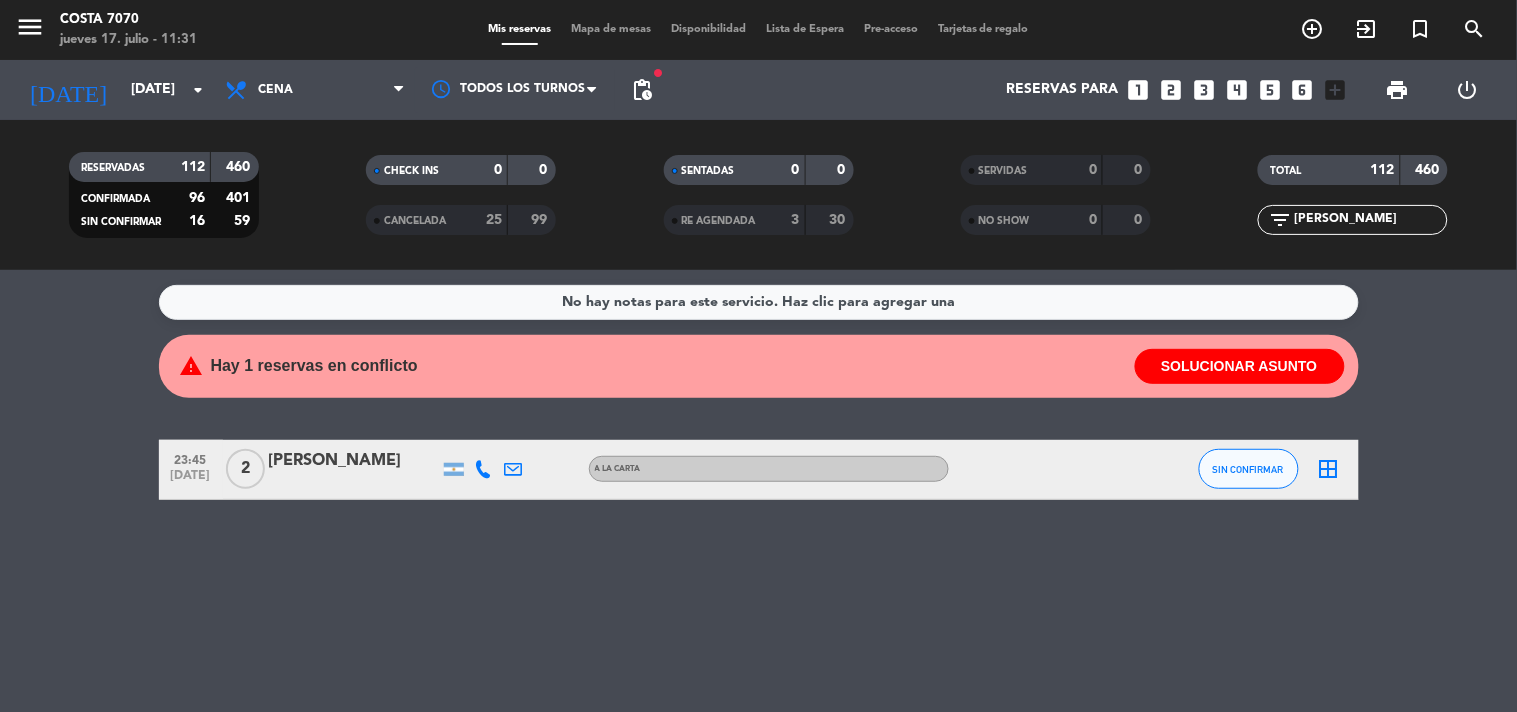 type on "[PERSON_NAME]" 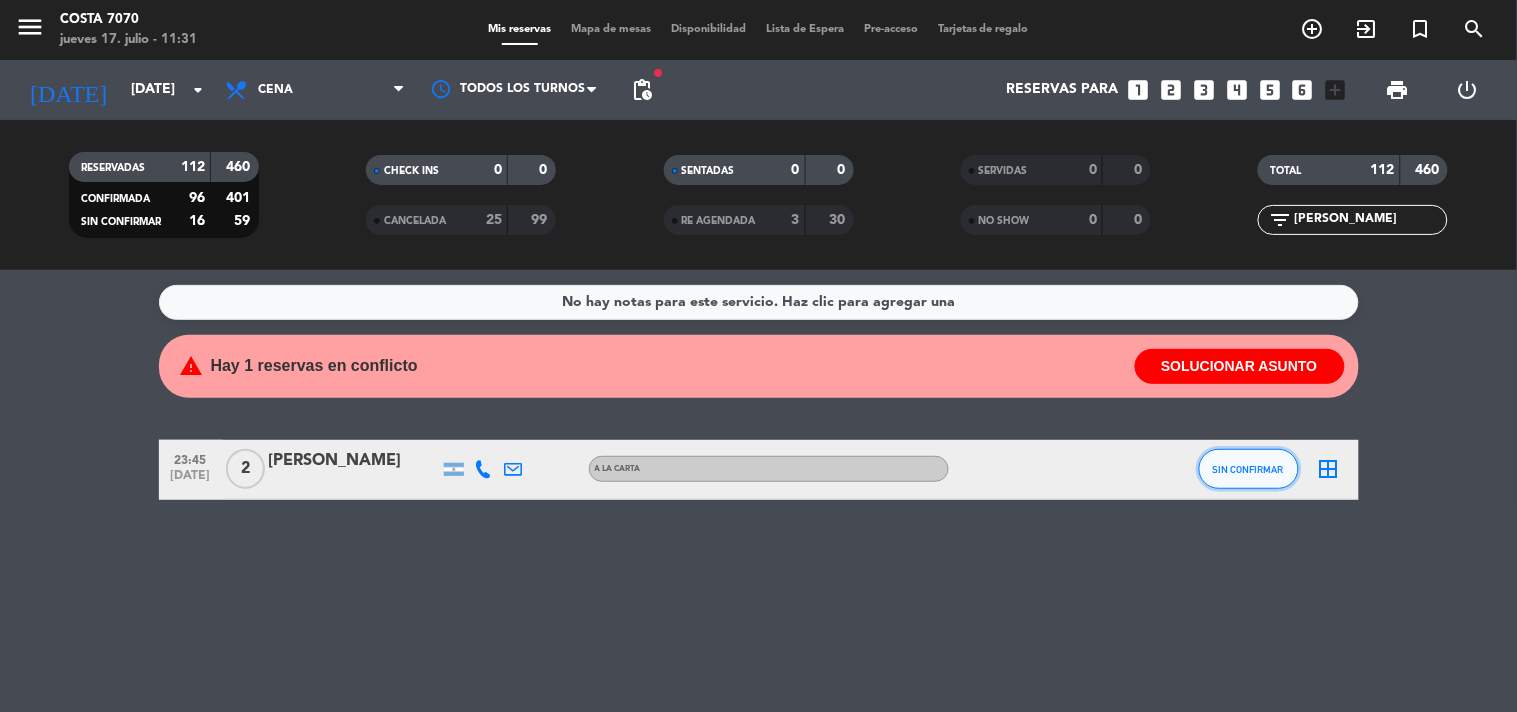click on "SIN CONFIRMAR" 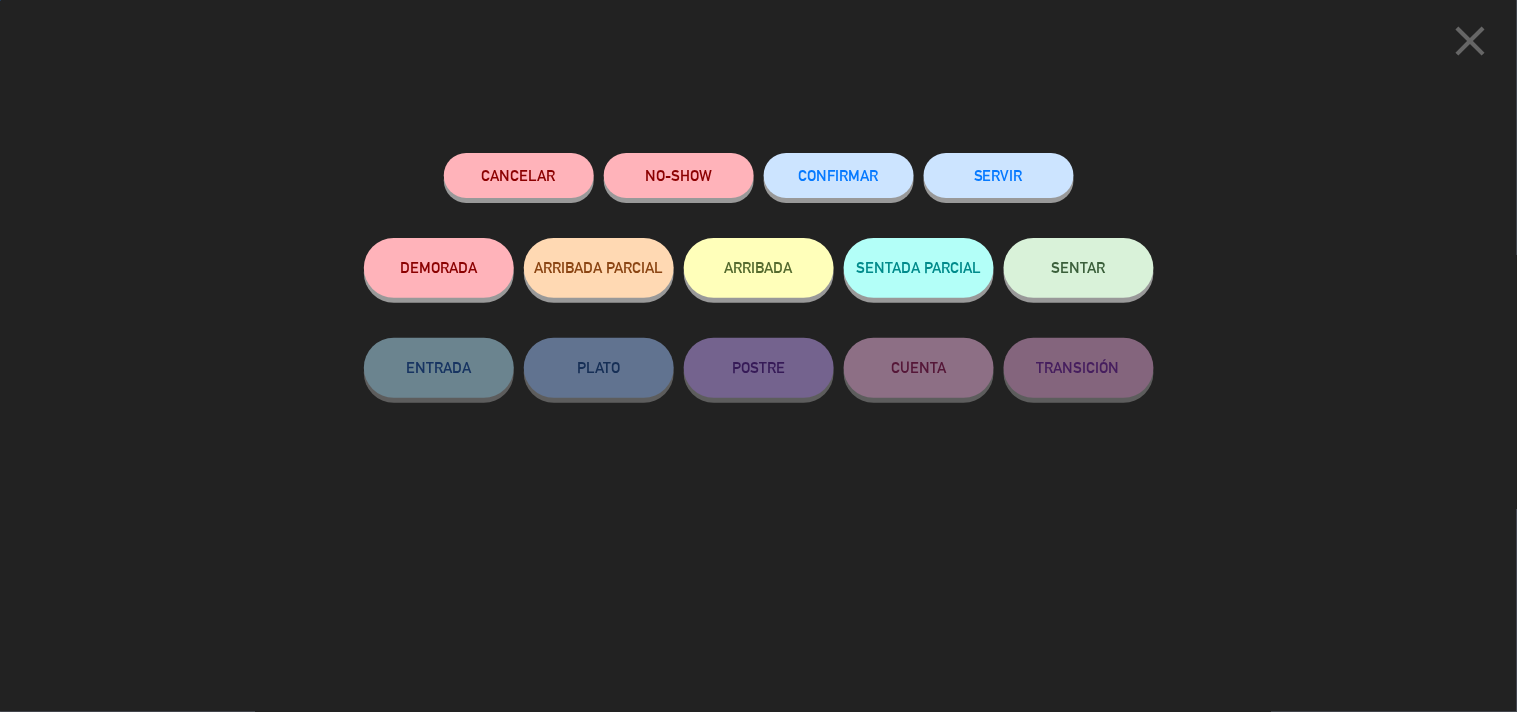click on "CONFIRMAR" 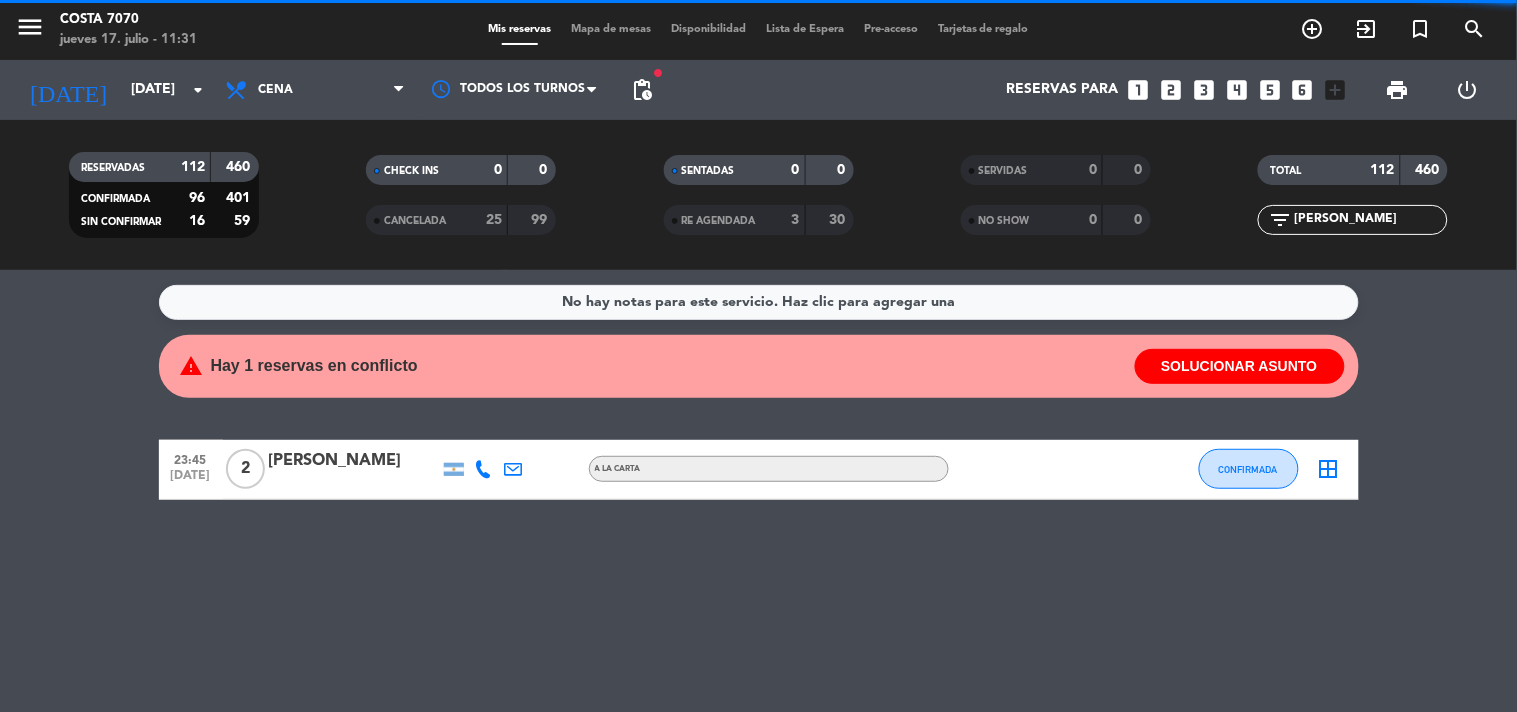 click on "[PERSON_NAME]" 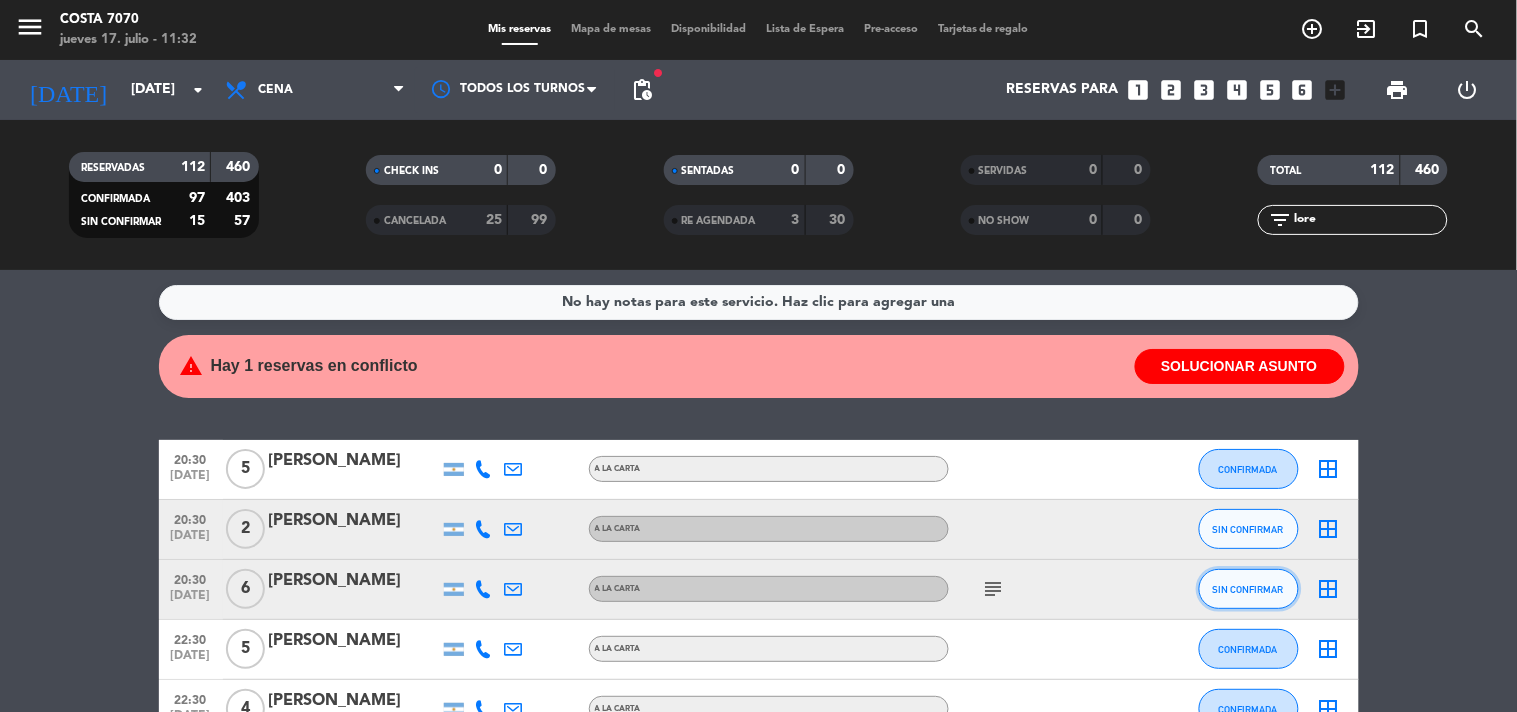 click on "SIN CONFIRMAR" 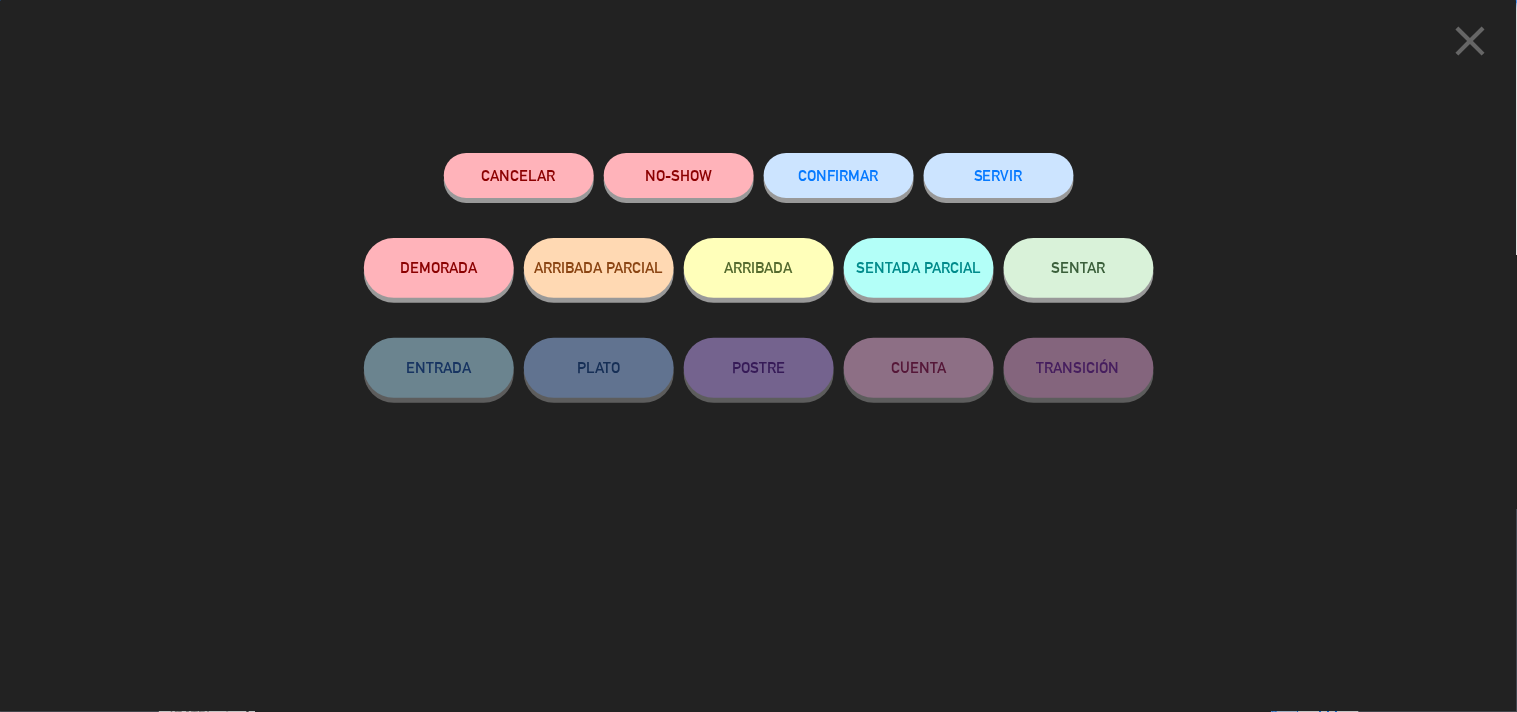 click on "CONFIRMAR" 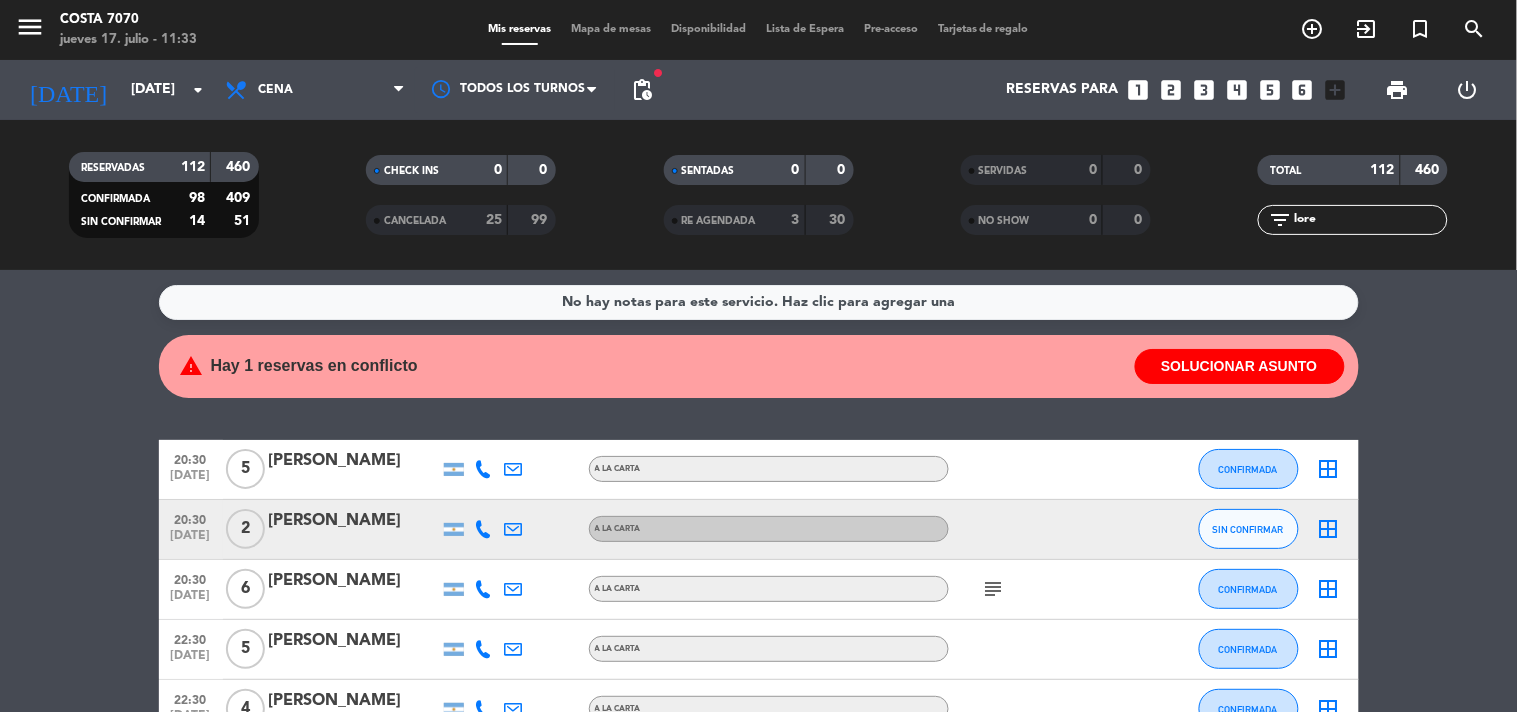 click on "lore" 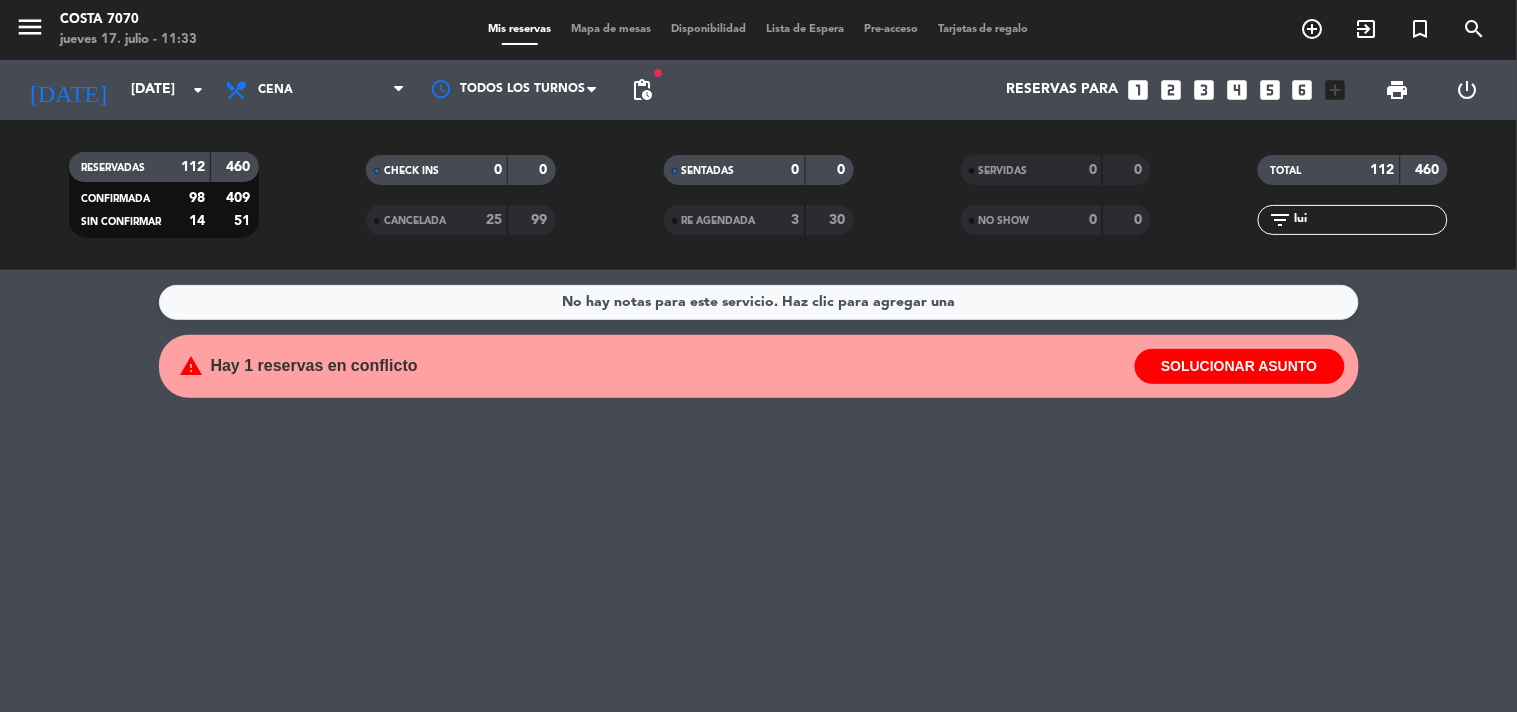 type on "lui" 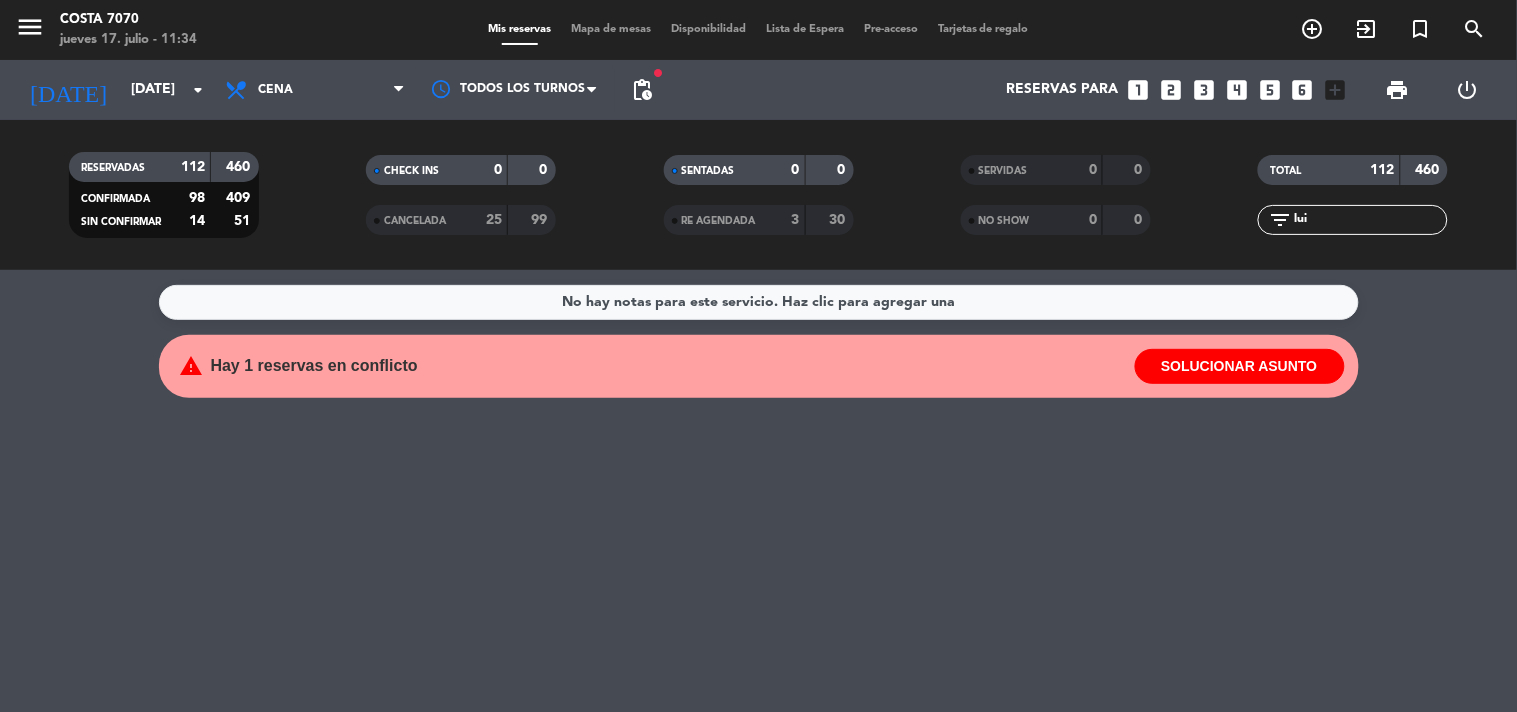click on "filter_list lui" 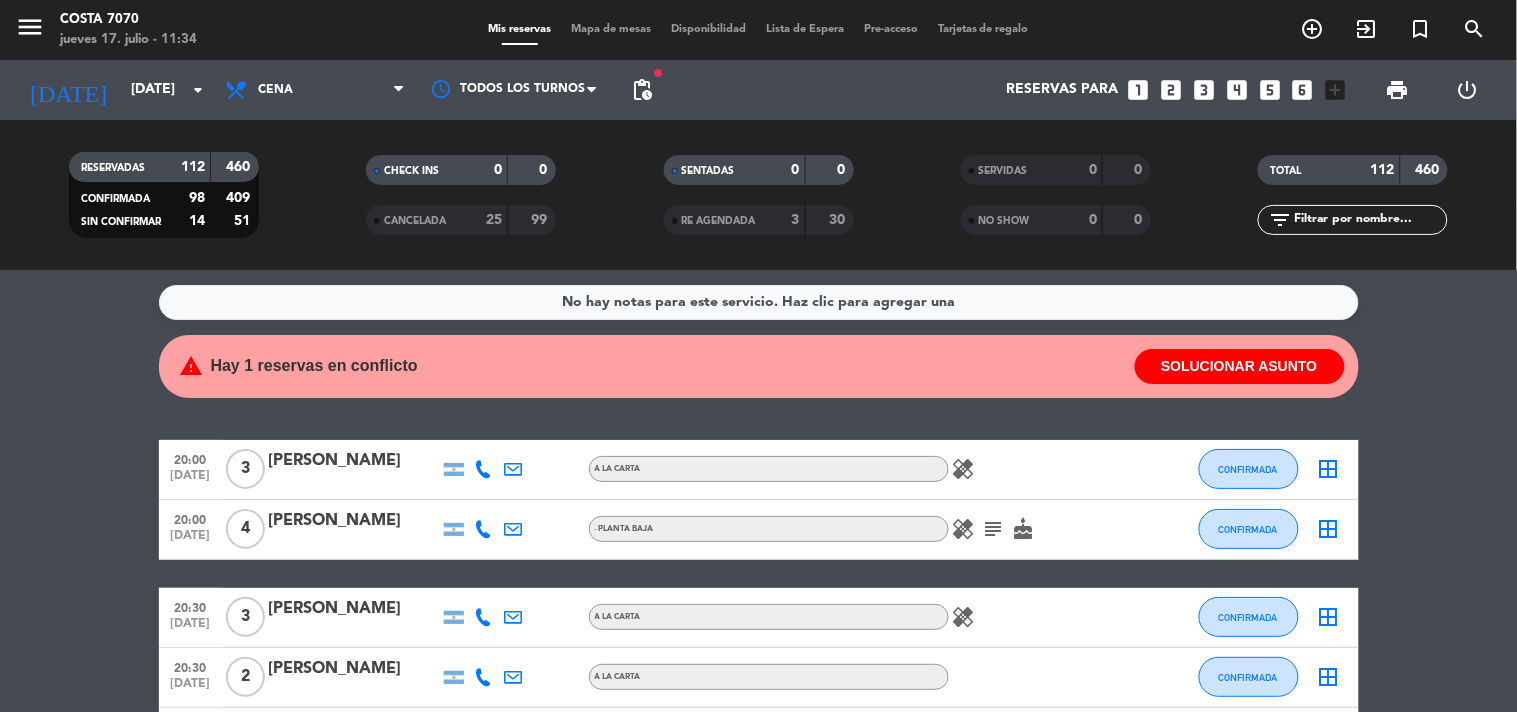 scroll, scrollTop: 222, scrollLeft: 0, axis: vertical 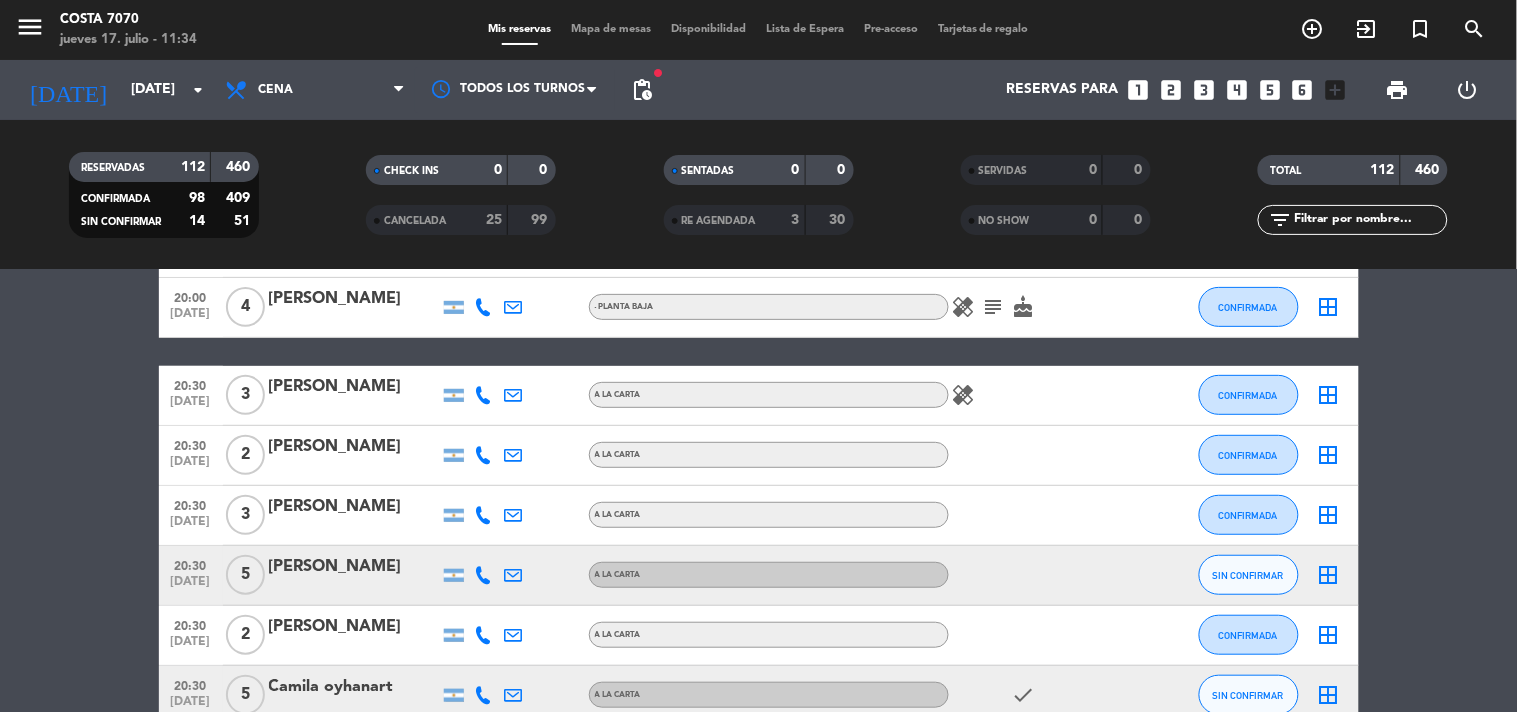 type 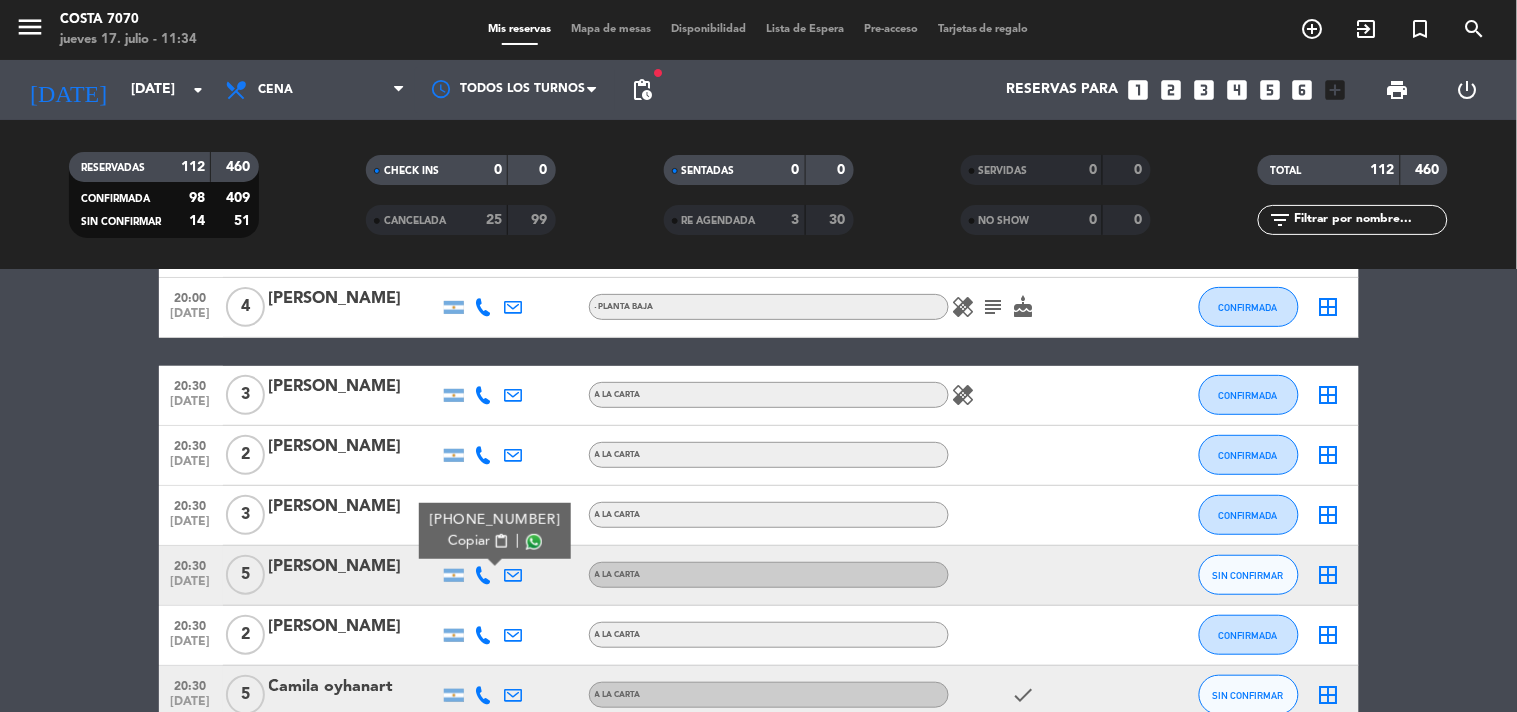 click on "[PHONE_NUMBER]" at bounding box center (494, 520) 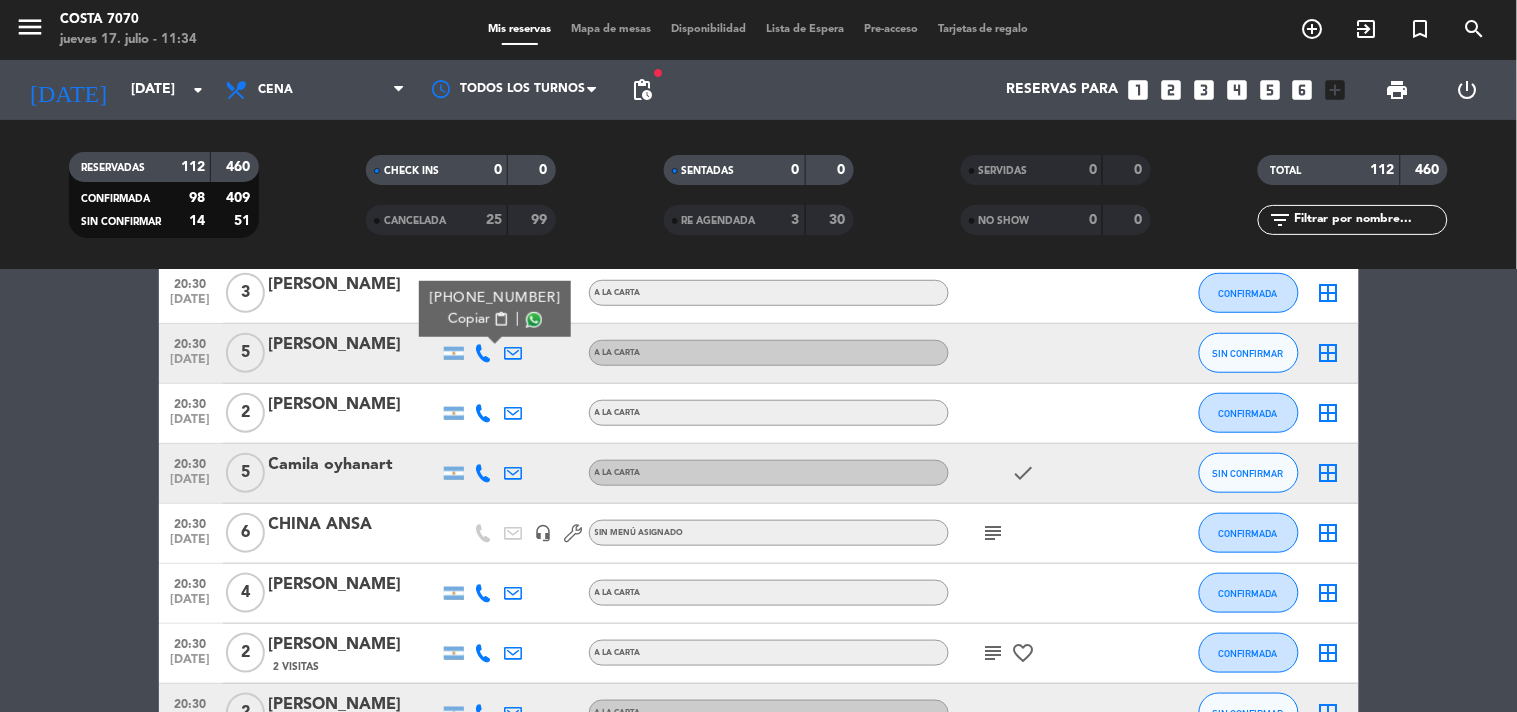 scroll, scrollTop: 555, scrollLeft: 0, axis: vertical 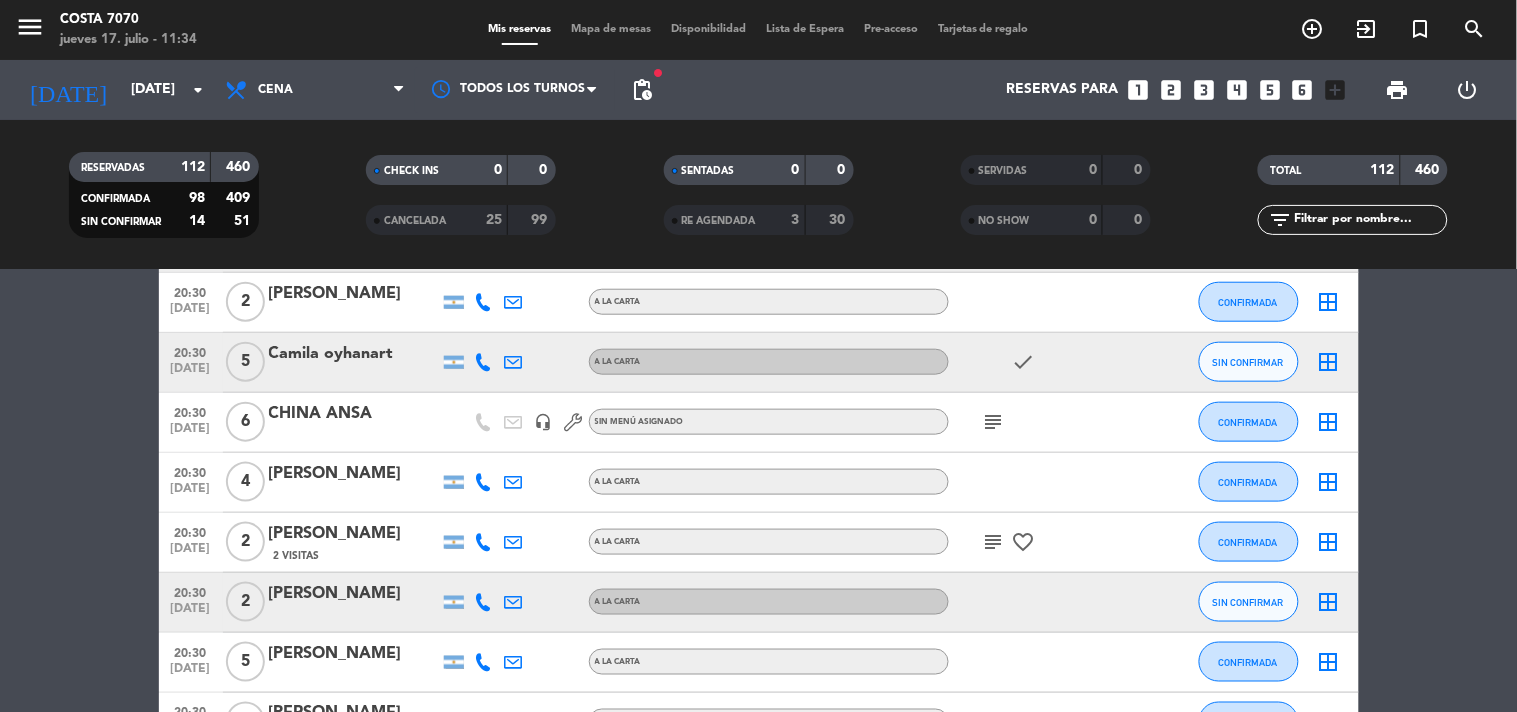 click 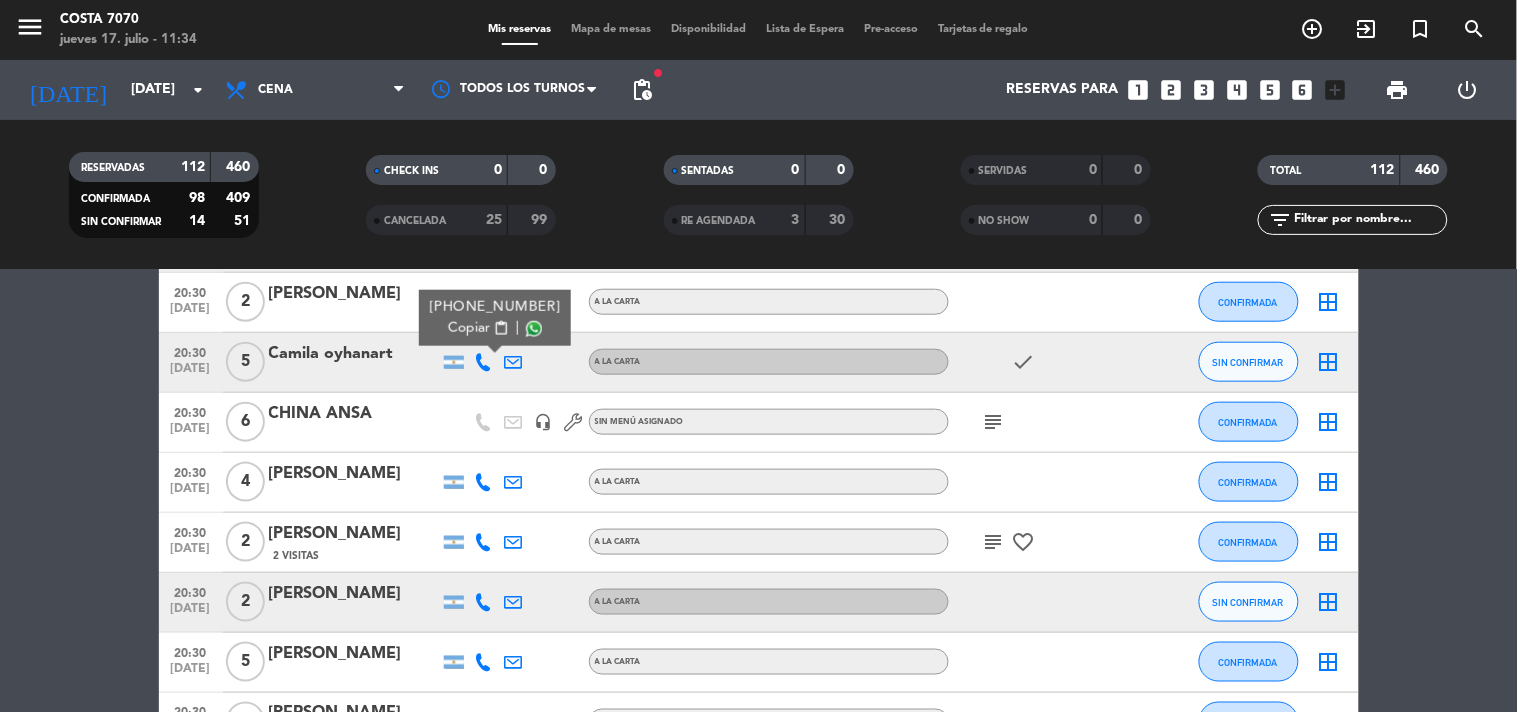 click on "Copiar" at bounding box center (469, 328) 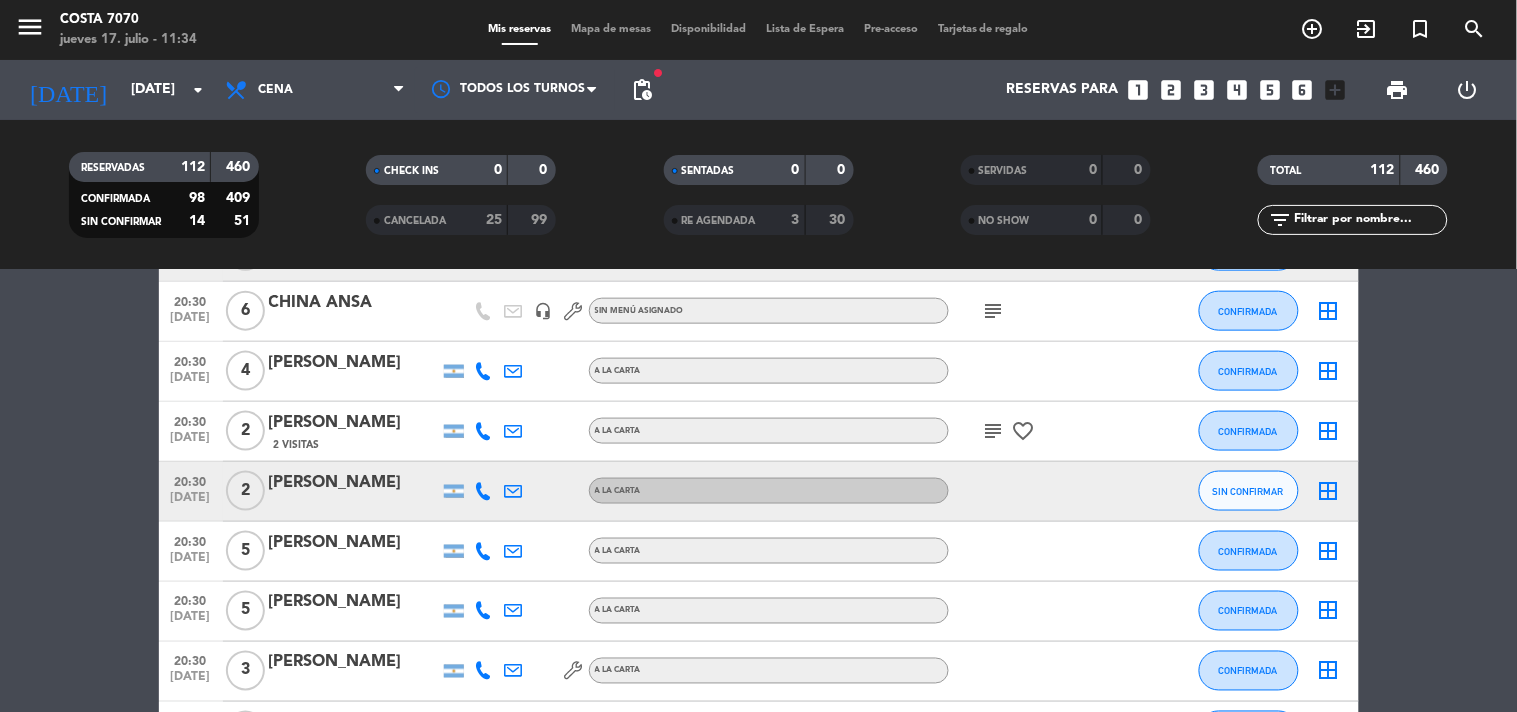 click 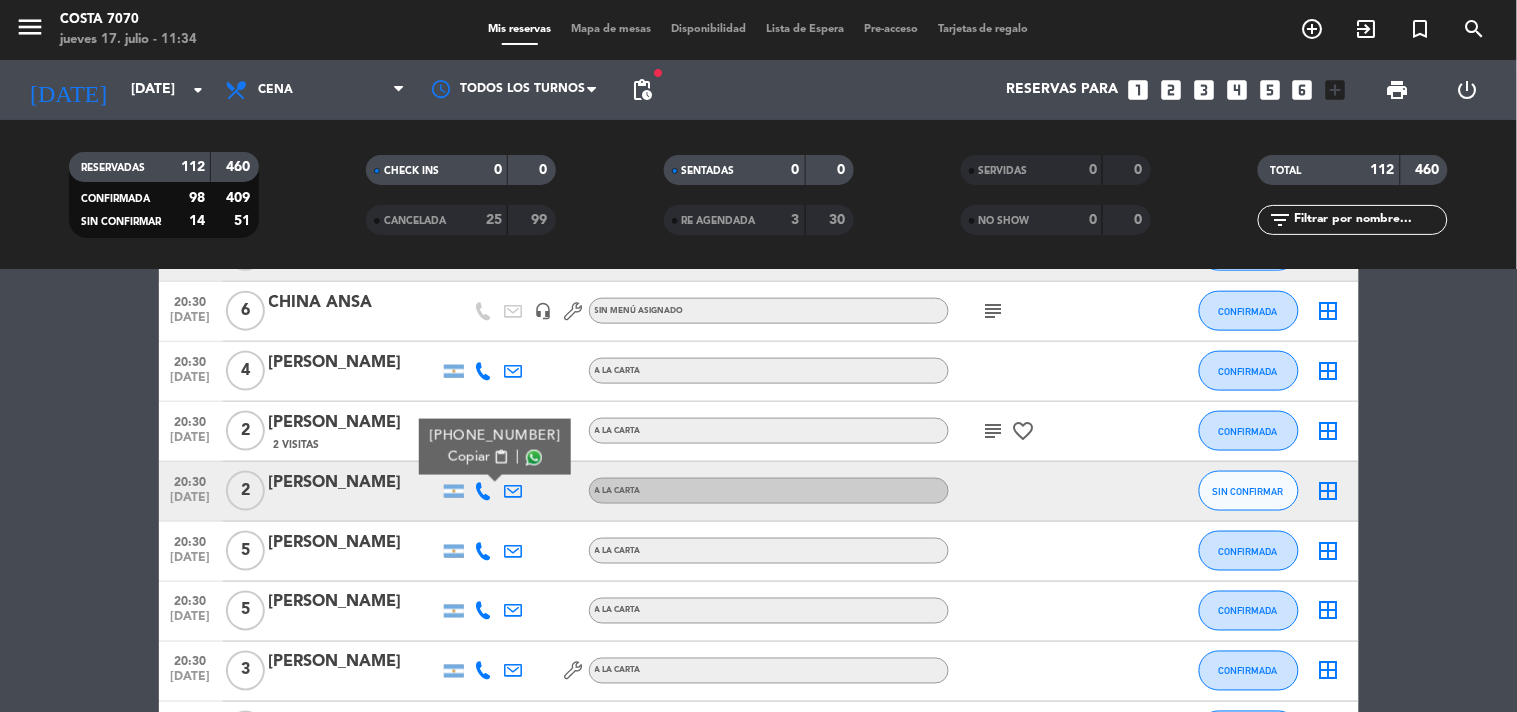 drag, startPoint x: 478, startPoint y: 463, endPoint x: 455, endPoint y: 442, distance: 31.144823 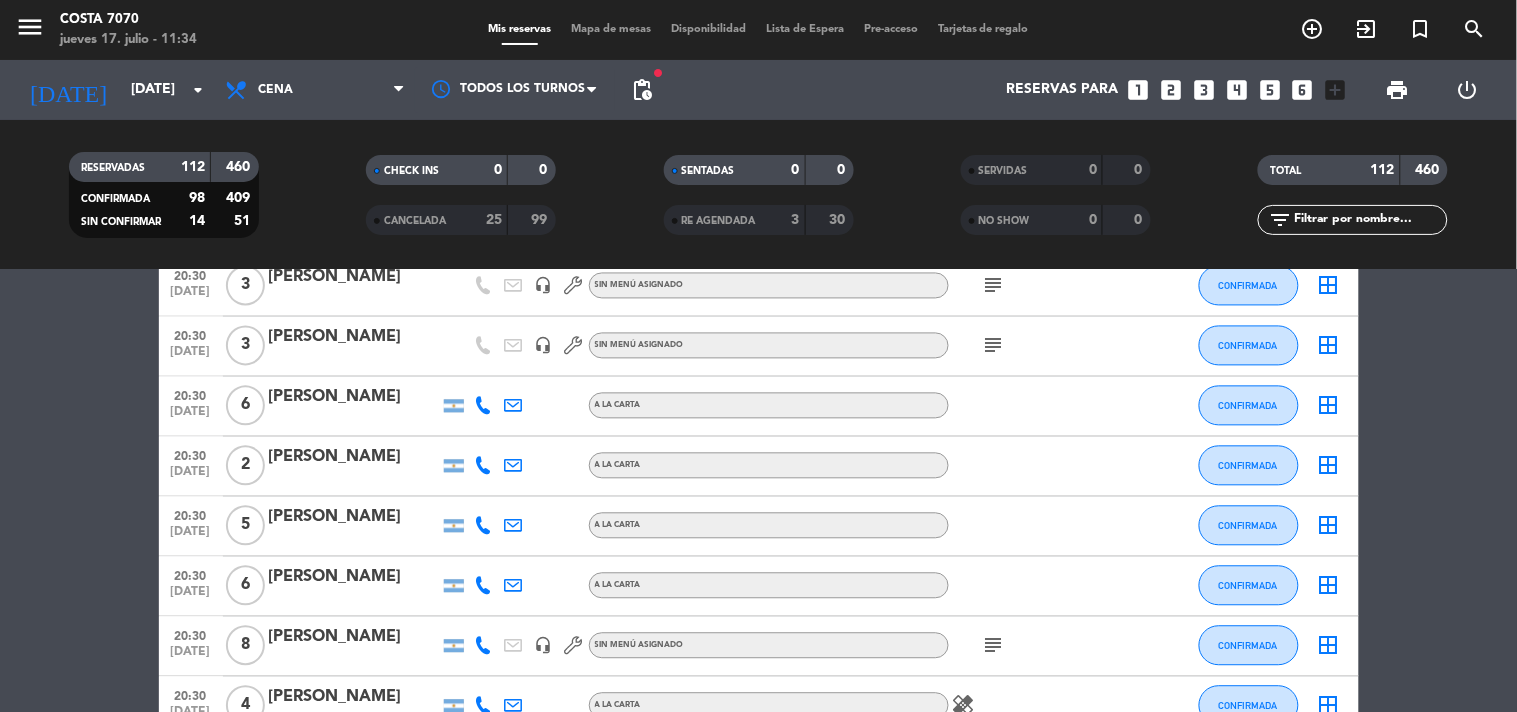 scroll, scrollTop: 1444, scrollLeft: 0, axis: vertical 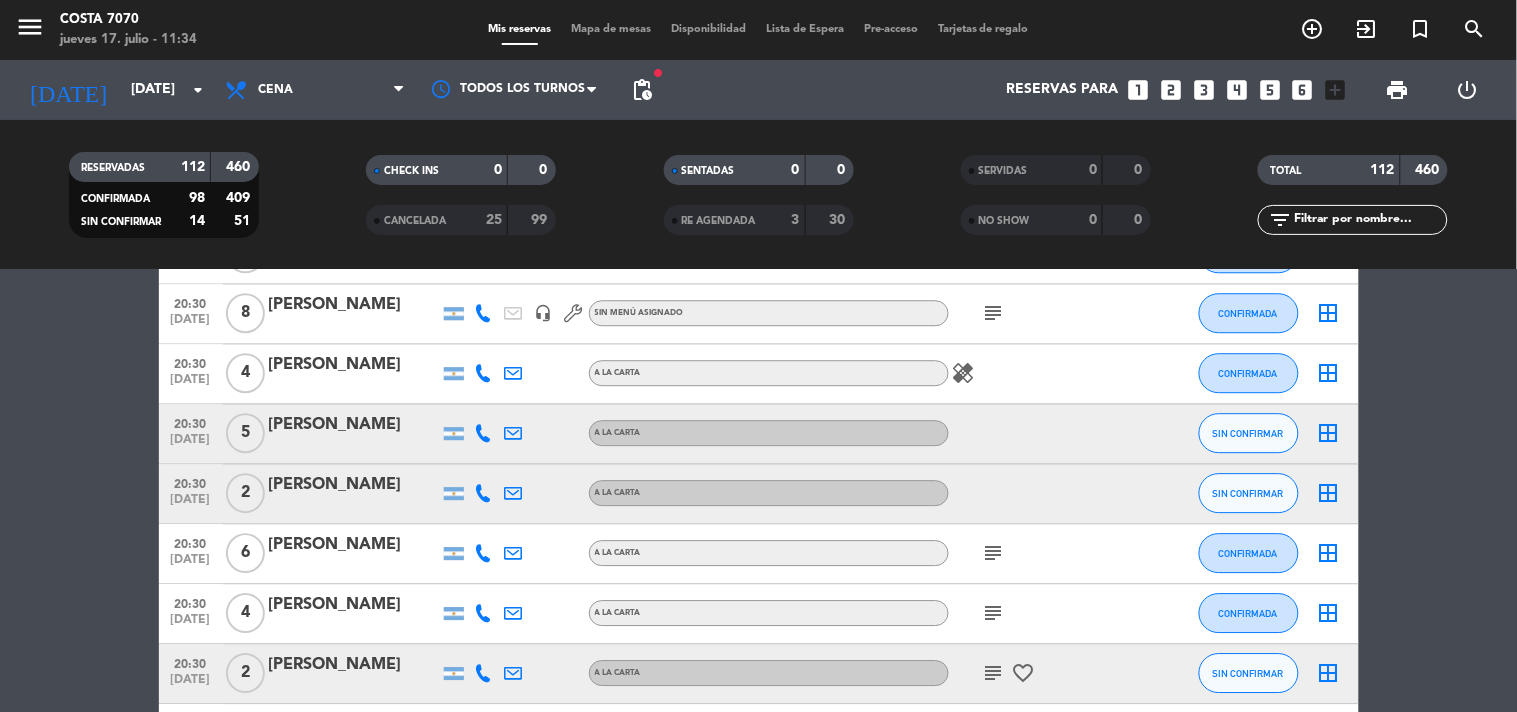 click 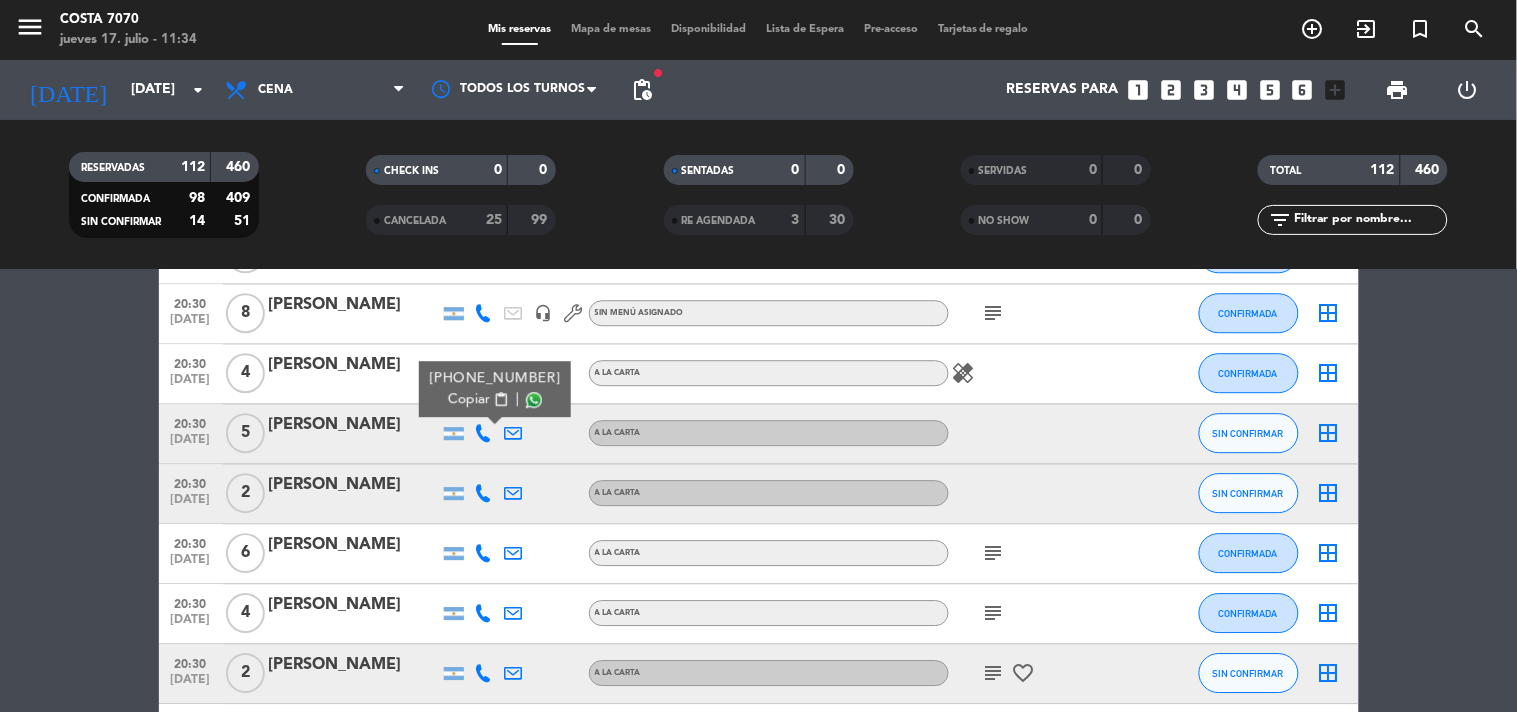 click on "Copiar" at bounding box center [469, 399] 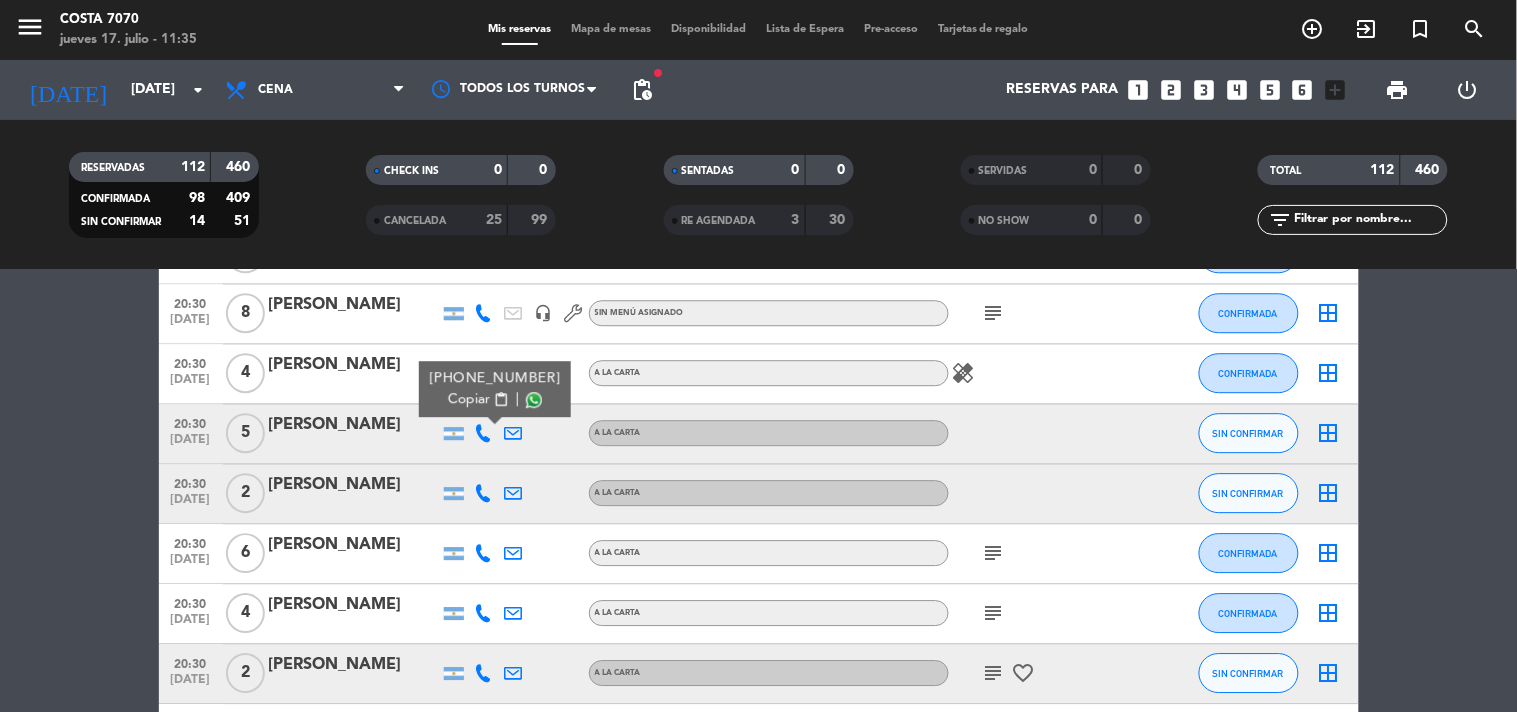 click 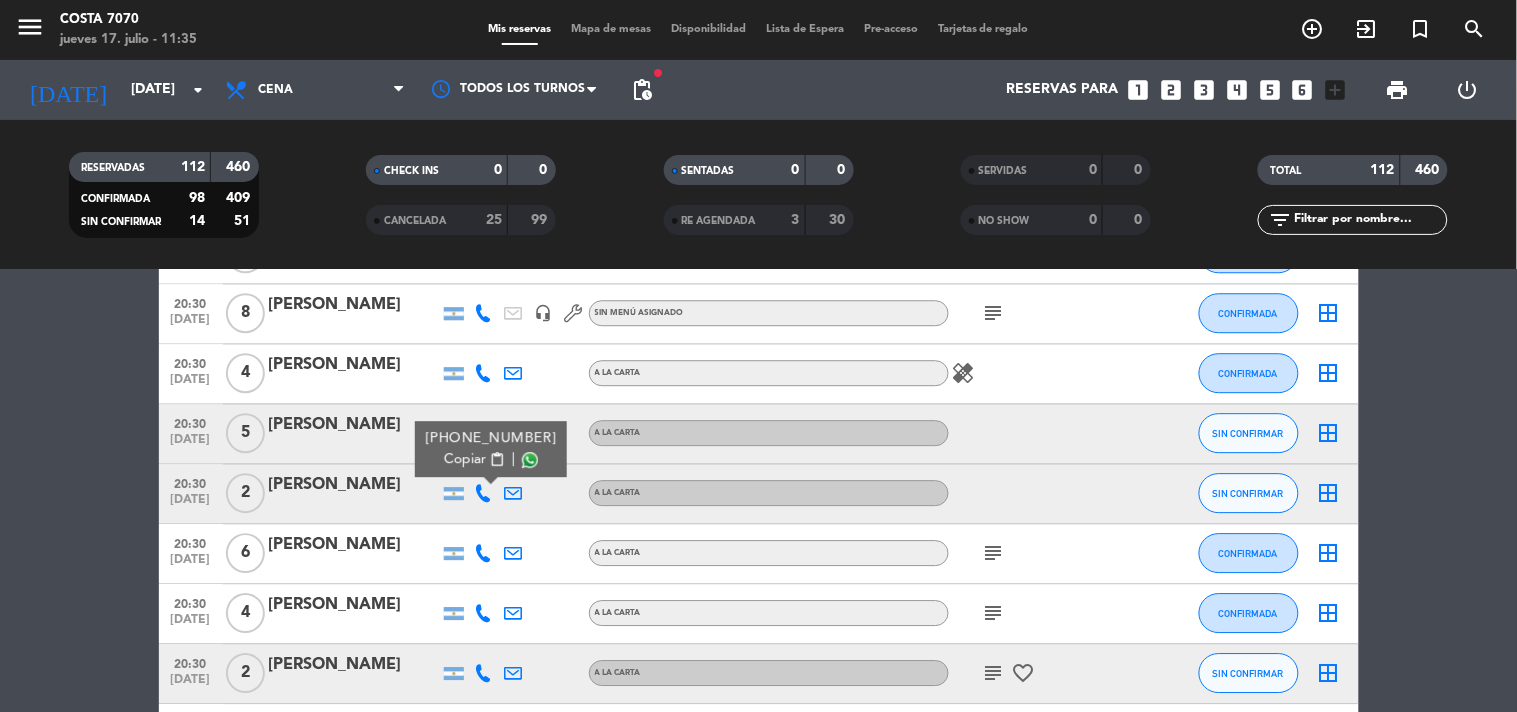 click on "content_paste" at bounding box center [496, 459] 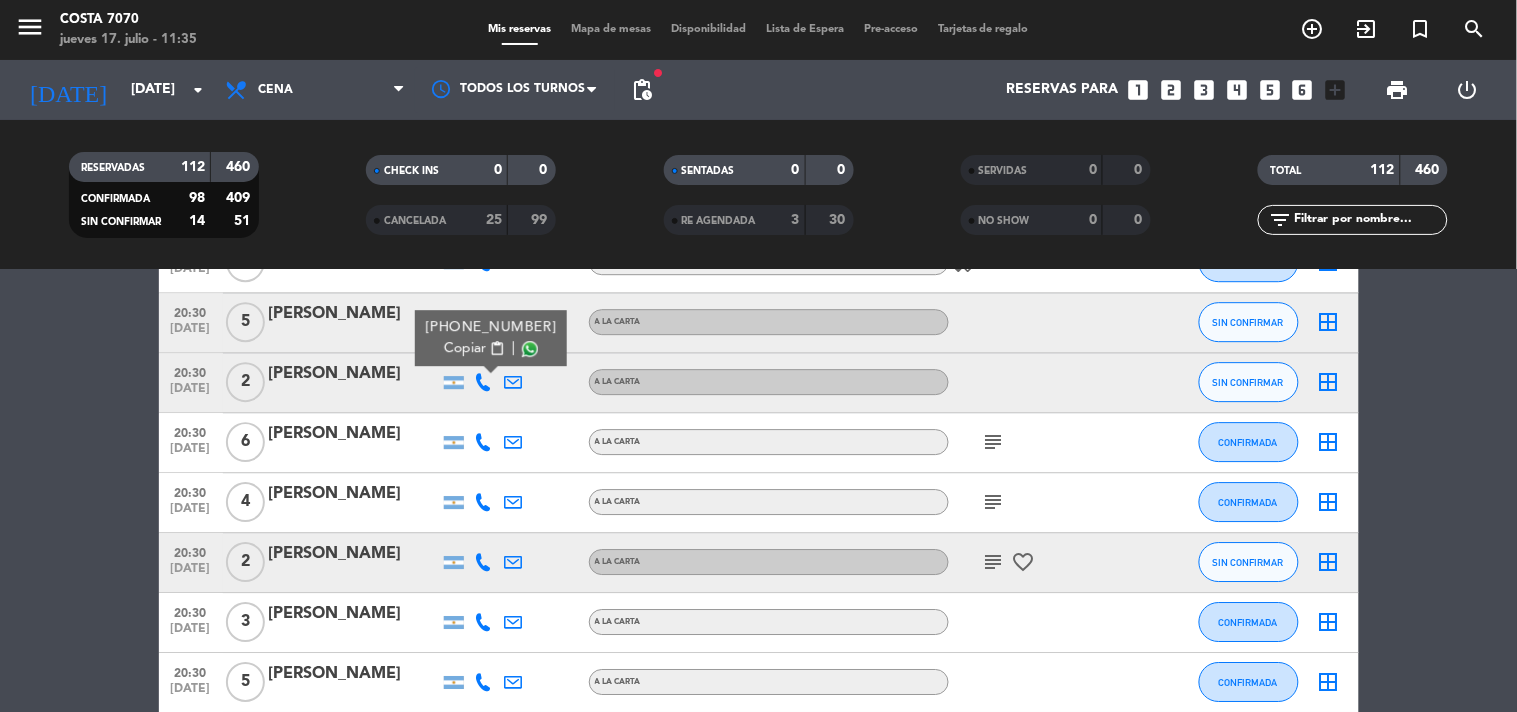 scroll, scrollTop: 1666, scrollLeft: 0, axis: vertical 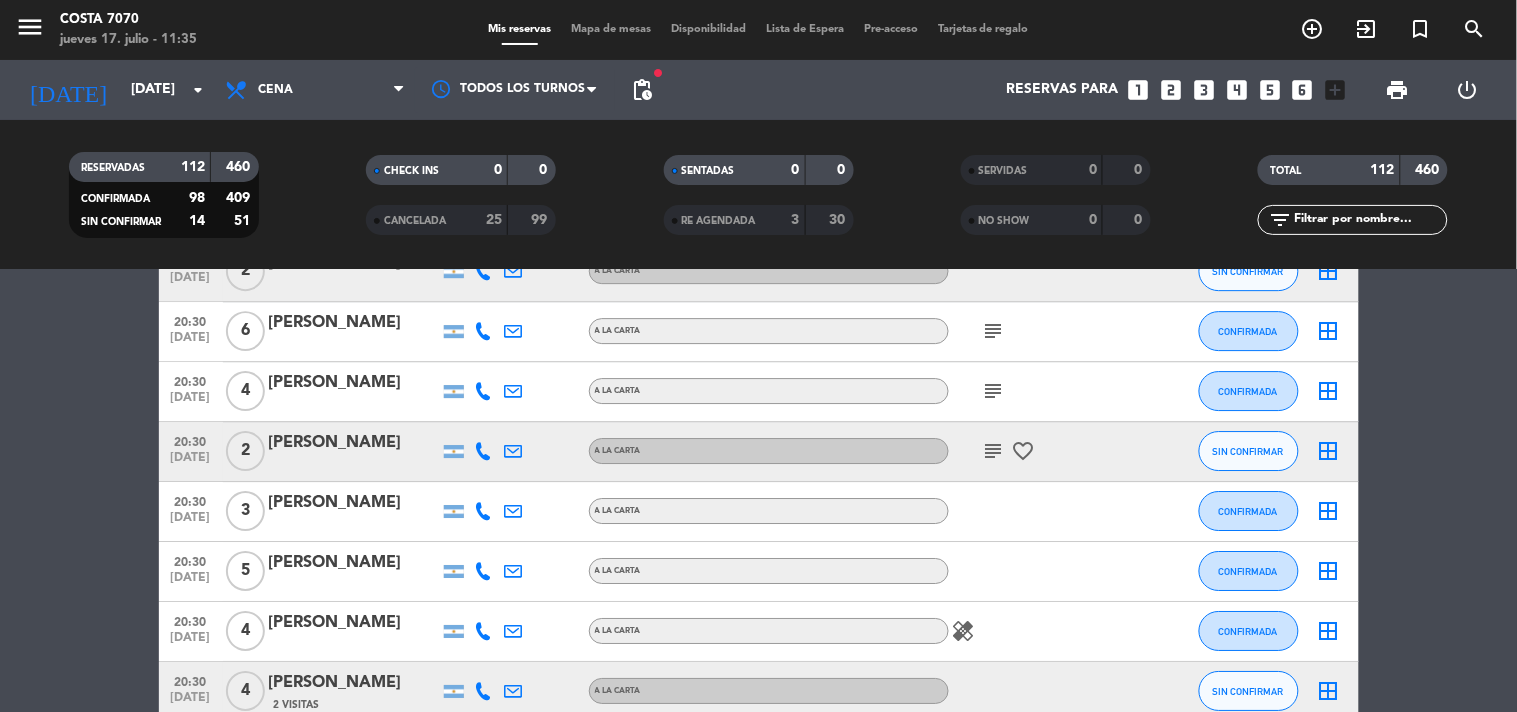 click 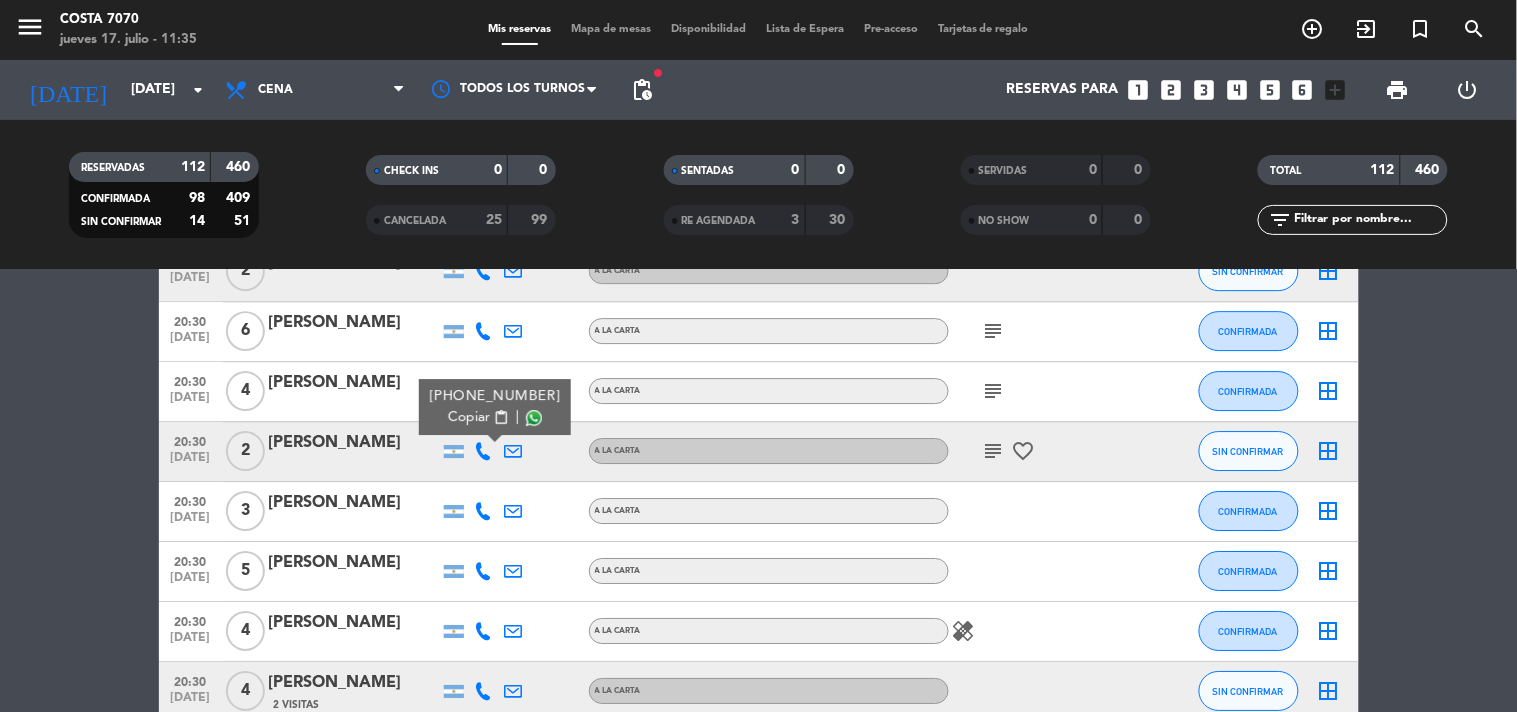 click on "Copiar content_paste" at bounding box center [478, 417] 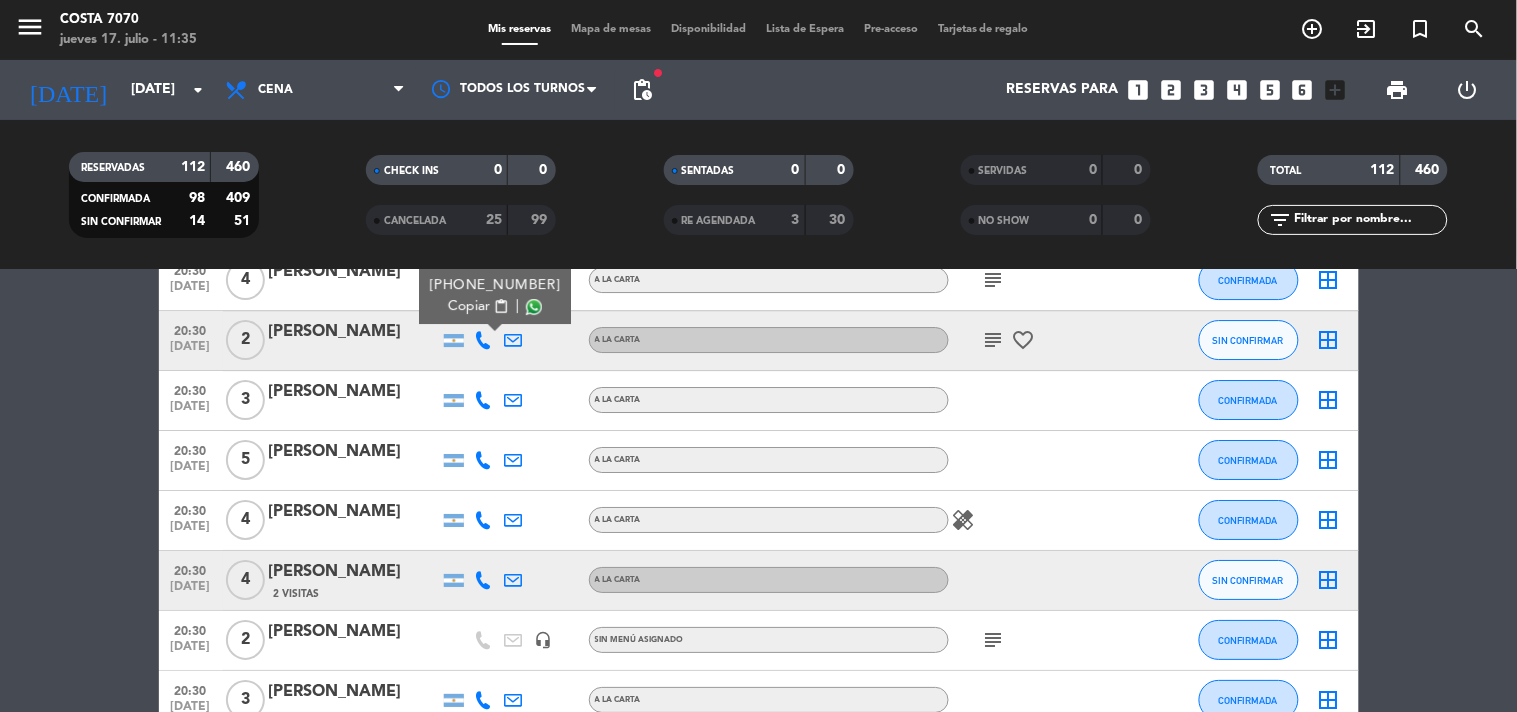 scroll, scrollTop: 1888, scrollLeft: 0, axis: vertical 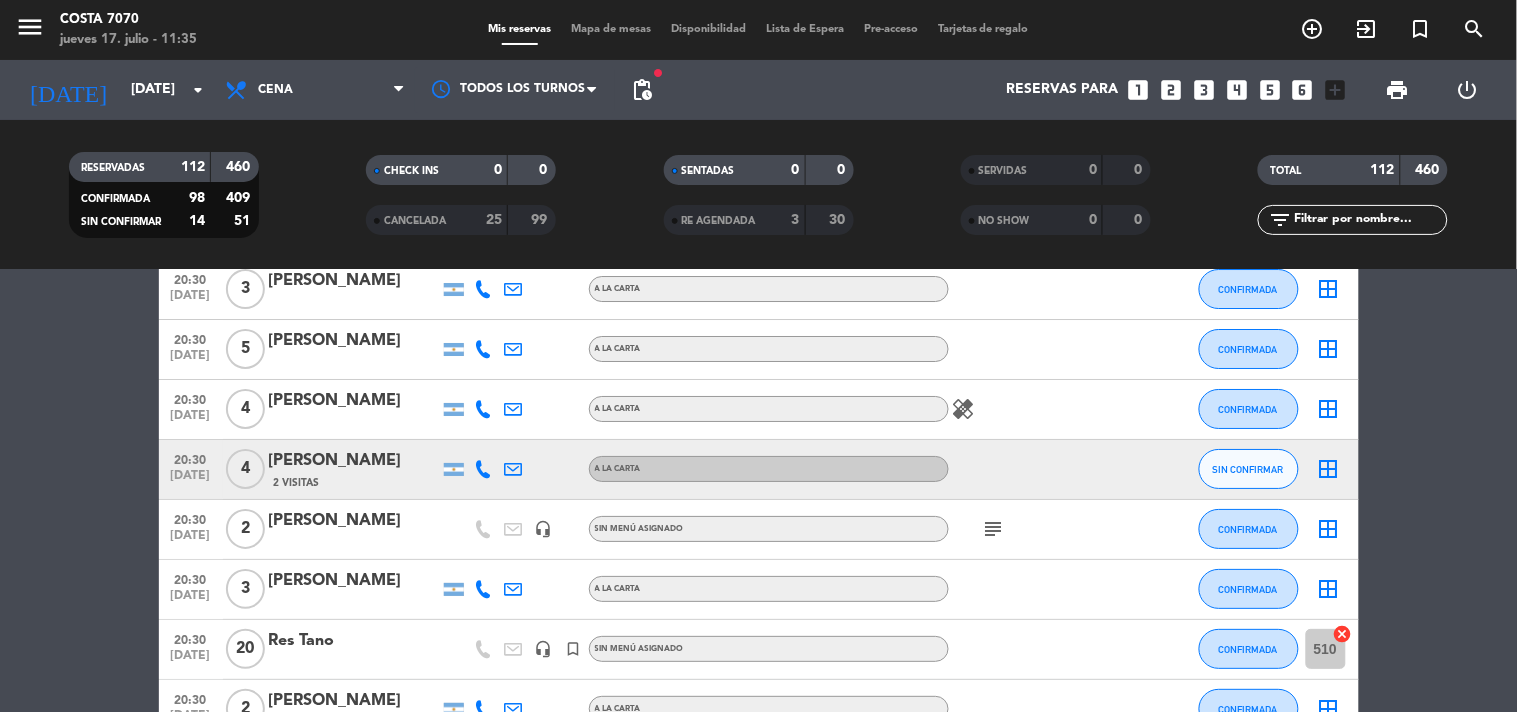 click 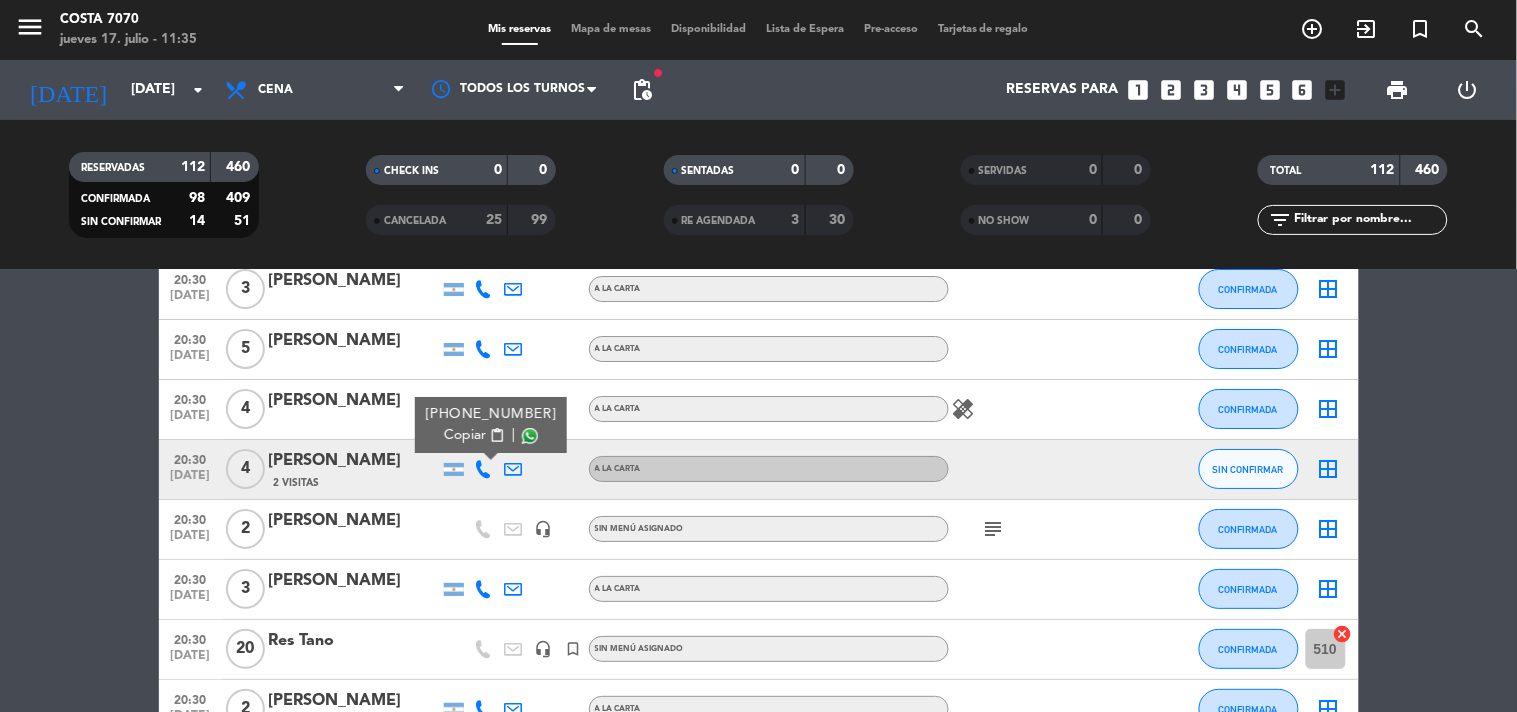 click on "[PHONE_NUMBER]" at bounding box center [490, 414] 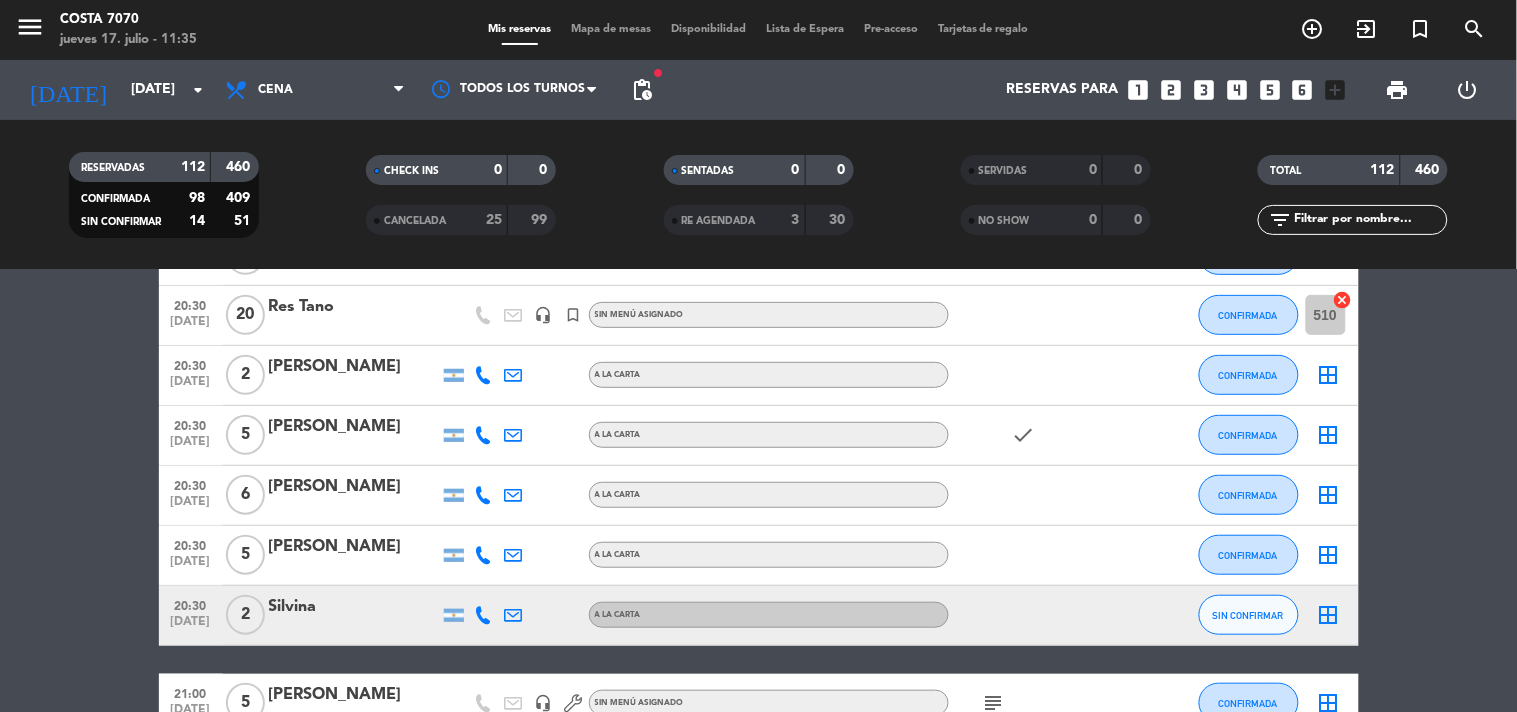 scroll, scrollTop: 2333, scrollLeft: 0, axis: vertical 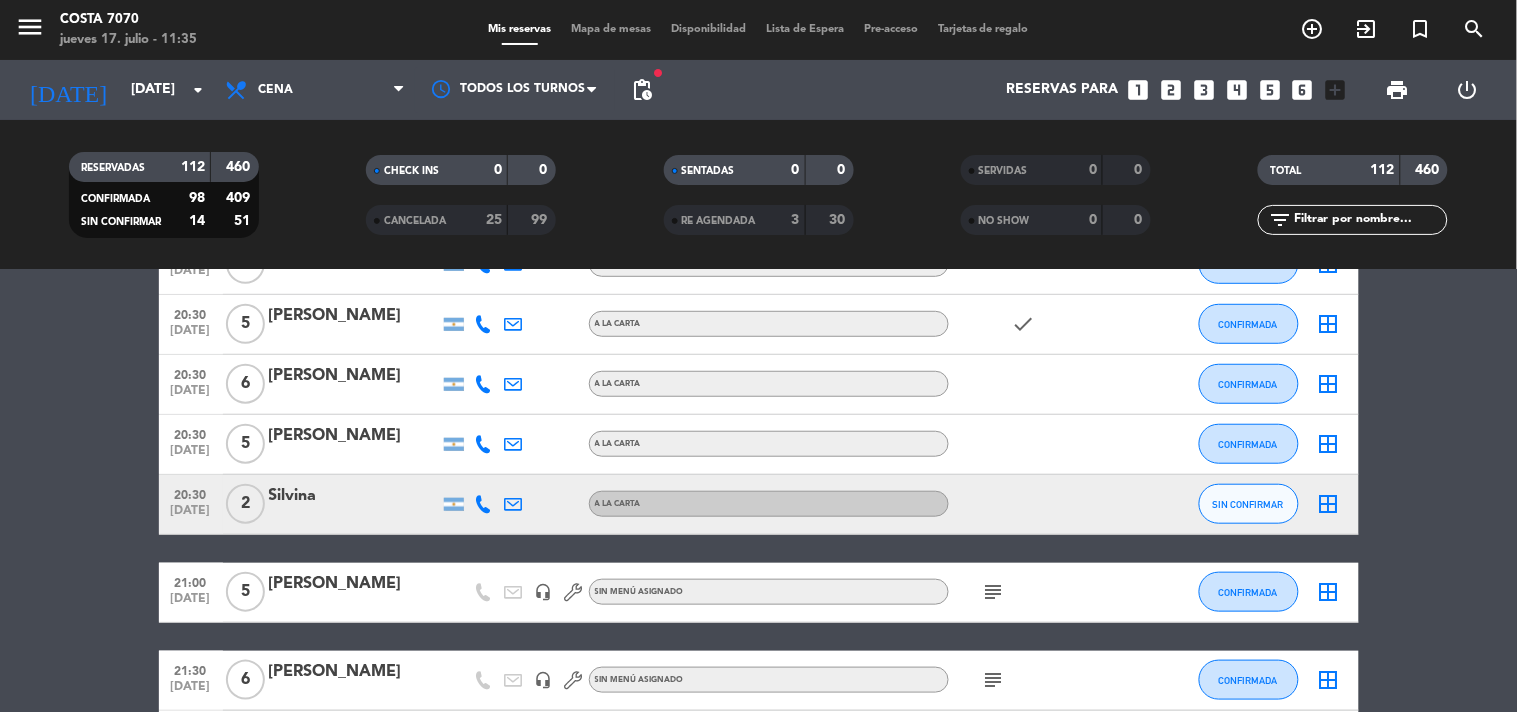 click 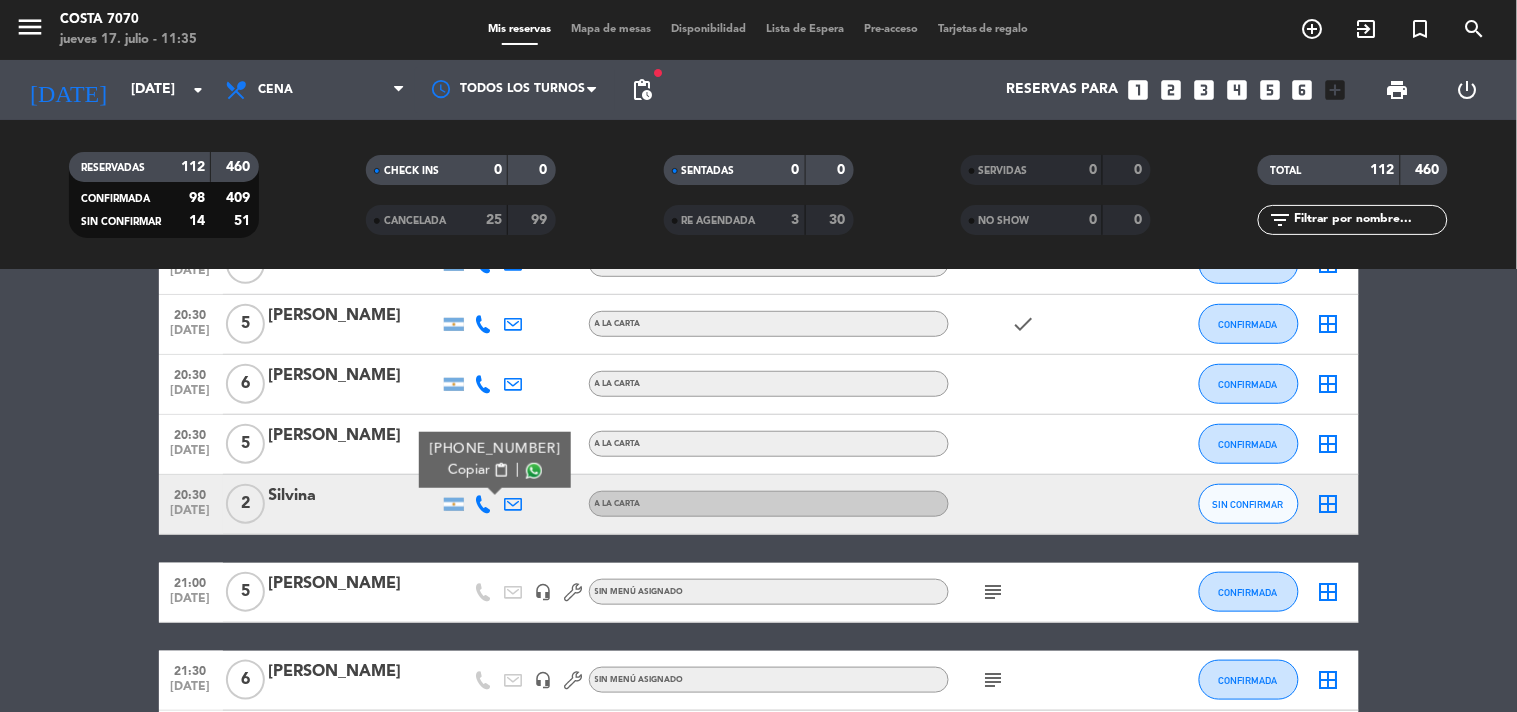 click on "Copiar" at bounding box center [469, 470] 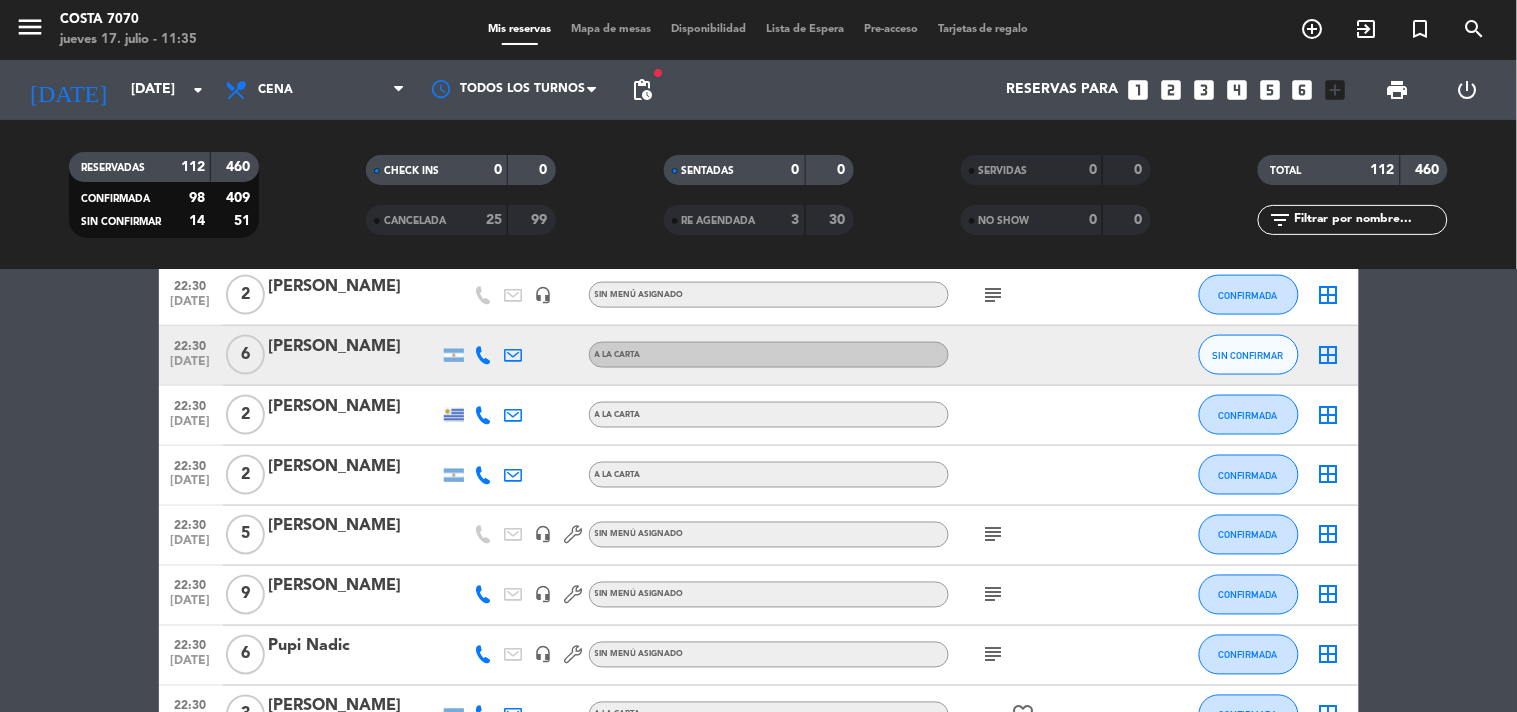 scroll, scrollTop: 4555, scrollLeft: 0, axis: vertical 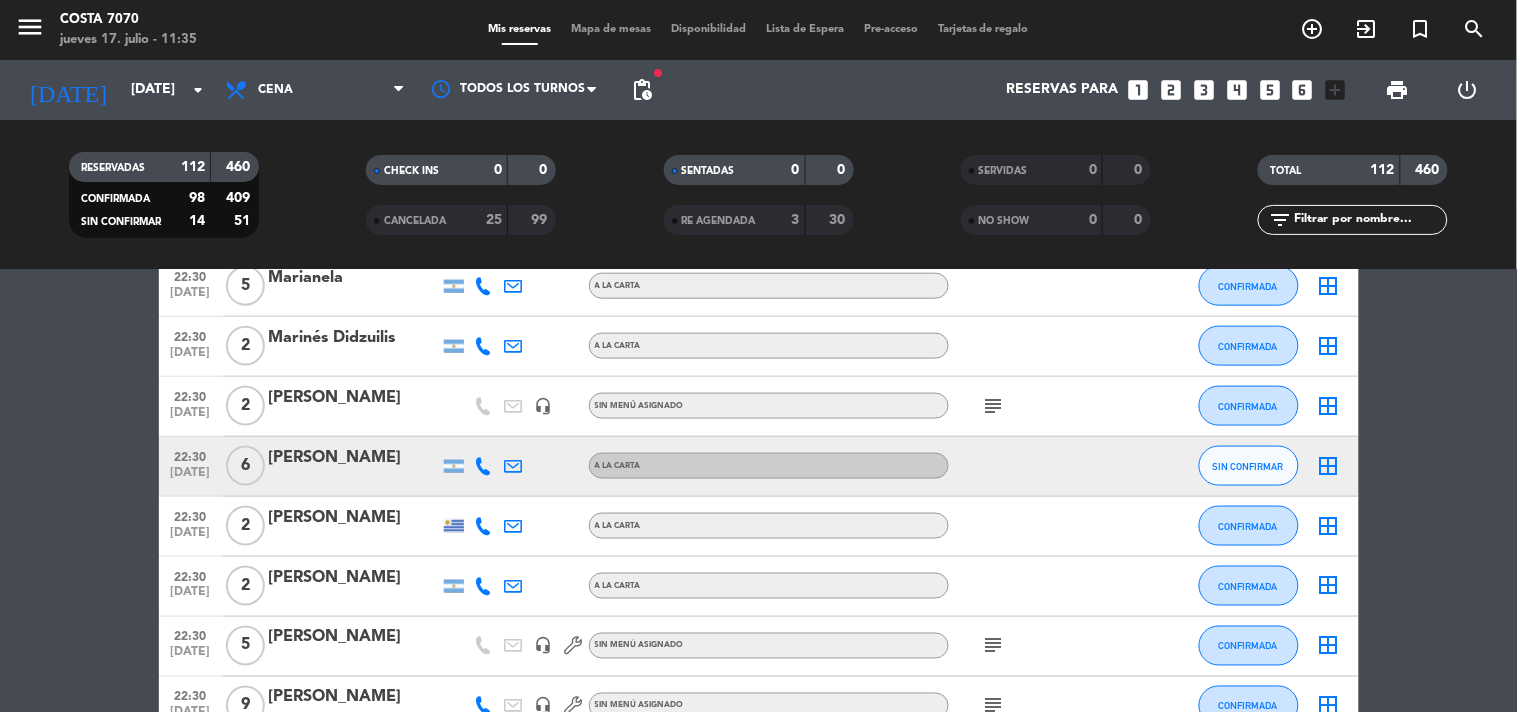 click 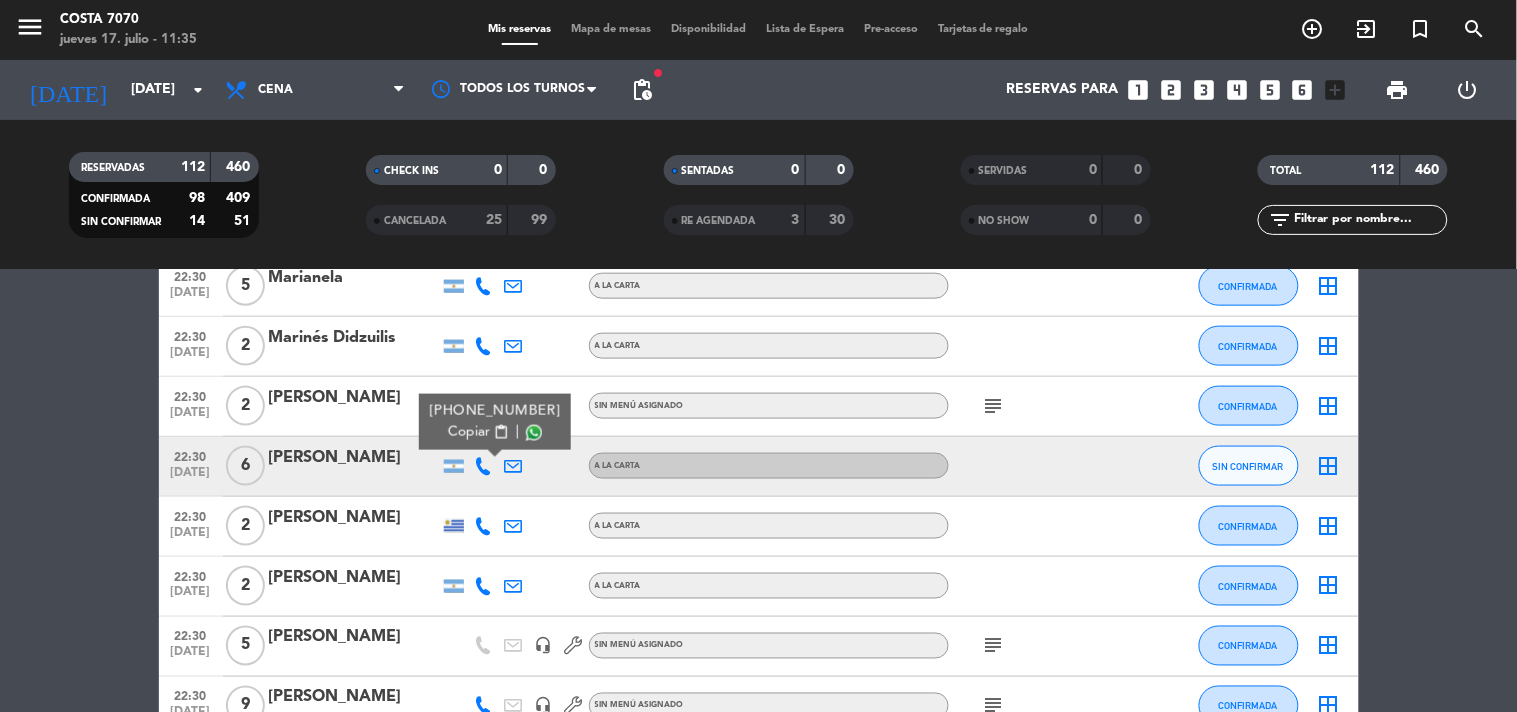 click on "Copiar" at bounding box center (469, 432) 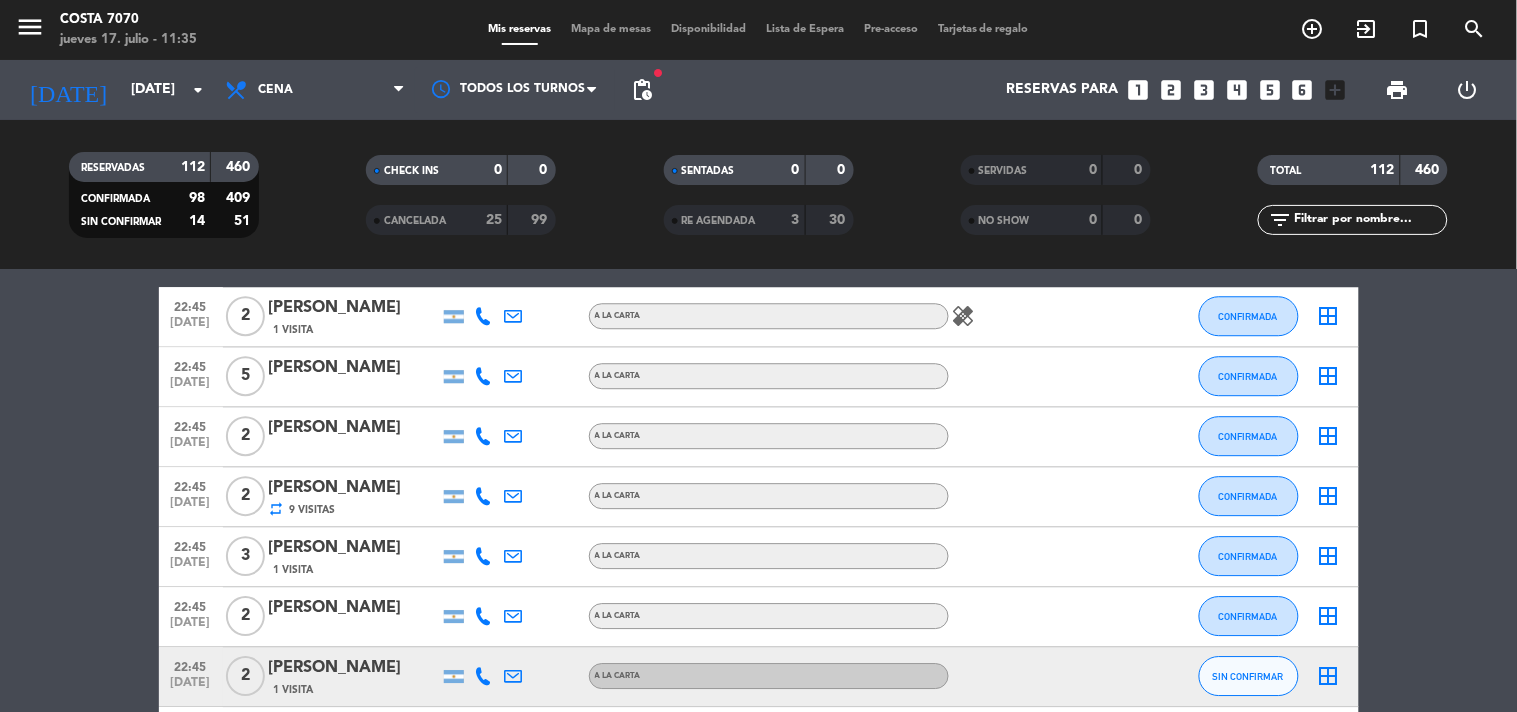 scroll, scrollTop: 5666, scrollLeft: 0, axis: vertical 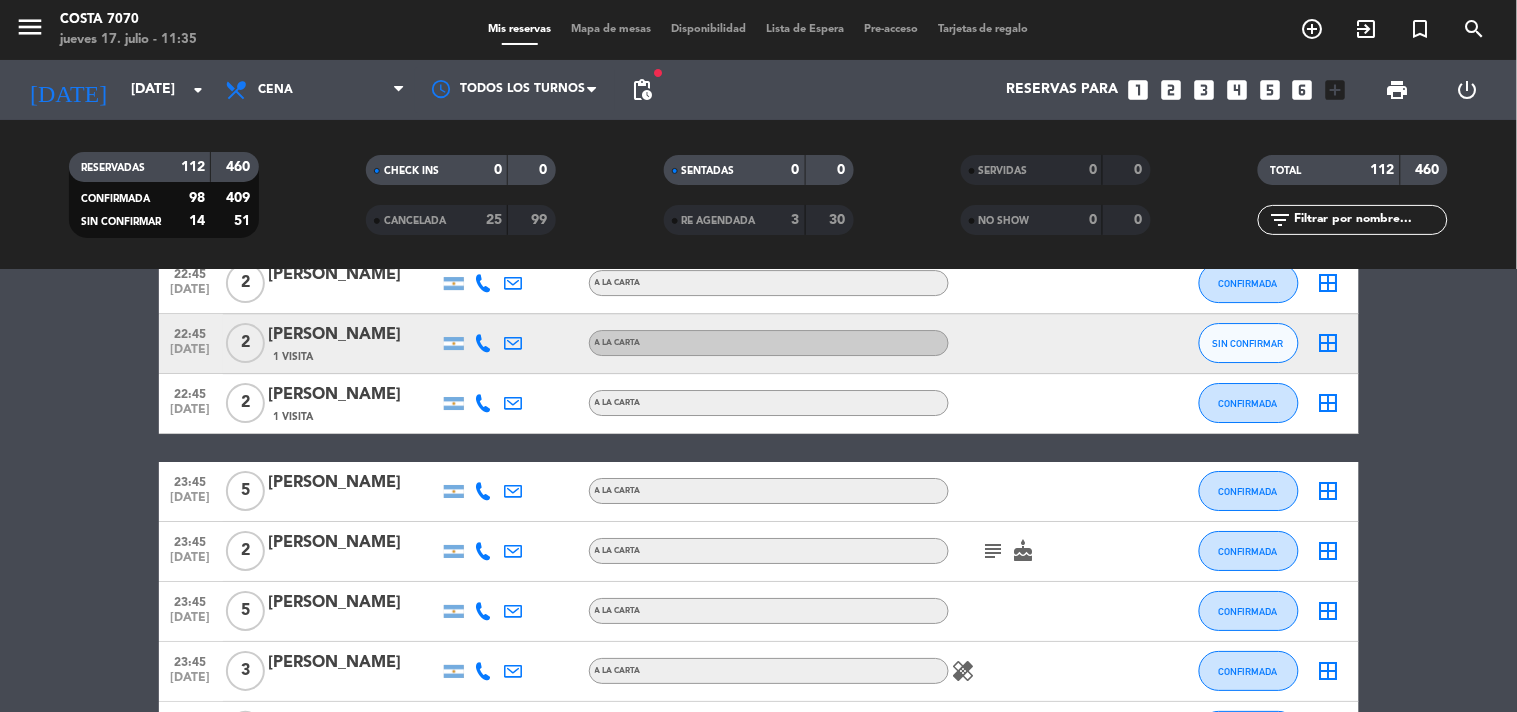 click 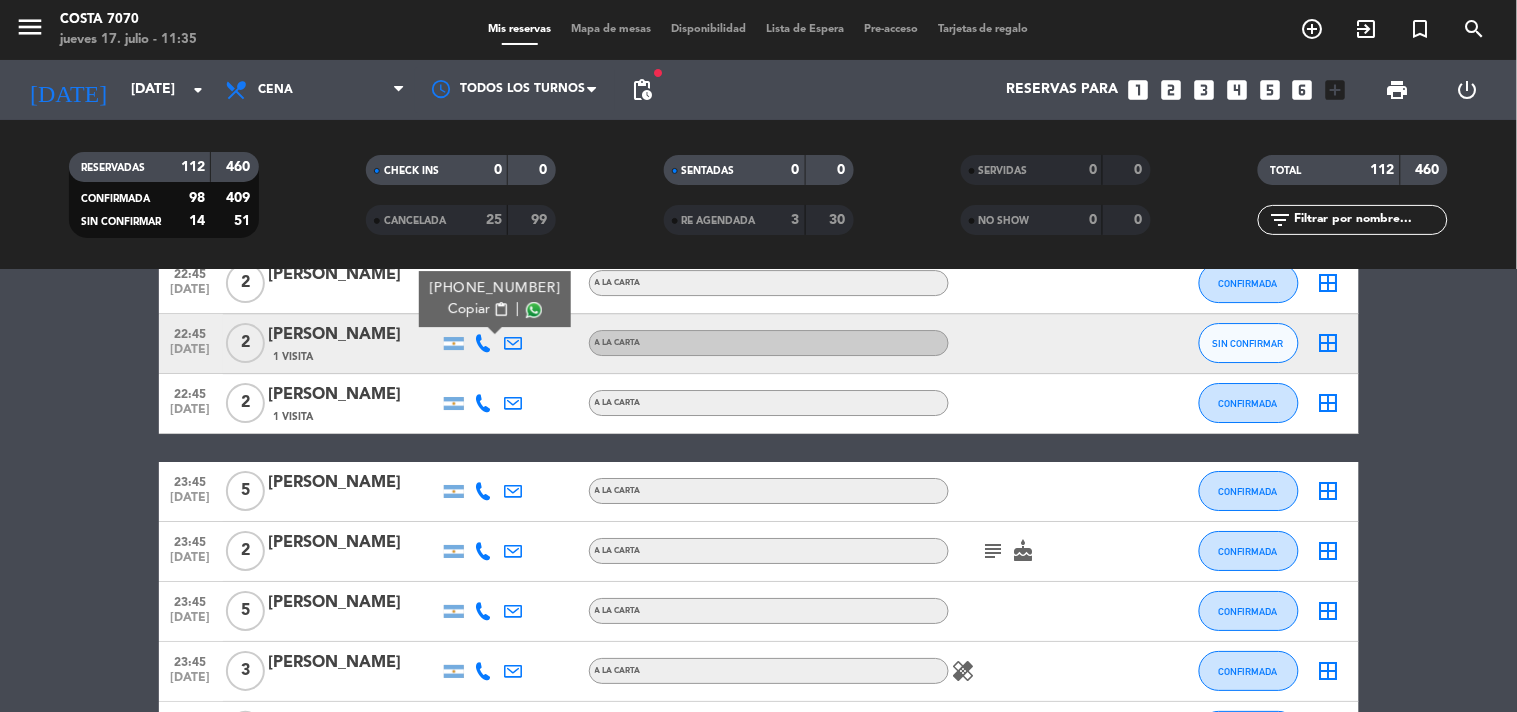 click on "Copiar" at bounding box center [469, 309] 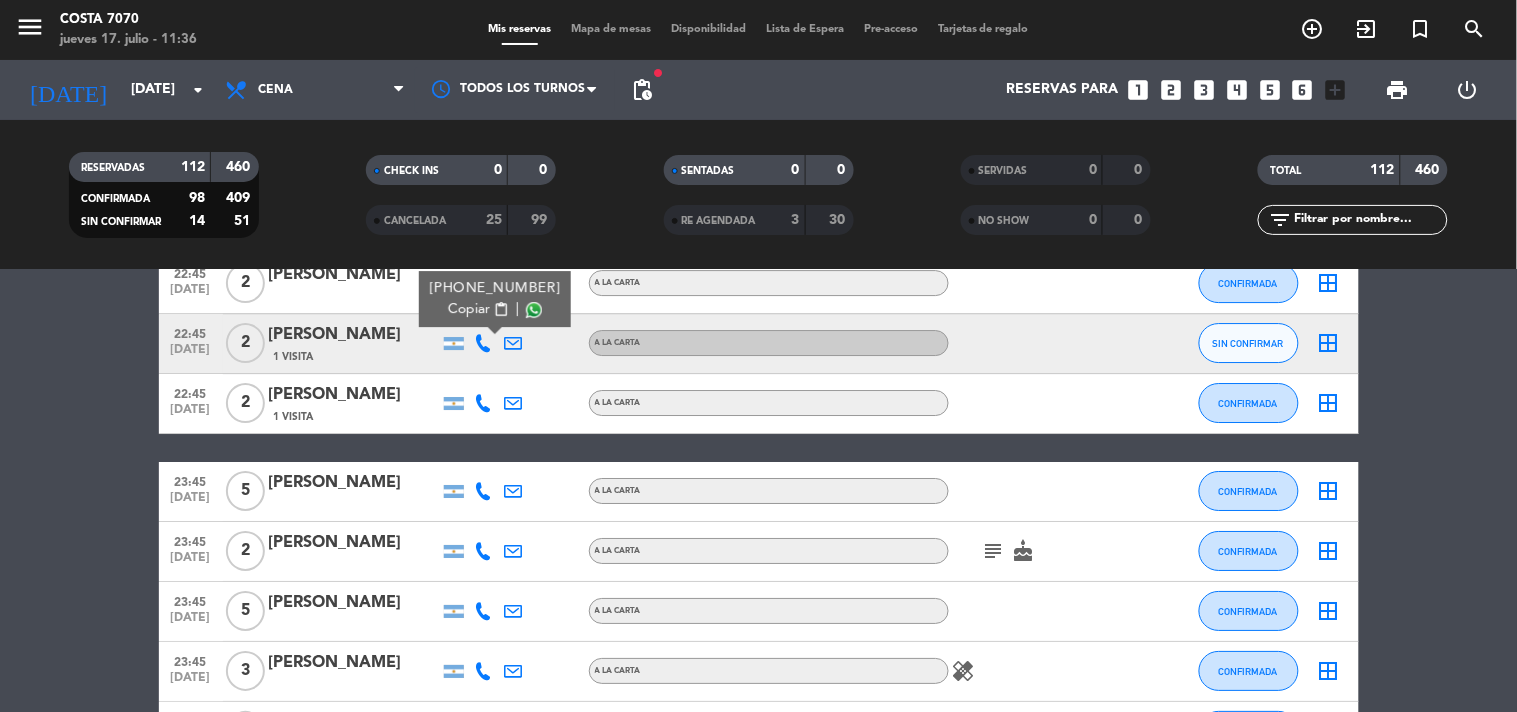 click on "pending_actions" 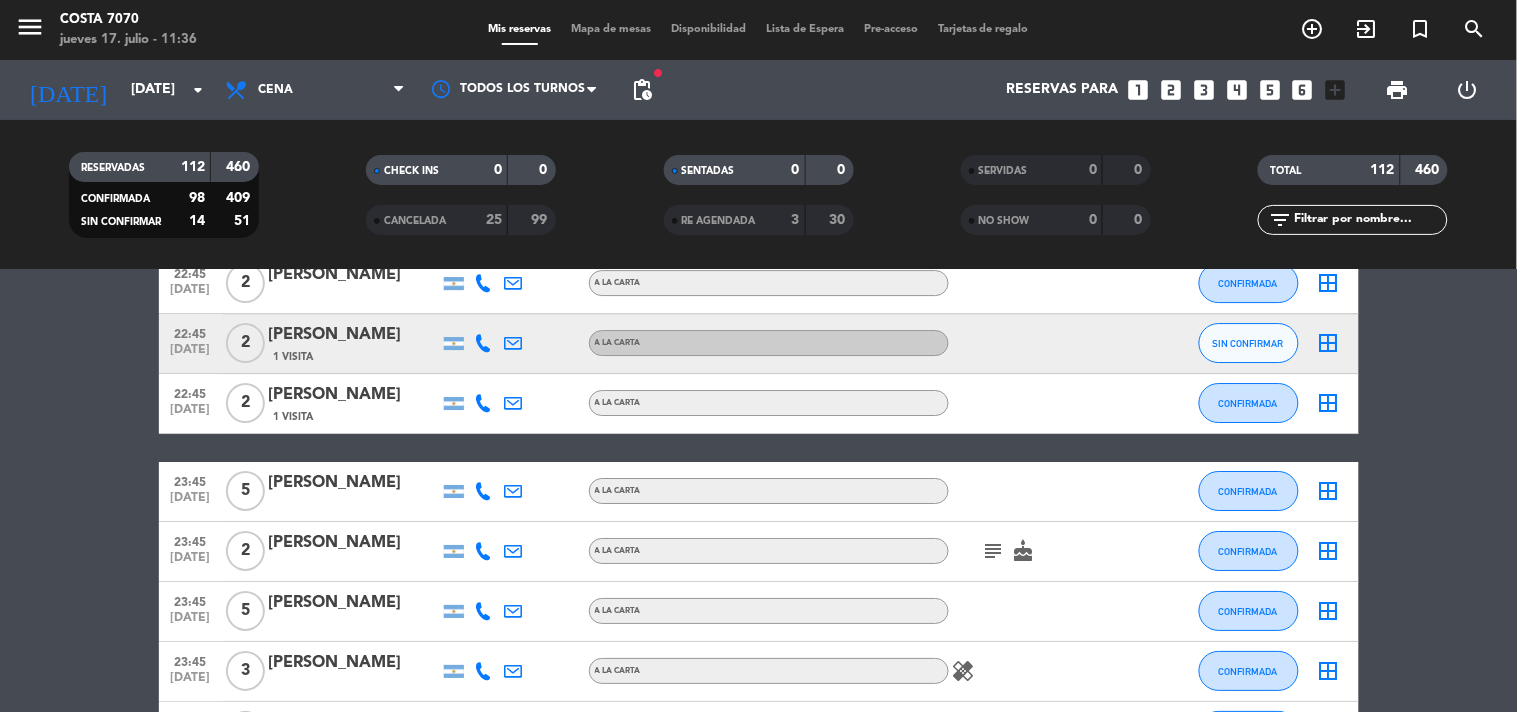 click on "pending_actions" 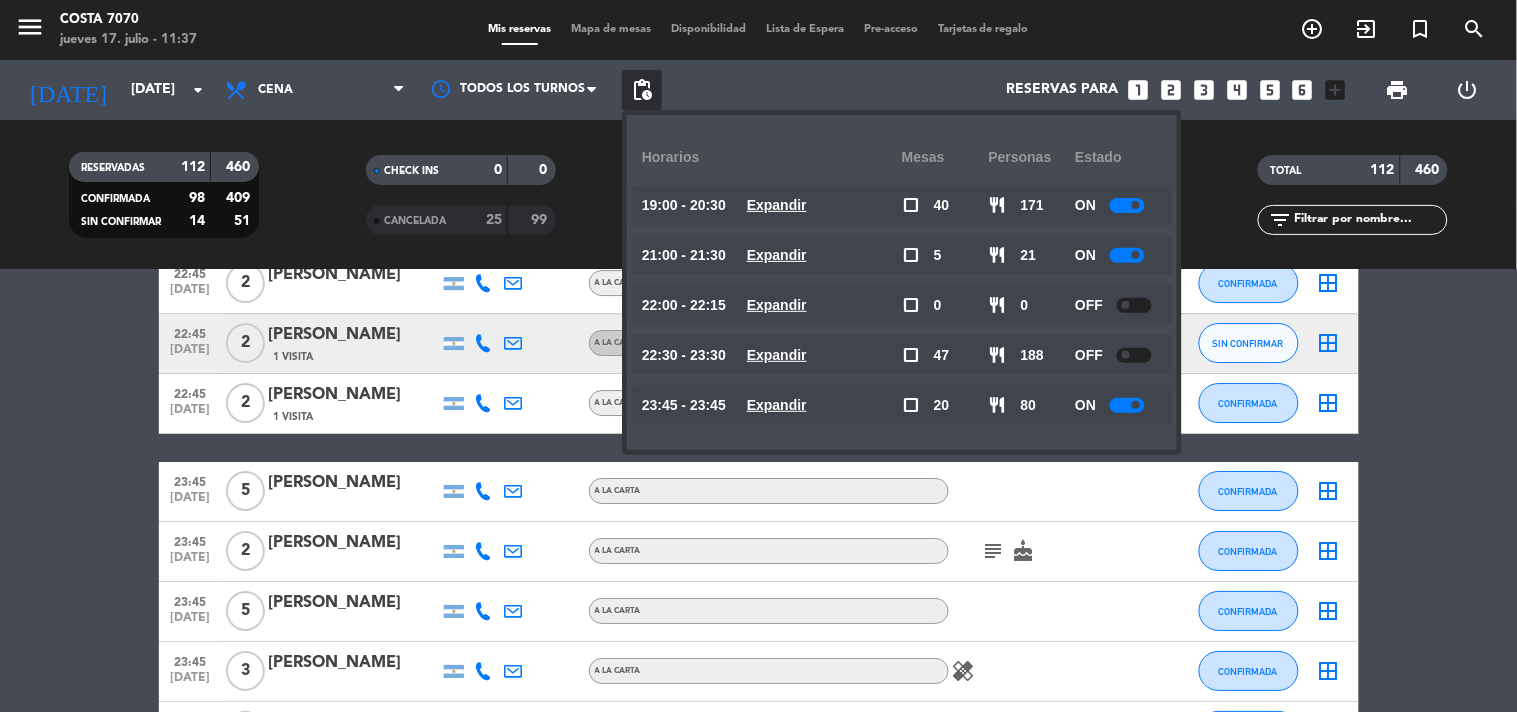 click on "20:00   [DATE]   3   [PERSON_NAME]   A LA CARTA  healing  CONFIRMADA  border_all   20:00   [DATE]   4   [PERSON_NAME]   - Planta Baja   healing   subject   cake  CONFIRMADA  border_all   20:30   [DATE]   3   [PERSON_NAME]   A LA CARTA  healing  CONFIRMADA  border_all   20:30   [DATE]   2   [PERSON_NAME]   A LA CARTA CONFIRMADA  border_all   20:30   [DATE]   3   [PERSON_NAME]   A LA CARTA CONFIRMADA  border_all   20:30   [DATE]   5   [PERSON_NAME]   A LA CARTA SIN CONFIRMAR  border_all   20:30   [DATE]   2   [PERSON_NAME]   A LA CARTA CONFIRMADA  border_all   20:30   [DATE]   5   Camila oyhanart   A LA CARTA  check  SIN CONFIRMAR  border_all   20:30   [DATE]   6   CHINA ANSA   headset_mic  Sin menú asignado  subject  CONFIRMADA  border_all   20:30   [DATE]   4   Cintia Farbicz   A LA CARTA CONFIRMADA  border_all   20:30   [DATE]   2   [PERSON_NAME]   2 Visitas   A LA CARTA  subject   favorite_border  CONFIRMADA  border_all   20:30   [DATE]   2   [PERSON_NAME]" 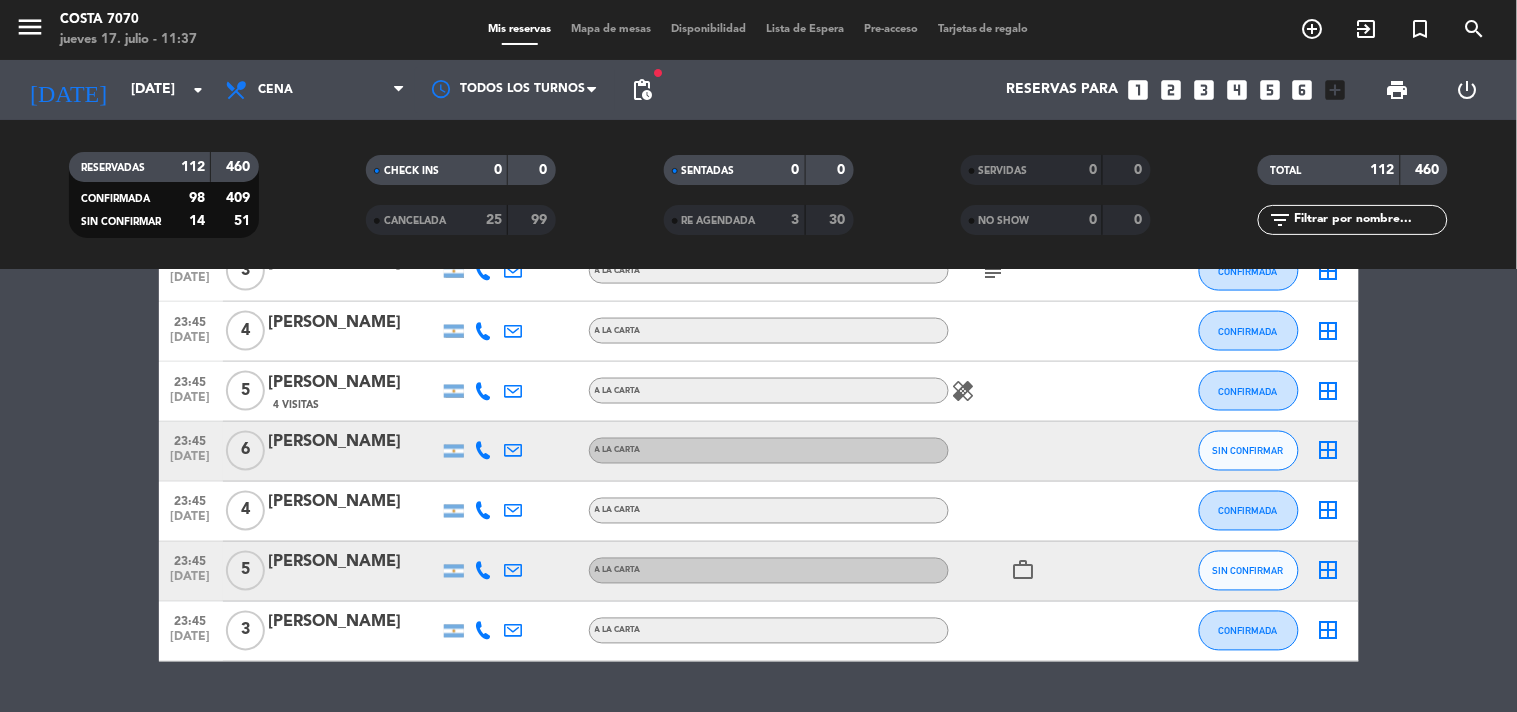 scroll, scrollTop: 6715, scrollLeft: 0, axis: vertical 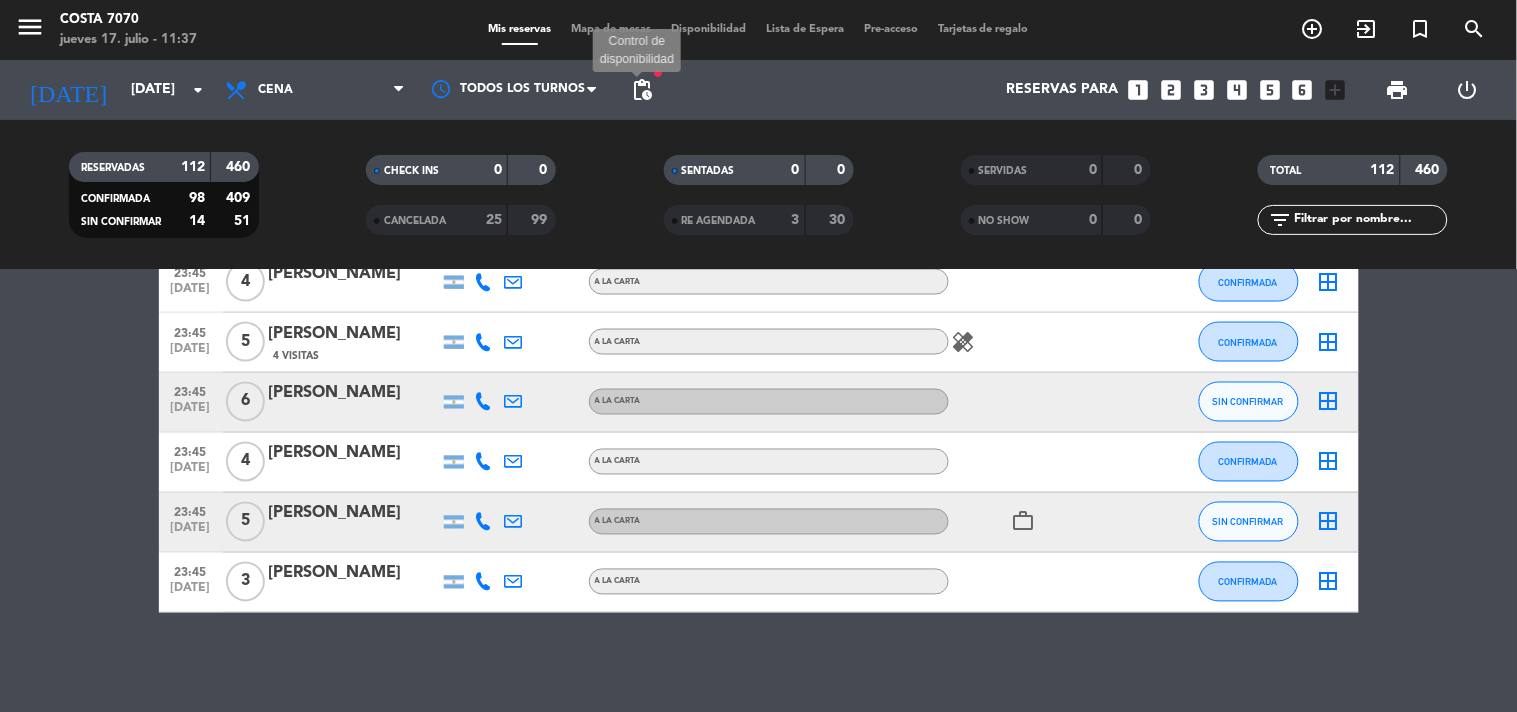 click on "pending_actions" 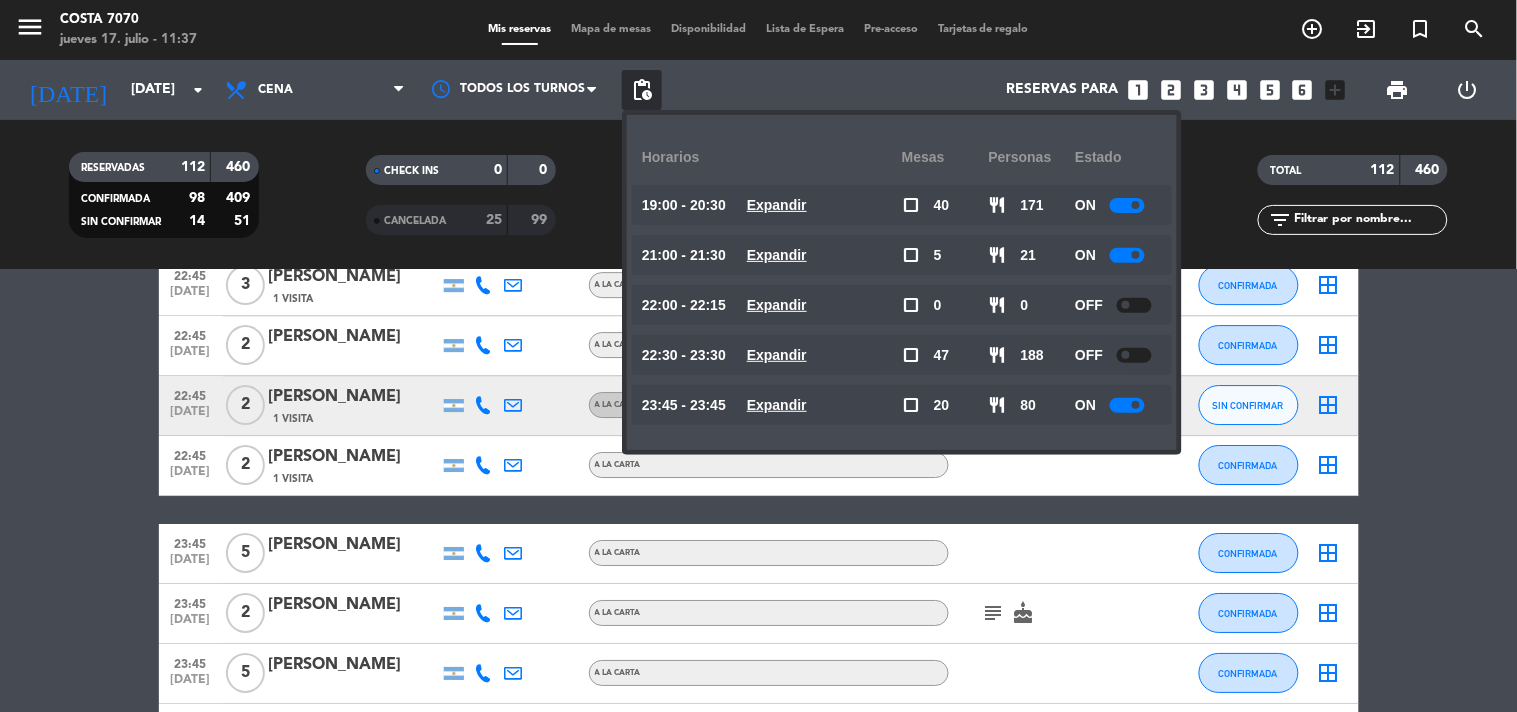 click on "20:00   [DATE]   3   [PERSON_NAME]   A LA CARTA  healing  CONFIRMADA  border_all   20:00   [DATE]   4   [PERSON_NAME]   - Planta Baja   healing   subject   cake  CONFIRMADA  border_all   20:30   [DATE]   3   [PERSON_NAME]   A LA CARTA  healing  CONFIRMADA  border_all   20:30   [DATE]   2   [PERSON_NAME]   A LA CARTA CONFIRMADA  border_all   20:30   [DATE]   3   [PERSON_NAME]   A LA CARTA CONFIRMADA  border_all   20:30   [DATE]   5   [PERSON_NAME]   A LA CARTA SIN CONFIRMAR  border_all   20:30   [DATE]   2   [PERSON_NAME]   A LA CARTA CONFIRMADA  border_all   20:30   [DATE]   5   Camila oyhanart   A LA CARTA  check  SIN CONFIRMAR  border_all   20:30   [DATE]   6   CHINA ANSA   headset_mic  Sin menú asignado  subject  CONFIRMADA  border_all   20:30   [DATE]   4   Cintia Farbicz   A LA CARTA CONFIRMADA  border_all   20:30   [DATE]   2   [PERSON_NAME]   2 Visitas   A LA CARTA  subject   favorite_border  CONFIRMADA  border_all   20:30   [DATE]   2   [PERSON_NAME]" 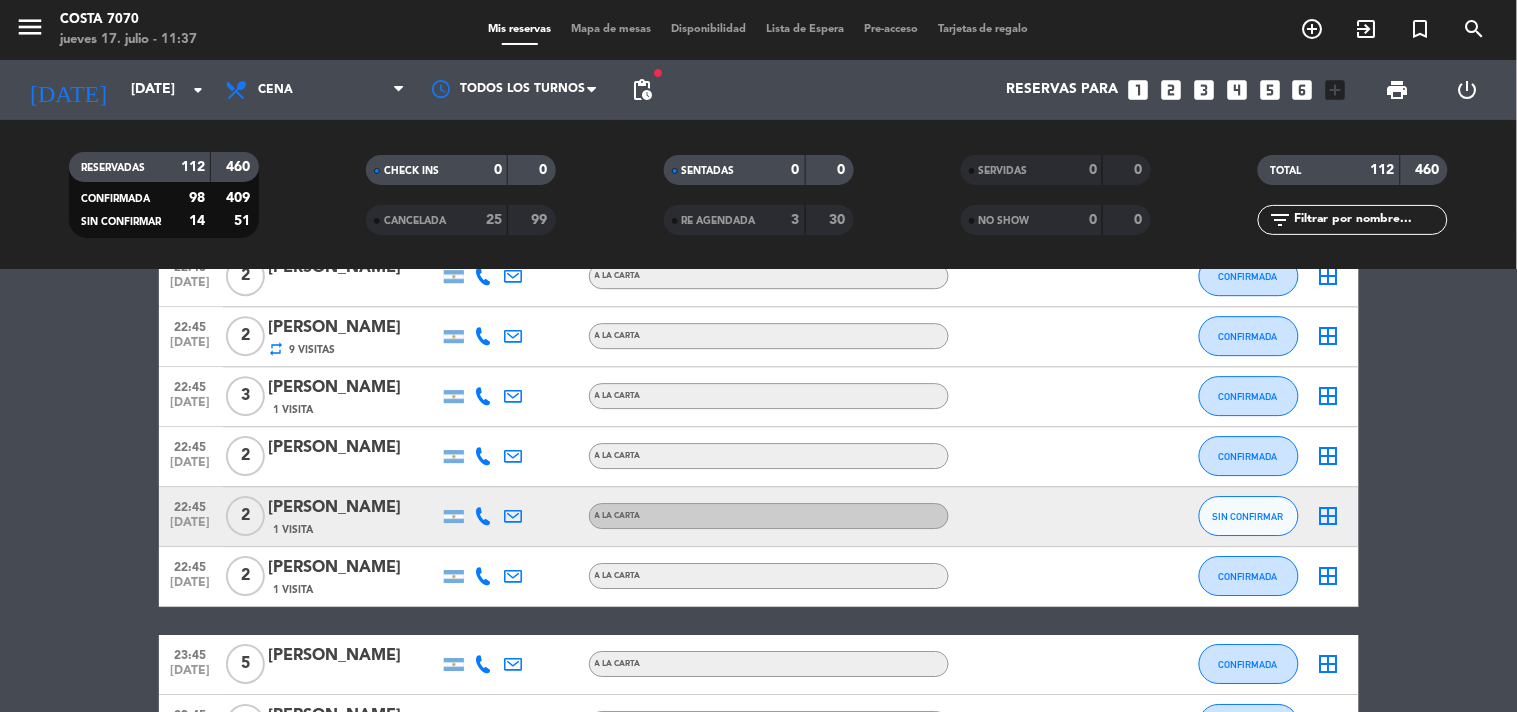 scroll, scrollTop: 5271, scrollLeft: 0, axis: vertical 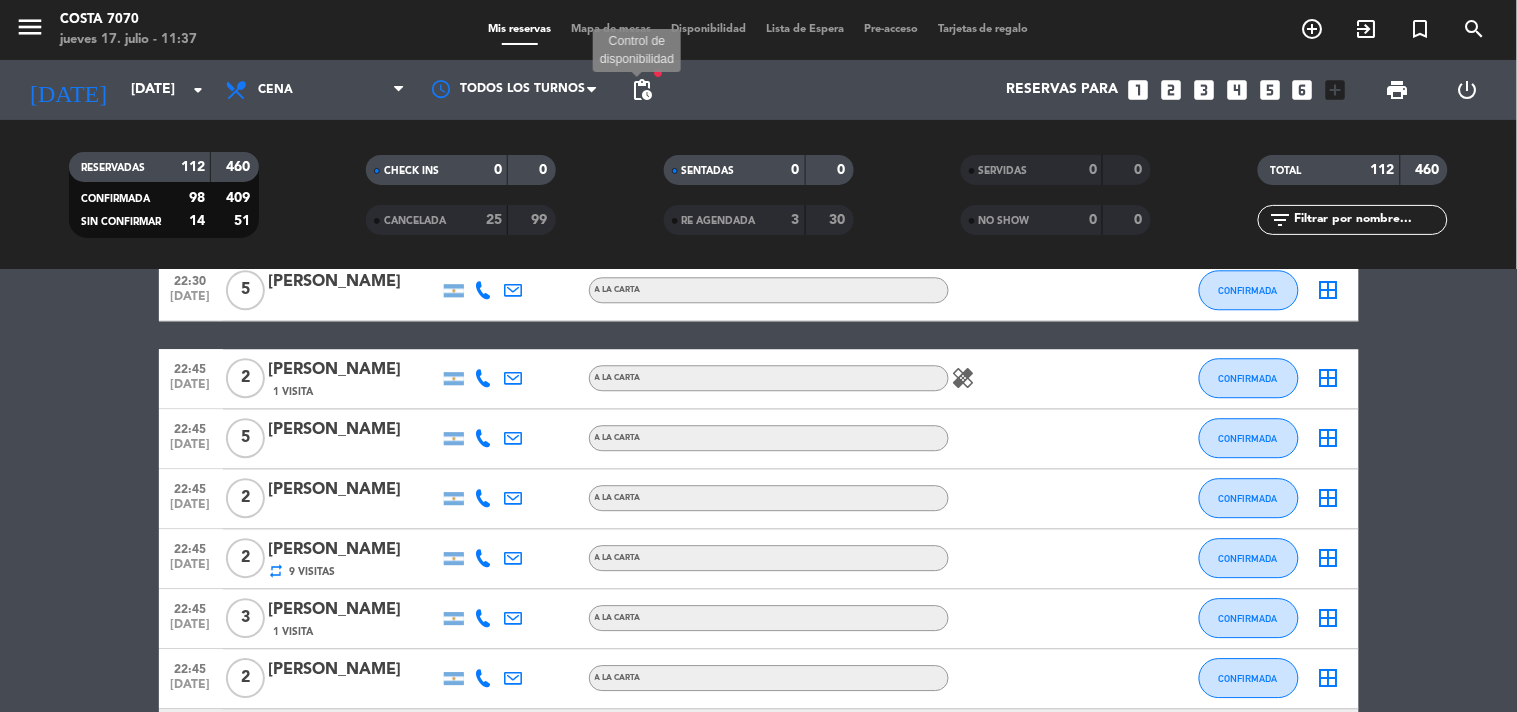click on "pending_actions" 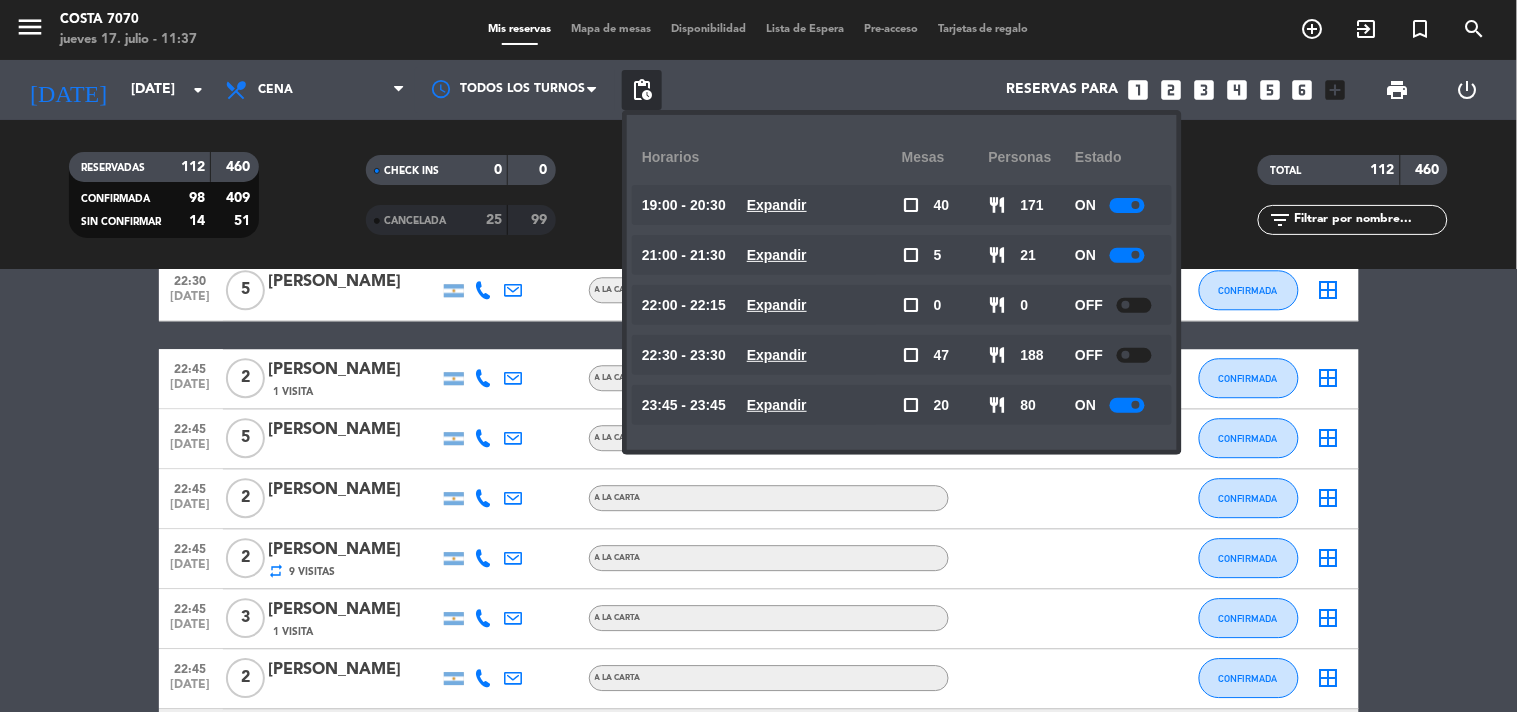 click on "20:00   [DATE]   3   [PERSON_NAME]   A LA CARTA  healing  CONFIRMADA  border_all   20:00   [DATE]   4   [PERSON_NAME]   - Planta Baja   healing   subject   cake  CONFIRMADA  border_all   20:30   [DATE]   3   [PERSON_NAME]   A LA CARTA  healing  CONFIRMADA  border_all   20:30   [DATE]   2   [PERSON_NAME]   A LA CARTA CONFIRMADA  border_all   20:30   [DATE]   3   [PERSON_NAME]   A LA CARTA CONFIRMADA  border_all   20:30   [DATE]   5   [PERSON_NAME]   A LA CARTA SIN CONFIRMAR  border_all   20:30   [DATE]   2   [PERSON_NAME]   A LA CARTA CONFIRMADA  border_all   20:30   [DATE]   5   Camila oyhanart   A LA CARTA  check  SIN CONFIRMAR  border_all   20:30   [DATE]   6   CHINA ANSA   headset_mic  Sin menú asignado  subject  CONFIRMADA  border_all   20:30   [DATE]   4   Cintia Farbicz   A LA CARTA CONFIRMADA  border_all   20:30   [DATE]   2   [PERSON_NAME]   2 Visitas   A LA CARTA  subject   favorite_border  CONFIRMADA  border_all   20:30   [DATE]   2   [PERSON_NAME]" 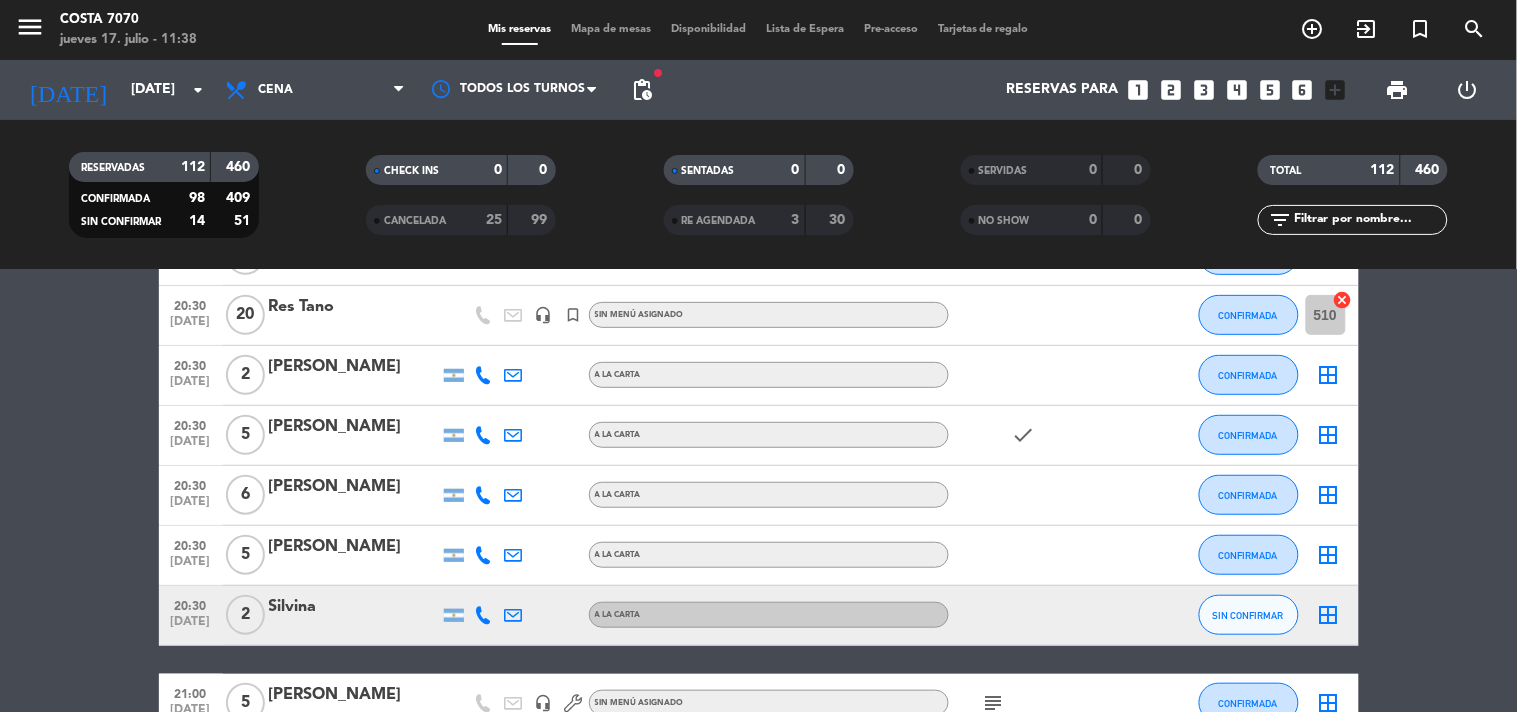 scroll, scrollTop: 2333, scrollLeft: 0, axis: vertical 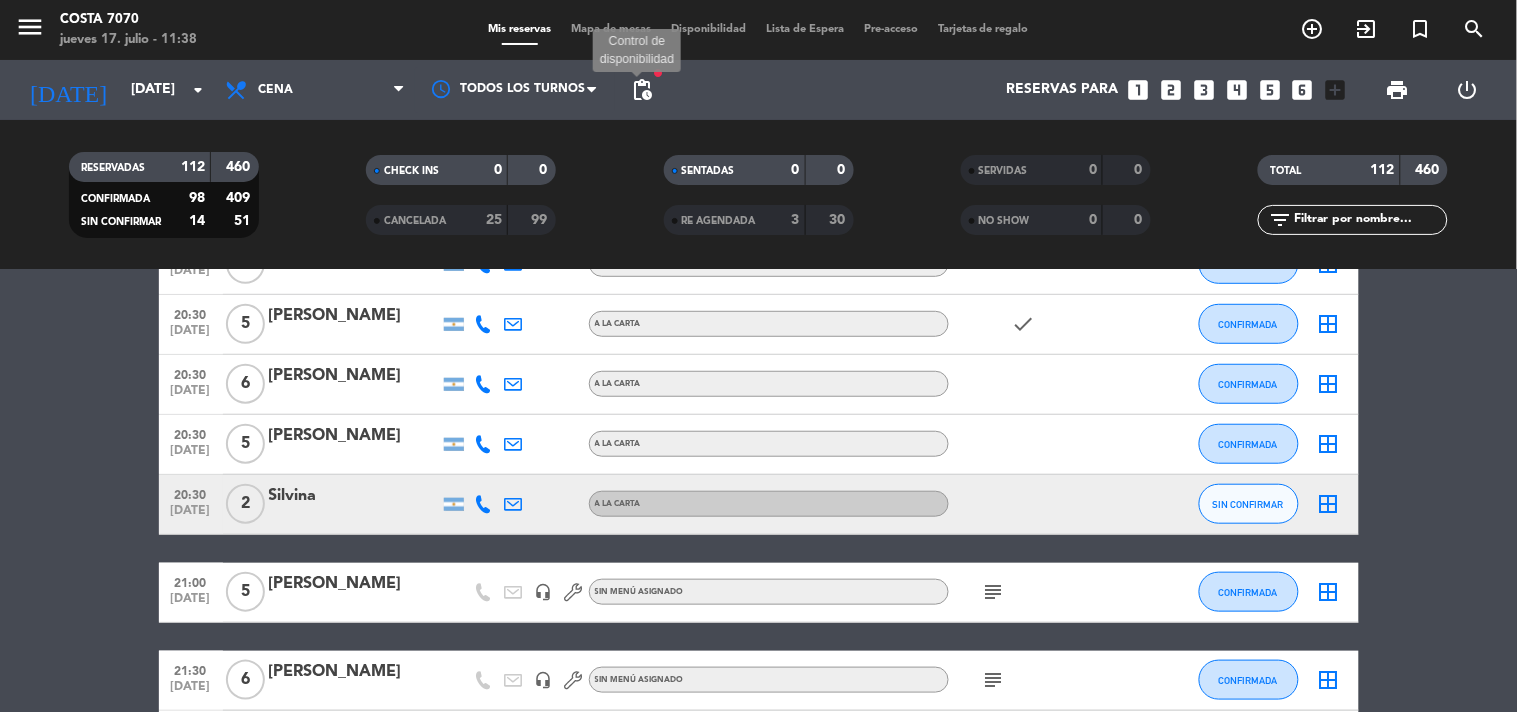 click on "pending_actions" 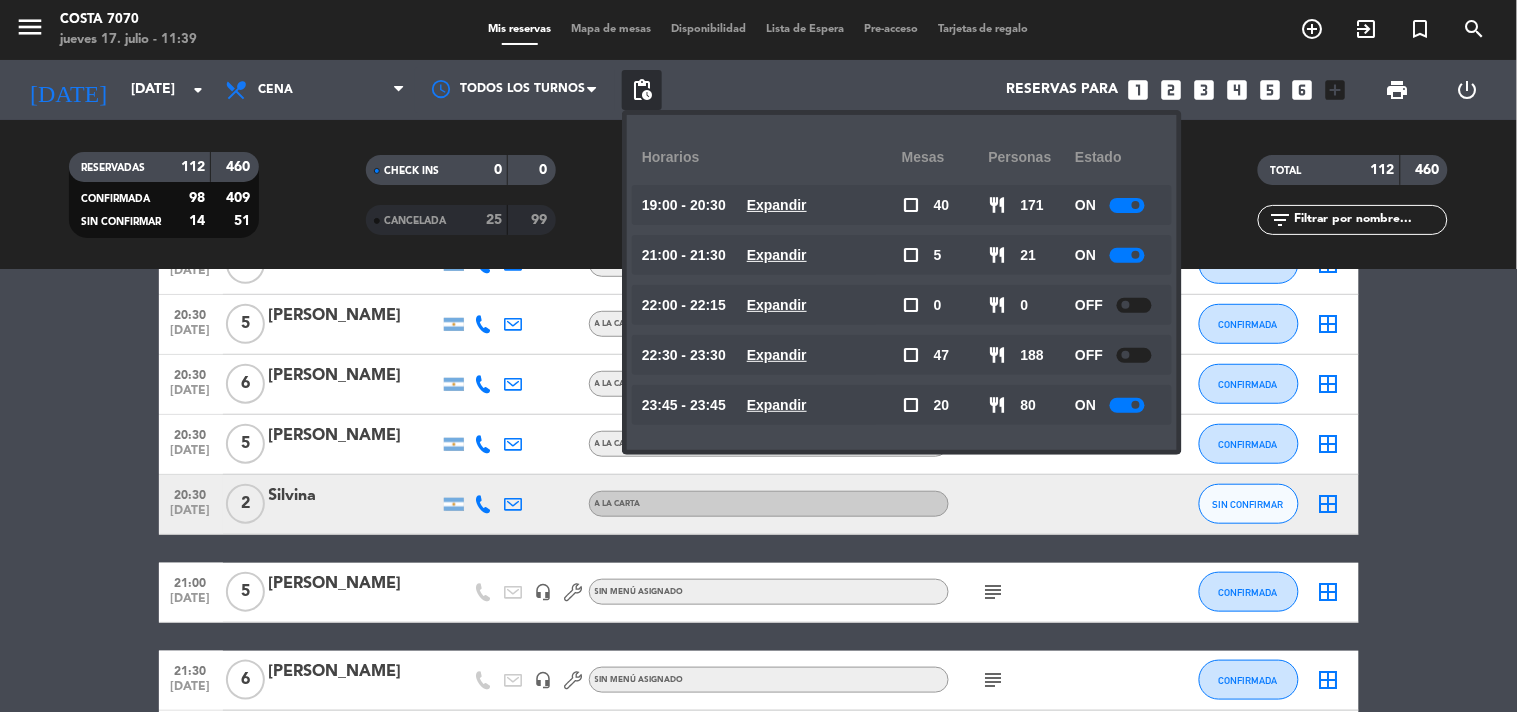 click on "20:00   [DATE]   3   [PERSON_NAME]   A LA CARTA  healing  CONFIRMADA  border_all   20:00   [DATE]   4   [PERSON_NAME]   - Planta Baja   healing   subject   cake  CONFIRMADA  border_all   20:30   [DATE]   3   [PERSON_NAME]   A LA CARTA  healing  CONFIRMADA  border_all   20:30   [DATE]   2   [PERSON_NAME]   A LA CARTA CONFIRMADA  border_all   20:30   [DATE]   3   [PERSON_NAME]   A LA CARTA CONFIRMADA  border_all   20:30   [DATE]   5   [PERSON_NAME]   A LA CARTA SIN CONFIRMAR  border_all   20:30   [DATE]   2   [PERSON_NAME]   A LA CARTA CONFIRMADA  border_all   20:30   [DATE]   5   Camila oyhanart   A LA CARTA  check  SIN CONFIRMAR  border_all   20:30   [DATE]   6   CHINA ANSA   headset_mic  Sin menú asignado  subject  CONFIRMADA  border_all   20:30   [DATE]   4   Cintia Farbicz   A LA CARTA CONFIRMADA  border_all   20:30   [DATE]   2   [PERSON_NAME]   2 Visitas   A LA CARTA  subject   favorite_border  CONFIRMADA  border_all   20:30   [DATE]   2   [PERSON_NAME]" 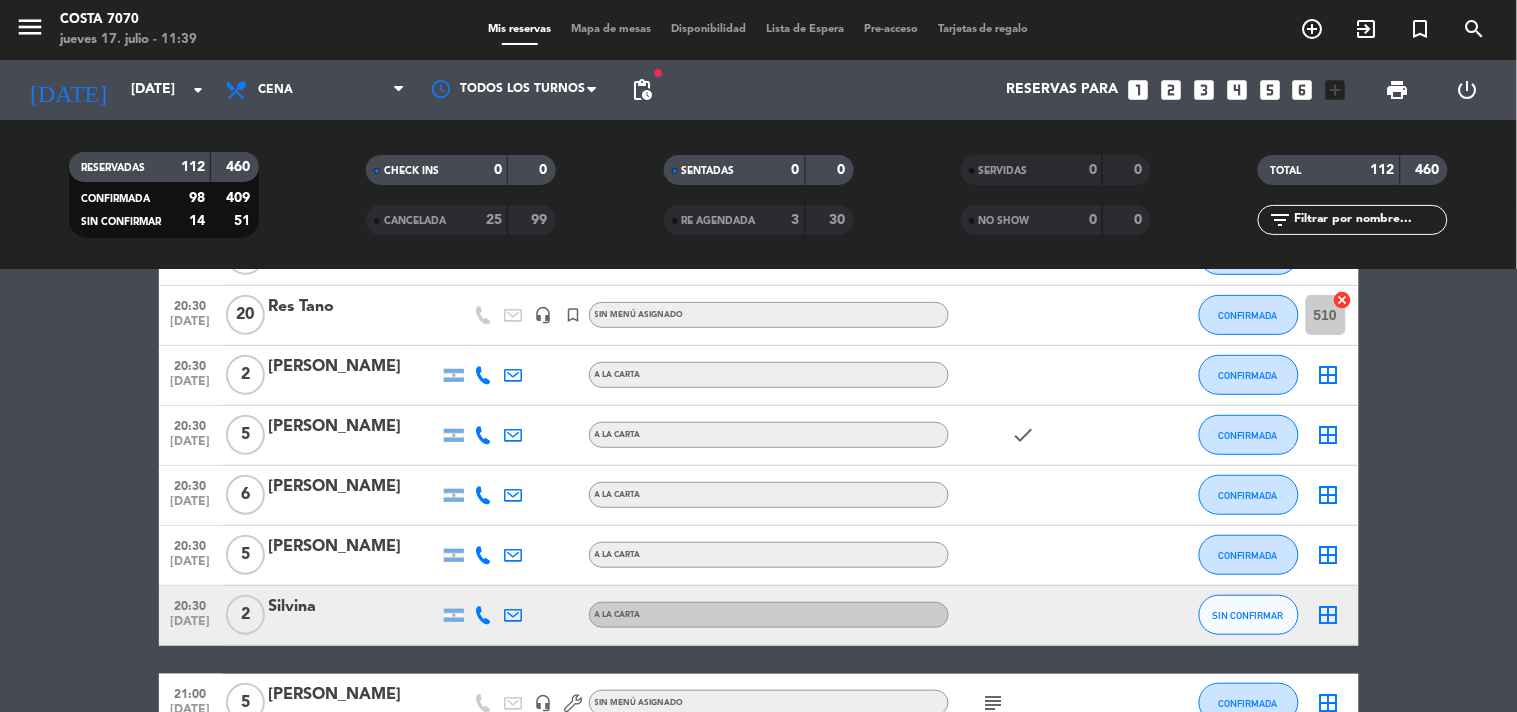 scroll, scrollTop: 2444, scrollLeft: 0, axis: vertical 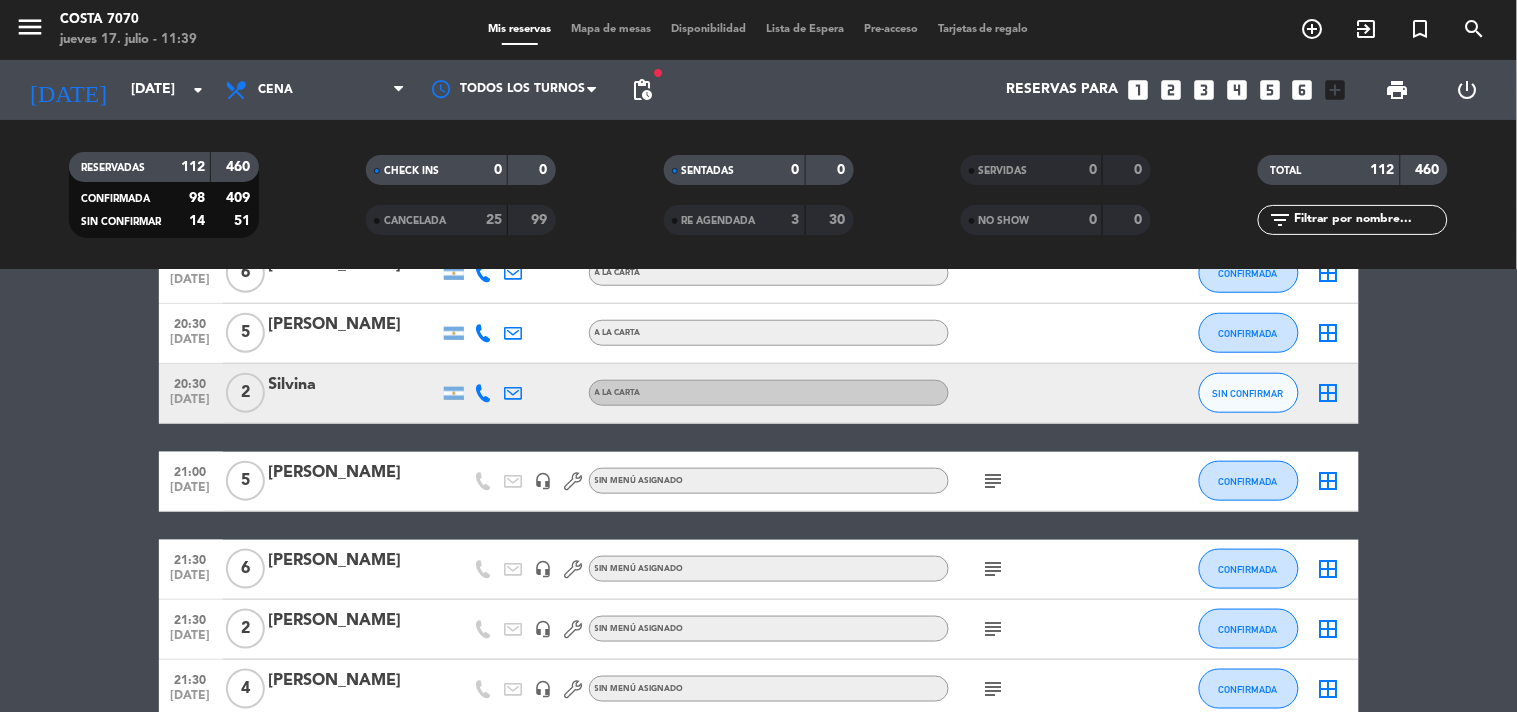 click on "20:00   [DATE]   3   [PERSON_NAME]   A LA CARTA  healing  CONFIRMADA  border_all   20:00   [DATE]   4   [PERSON_NAME]   - Planta Baja   healing   subject   cake  CONFIRMADA  border_all   20:30   [DATE]   3   [PERSON_NAME]   A LA CARTA  healing  CONFIRMADA  border_all   20:30   [DATE]   2   [PERSON_NAME]   A LA CARTA CONFIRMADA  border_all   20:30   [DATE]   3   [PERSON_NAME]   A LA CARTA CONFIRMADA  border_all   20:30   [DATE]   5   [PERSON_NAME]   A LA CARTA SIN CONFIRMAR  border_all   20:30   [DATE]   2   [PERSON_NAME]   A LA CARTA CONFIRMADA  border_all   20:30   [DATE]   5   Camila oyhanart   A LA CARTA  check  SIN CONFIRMAR  border_all   20:30   [DATE]   6   CHINA ANSA   headset_mic  Sin menú asignado  subject  CONFIRMADA  border_all   20:30   [DATE]   4   Cintia Farbicz   A LA CARTA CONFIRMADA  border_all   20:30   [DATE]   2   [PERSON_NAME]   2 Visitas   A LA CARTA  subject   favorite_border  CONFIRMADA  border_all   20:30   [DATE]   2   [PERSON_NAME]" 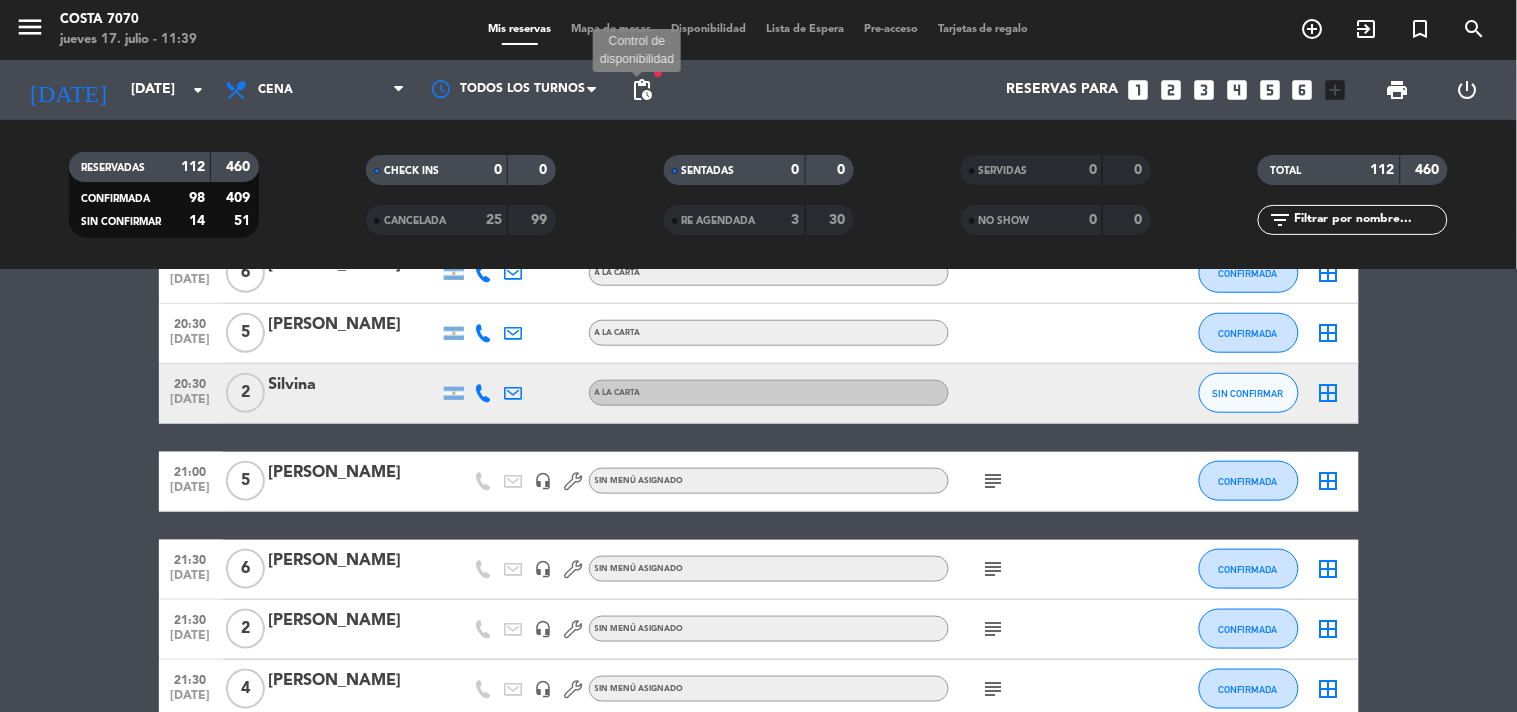 click on "pending_actions" 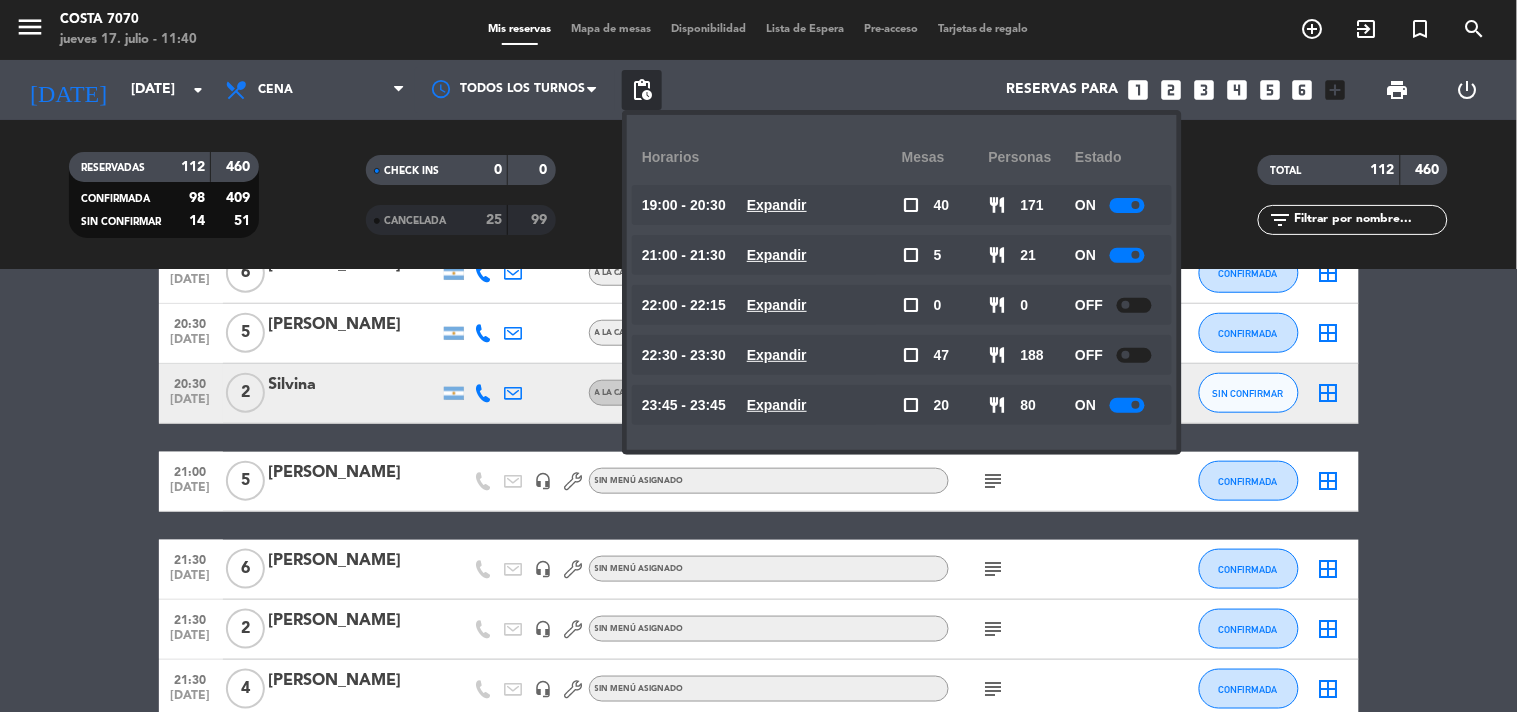 click on "20:00   [DATE]   3   [PERSON_NAME]   A LA CARTA  healing  CONFIRMADA  border_all   20:00   [DATE]   4   [PERSON_NAME]   - Planta Baja   healing   subject   cake  CONFIRMADA  border_all   20:30   [DATE]   3   [PERSON_NAME]   A LA CARTA  healing  CONFIRMADA  border_all   20:30   [DATE]   2   [PERSON_NAME]   A LA CARTA CONFIRMADA  border_all   20:30   [DATE]   3   [PERSON_NAME]   A LA CARTA CONFIRMADA  border_all   20:30   [DATE]   5   [PERSON_NAME]   A LA CARTA SIN CONFIRMAR  border_all   20:30   [DATE]   2   [PERSON_NAME]   A LA CARTA CONFIRMADA  border_all   20:30   [DATE]   5   Camila oyhanart   A LA CARTA  check  SIN CONFIRMAR  border_all   20:30   [DATE]   6   CHINA ANSA   headset_mic  Sin menú asignado  subject  CONFIRMADA  border_all   20:30   [DATE]   4   Cintia Farbicz   A LA CARTA CONFIRMADA  border_all   20:30   [DATE]   2   [PERSON_NAME]   2 Visitas   A LA CARTA  subject   favorite_border  CONFIRMADA  border_all   20:30   [DATE]   2   [PERSON_NAME]" 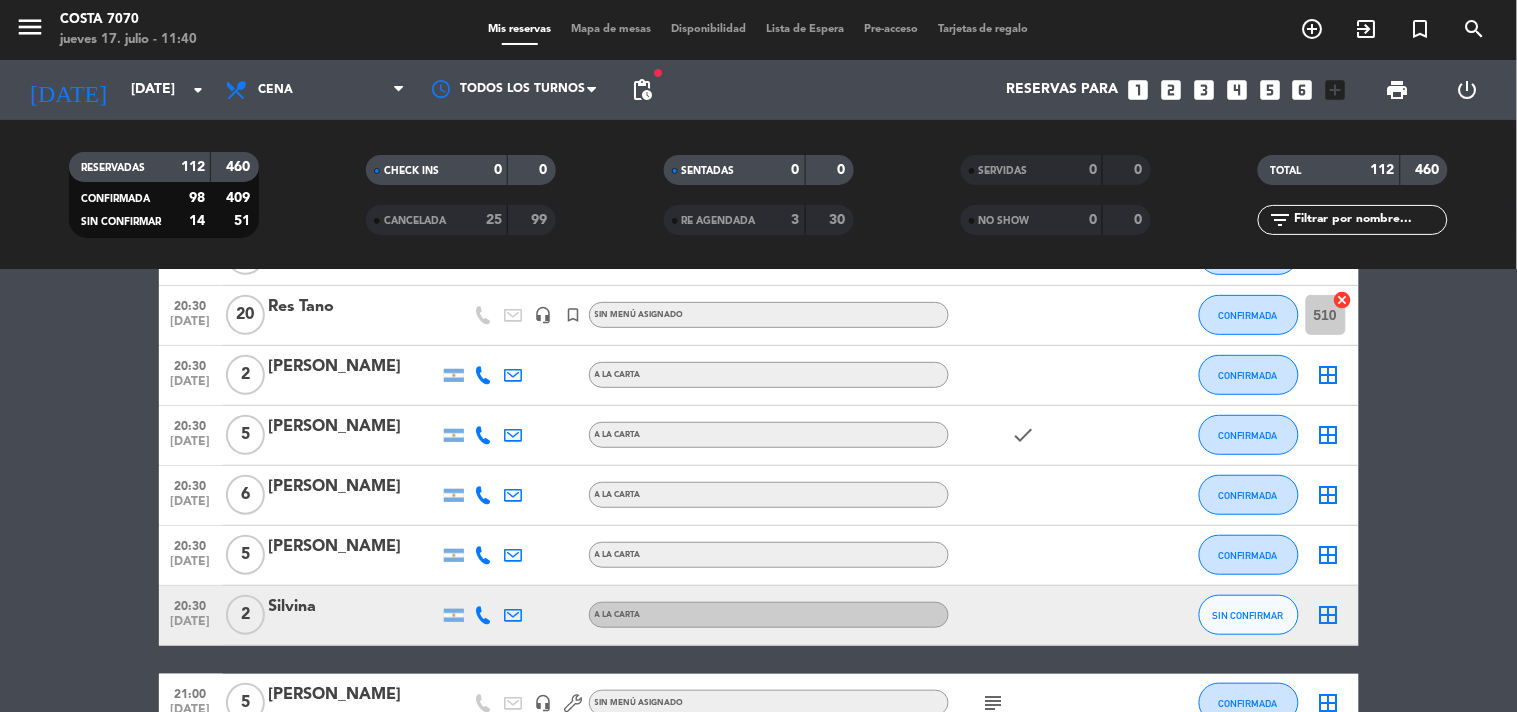 scroll, scrollTop: 2333, scrollLeft: 0, axis: vertical 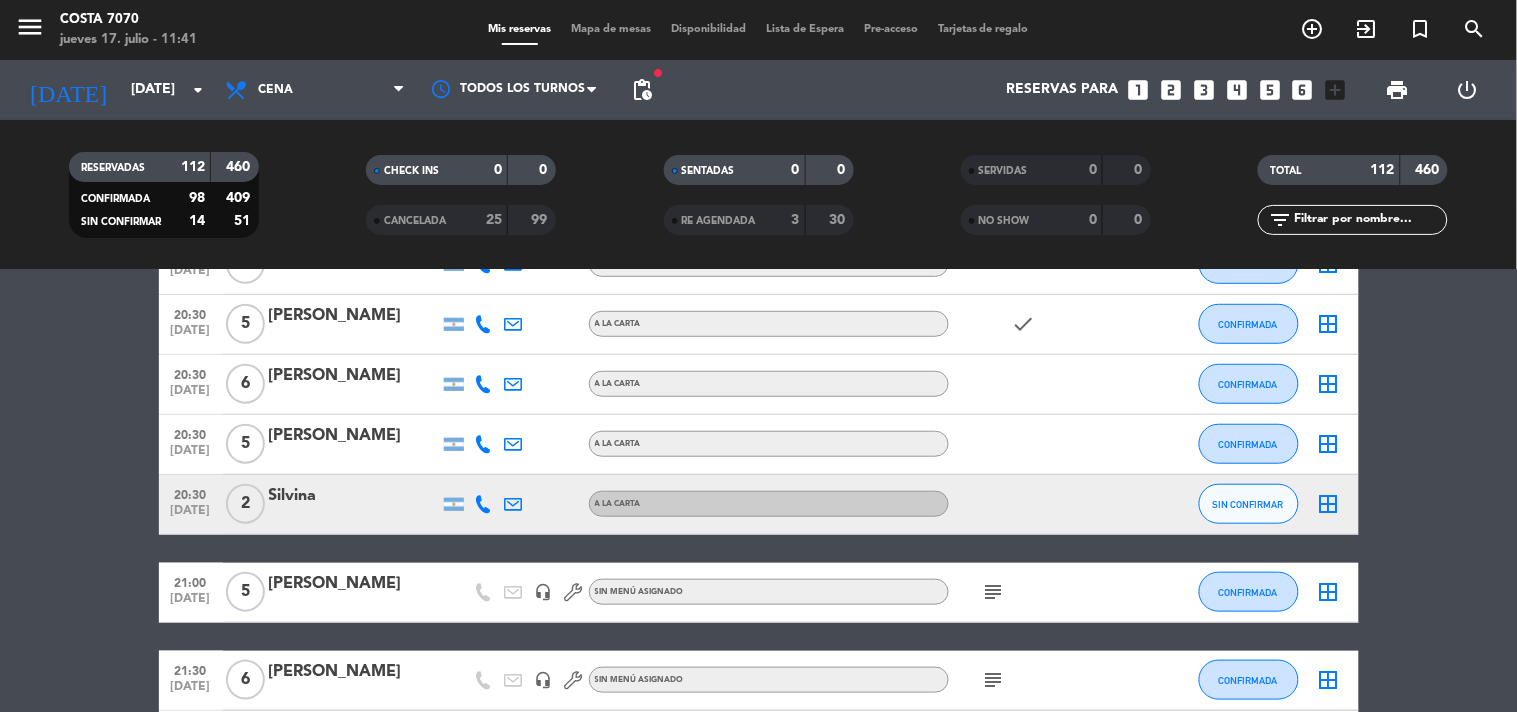 click on "20:00   [DATE]   3   [PERSON_NAME]   A LA CARTA  healing  CONFIRMADA  border_all   20:00   [DATE]   4   [PERSON_NAME]   - Planta Baja   healing   subject   cake  CONFIRMADA  border_all   20:30   [DATE]   3   [PERSON_NAME]   A LA CARTA  healing  CONFIRMADA  border_all   20:30   [DATE]   2   [PERSON_NAME]   A LA CARTA CONFIRMADA  border_all   20:30   [DATE]   3   [PERSON_NAME]   A LA CARTA CONFIRMADA  border_all   20:30   [DATE]   5   [PERSON_NAME]   A LA CARTA SIN CONFIRMAR  border_all   20:30   [DATE]   2   [PERSON_NAME]   A LA CARTA CONFIRMADA  border_all   20:30   [DATE]   5   Camila oyhanart   A LA CARTA  check  SIN CONFIRMAR  border_all   20:30   [DATE]   6   CHINA ANSA   headset_mic  Sin menú asignado  subject  CONFIRMADA  border_all   20:30   [DATE]   4   Cintia Farbicz   A LA CARTA CONFIRMADA  border_all   20:30   [DATE]   2   [PERSON_NAME]   2 Visitas   A LA CARTA  subject   favorite_border  CONFIRMADA  border_all   20:30   [DATE]   2   [PERSON_NAME]" 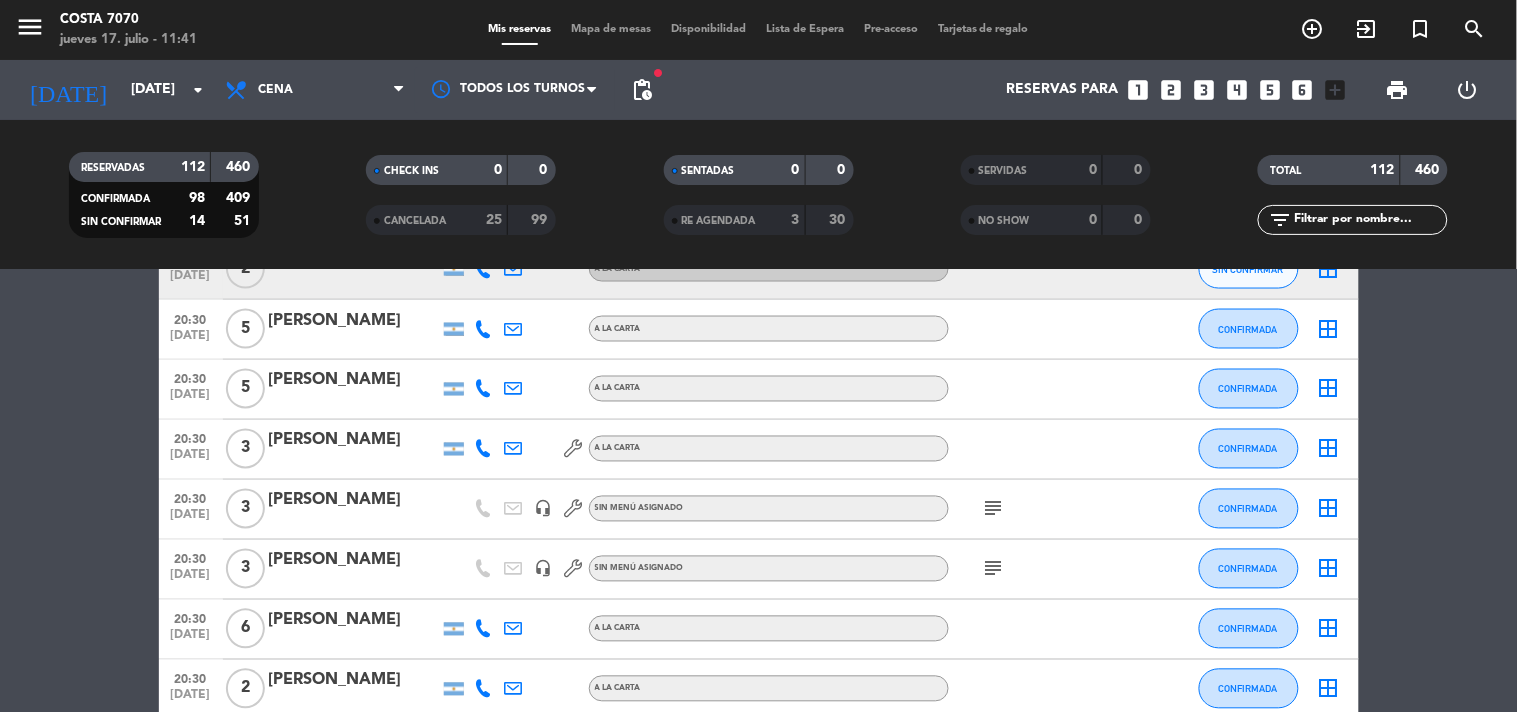 scroll, scrollTop: 0, scrollLeft: 0, axis: both 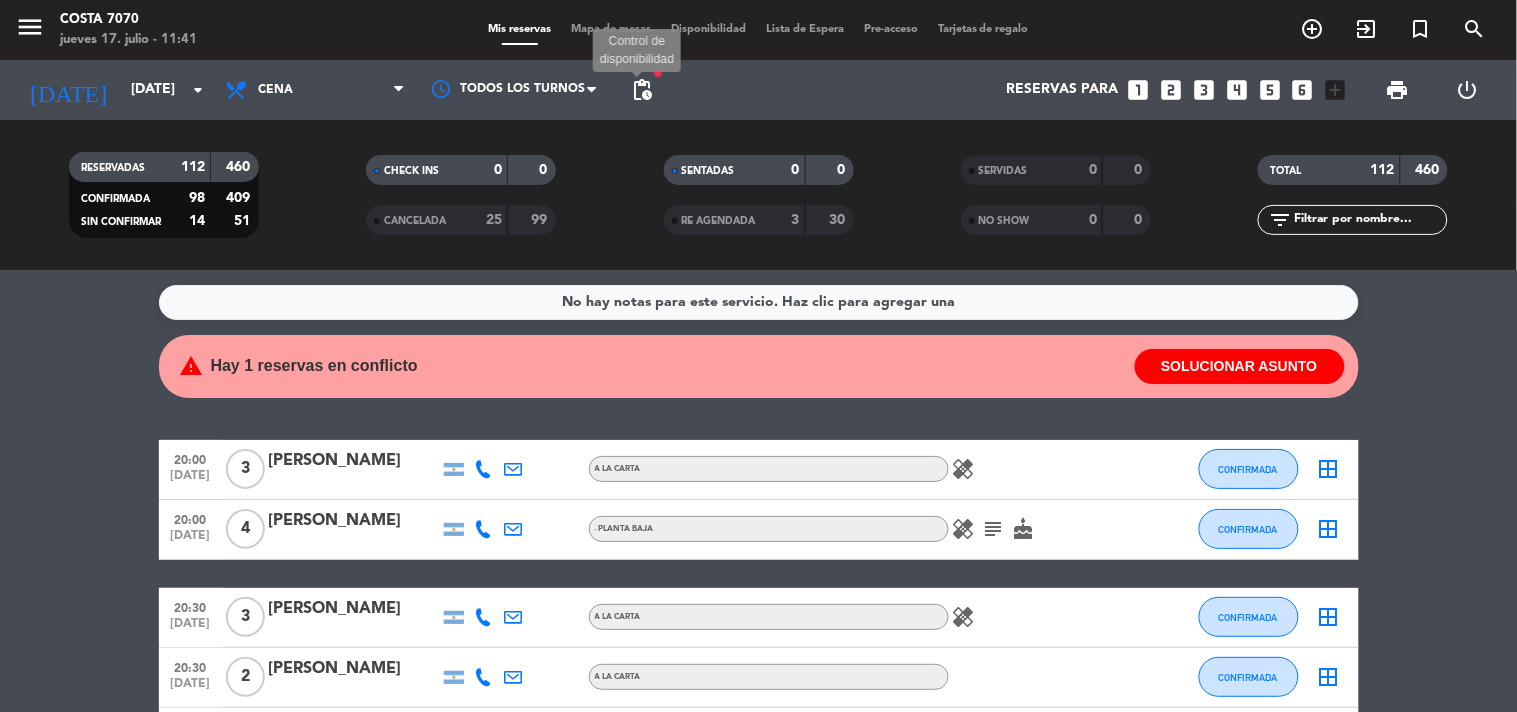 click on "pending_actions" 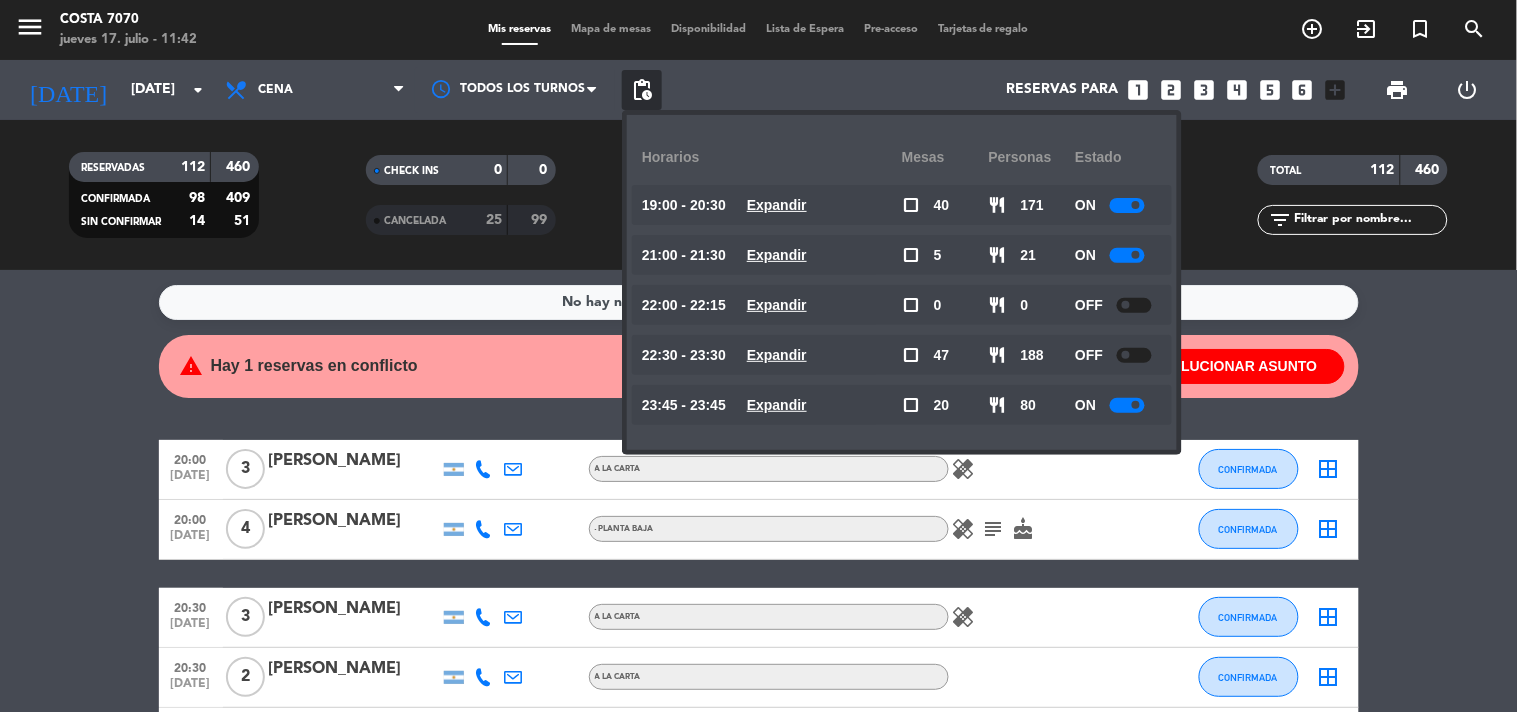 click on "No hay notas para este servicio. Haz clic para agregar una" 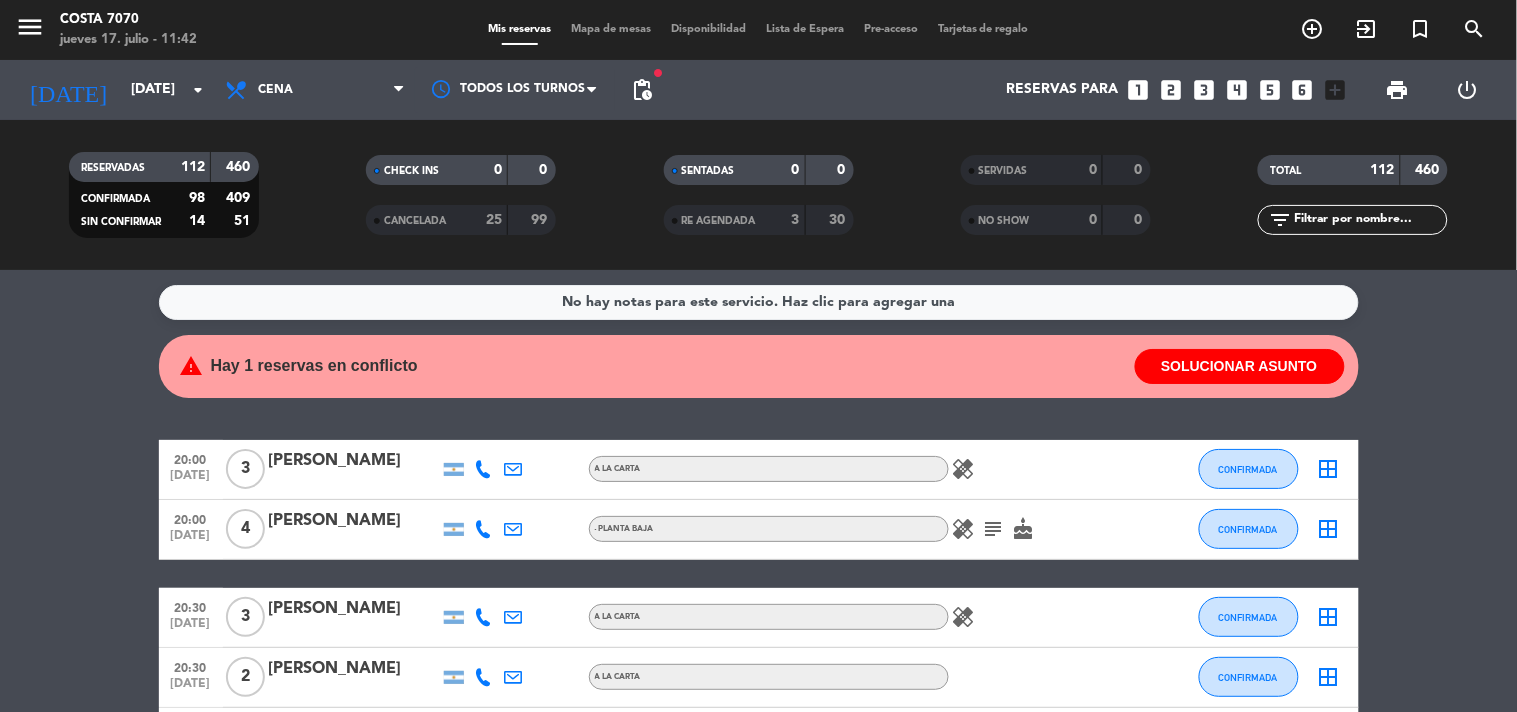 click on "cake" 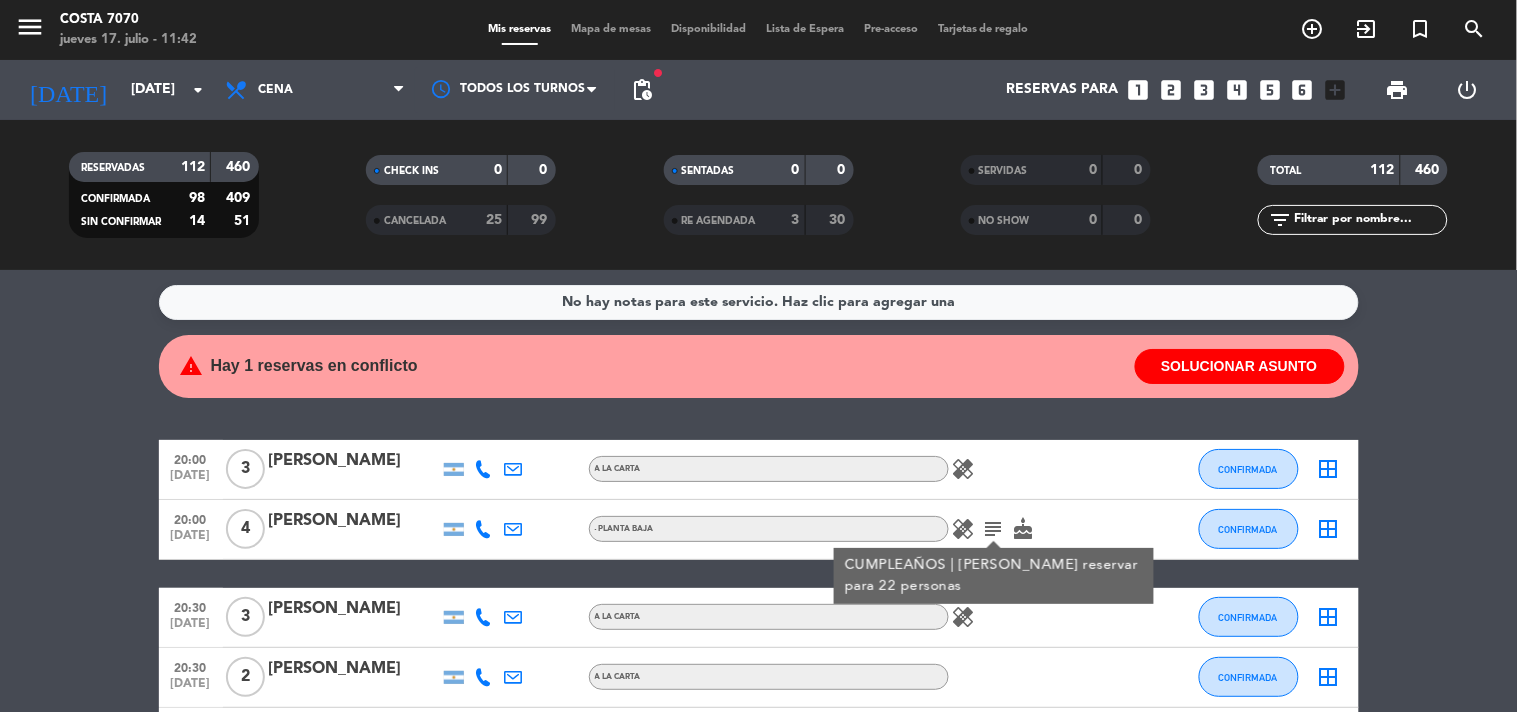 click on "No hay notas para este servicio. Haz clic para agregar una  warning Hay 1 reservas en conflicto  SOLUCIONAR ASUNTO   20:00   [DATE]   3   [PERSON_NAME]   A LA CARTA  healing  CONFIRMADA  border_all   20:00   [DATE]   4   [PERSON_NAME] Baja   healing   subject  CUMPLEAÑOS | [PERSON_NAME] reservar para 22 personas  cake  CONFIRMADA  border_all   20:30   [DATE]   3   [PERSON_NAME]   A LA CARTA  healing  CONFIRMADA  border_all   20:30   [DATE]   2   [PERSON_NAME]   A LA CARTA CONFIRMADA  border_all   20:30   [DATE]   3   [PERSON_NAME]   A LA CARTA CONFIRMADA  border_all   20:30   [DATE]   5   [PERSON_NAME]   A LA CARTA SIN CONFIRMAR  border_all   20:30   [DATE]   2   [PERSON_NAME]   A LA CARTA CONFIRMADA  border_all   20:30   [DATE]   5   Camila oyhanart   A LA CARTA  check  SIN CONFIRMAR  border_all   20:30   [DATE]   6   CHINA ANSA   headset_mic  Sin menú asignado  subject  CONFIRMADA  border_all   20:30   [DATE]   4   Cintia Farbicz   A LA CARTA CONFIRMADA  20:30" 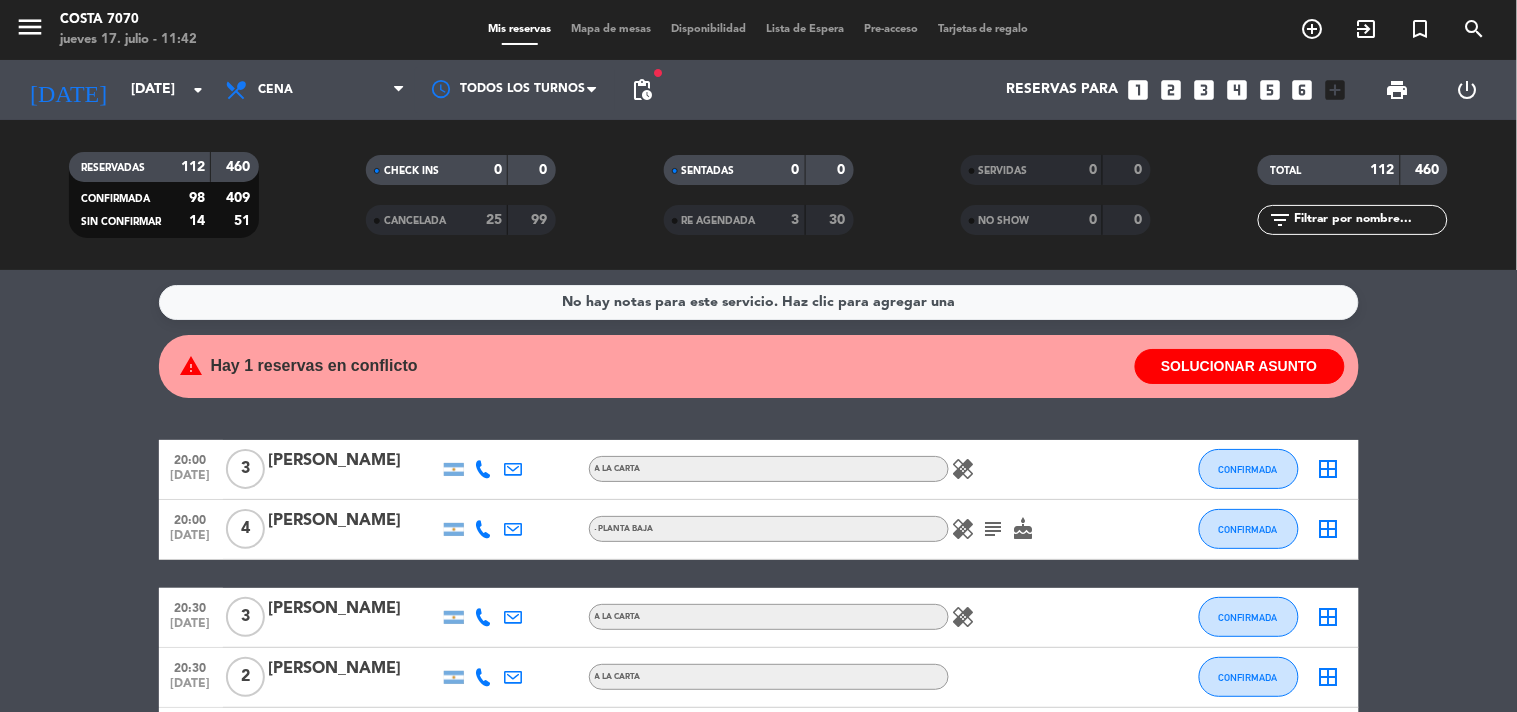 click on "subject" 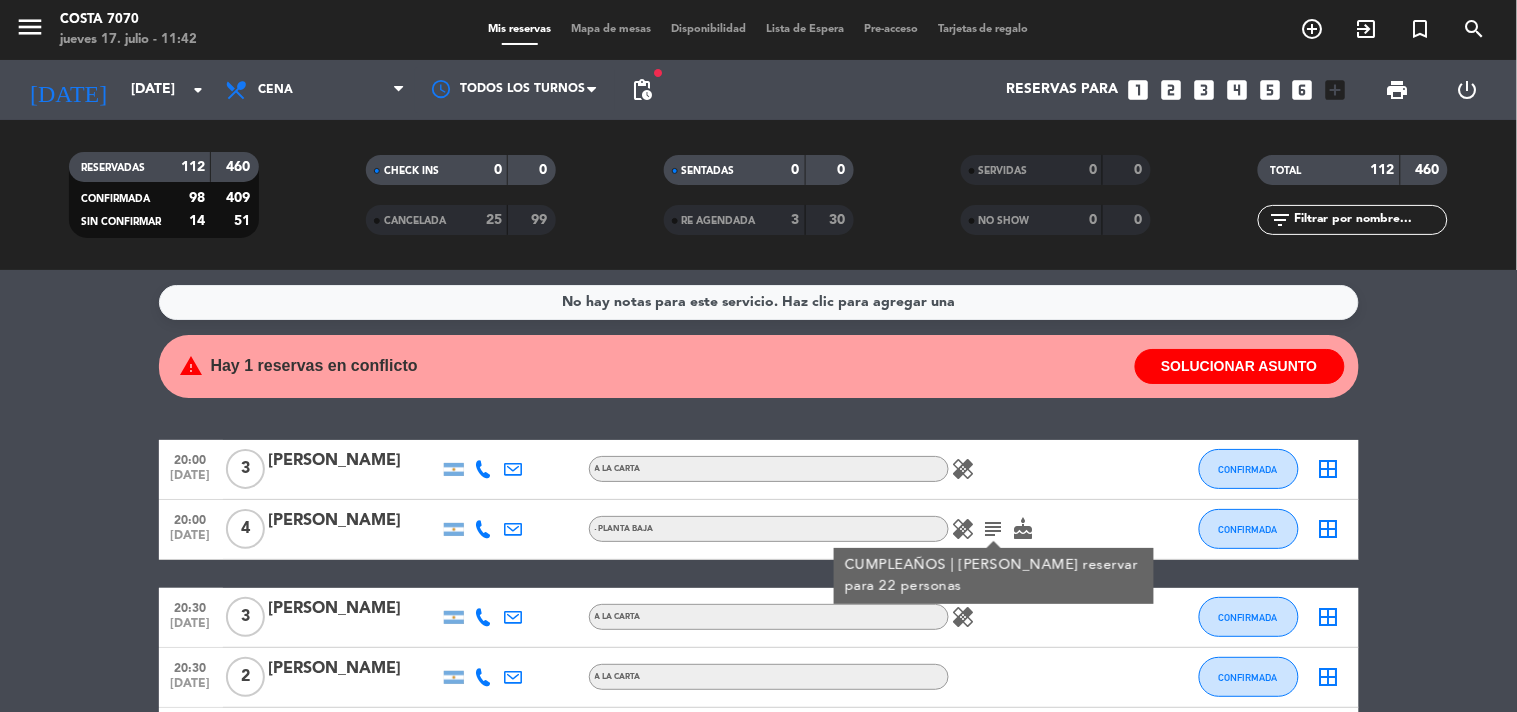 click 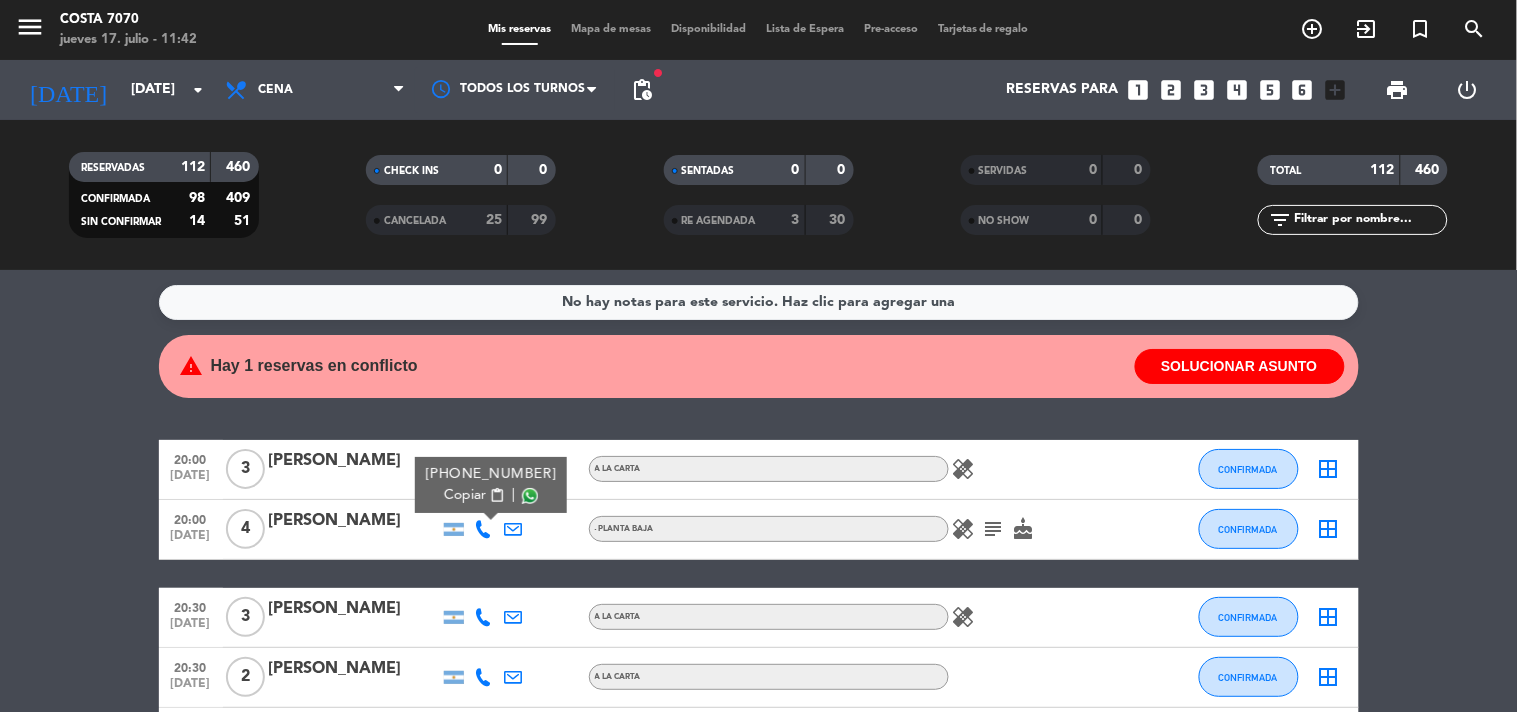 click on "content_paste" at bounding box center (496, 495) 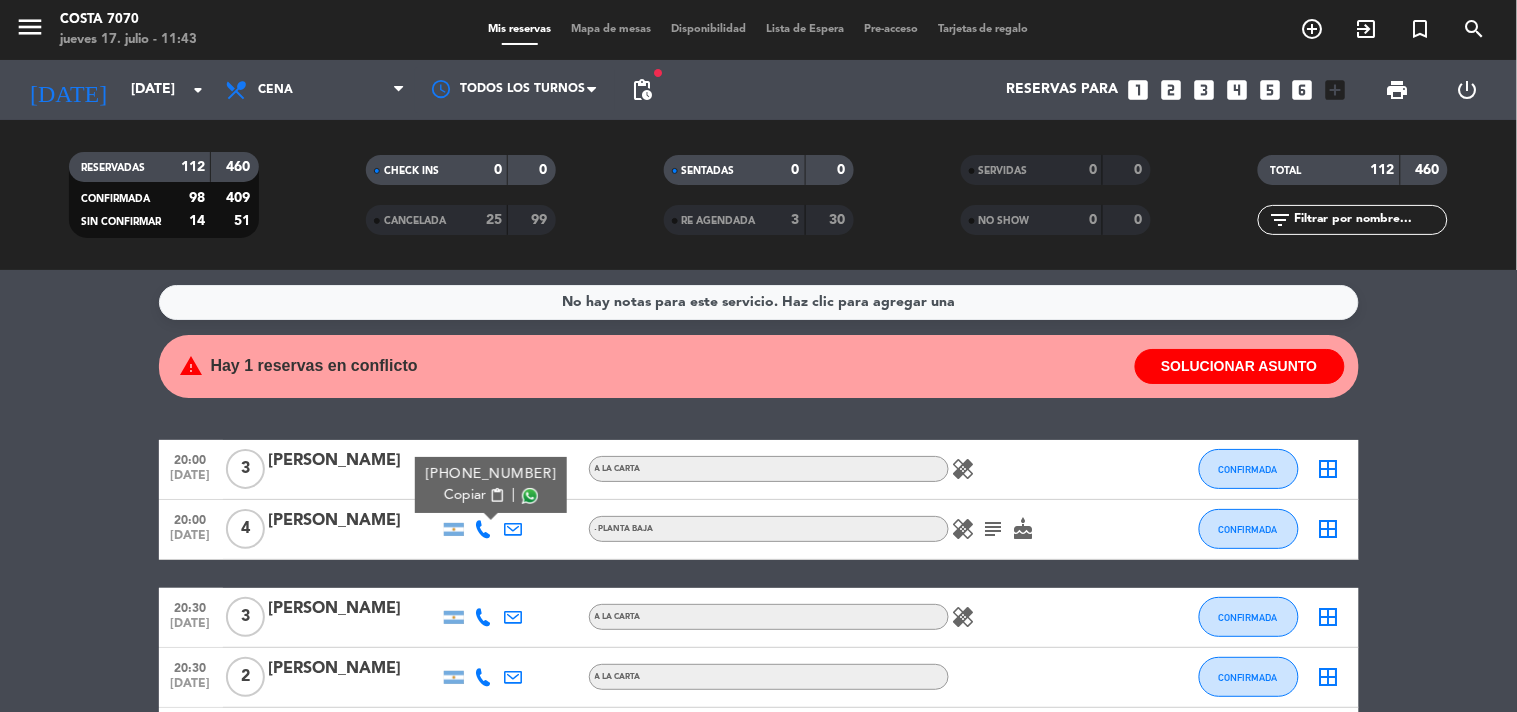 click on "20:00   [DATE]   3   [PERSON_NAME]   A LA CARTA  healing  CONFIRMADA  border_all   20:00   [DATE]   4   [PERSON_NAME]   [PHONE_NUMBER]  Copiar content_paste |  - Planta Baja   healing   subject   cake  CONFIRMADA  border_all   20:30   [DATE]   3   [PERSON_NAME]   A LA CARTA  healing  CONFIRMADA  border_all   20:30   [DATE]   2   [PERSON_NAME]   A LA CARTA CONFIRMADA  border_all   20:30   [DATE]   3   [PERSON_NAME]   A LA CARTA CONFIRMADA  border_all   20:30   [DATE]   5   [PERSON_NAME]   A LA CARTA SIN CONFIRMAR  border_all   20:30   [DATE]   2   [PERSON_NAME]   A LA CARTA CONFIRMADA  border_all   20:30   [DATE]   5   Camila oyhanart   A LA CARTA  check  SIN CONFIRMAR  border_all   20:30   [DATE]   6   CHINA ANSA   headset_mic  Sin menú asignado  subject  CONFIRMADA  border_all   20:30   [DATE]   4   Cintia Farbicz   A LA CARTA CONFIRMADA  border_all   20:30   [DATE]   2   [PERSON_NAME]   2 Visitas   A LA CARTA  subject   favorite_border  CONFIRMADA  border_all   2" 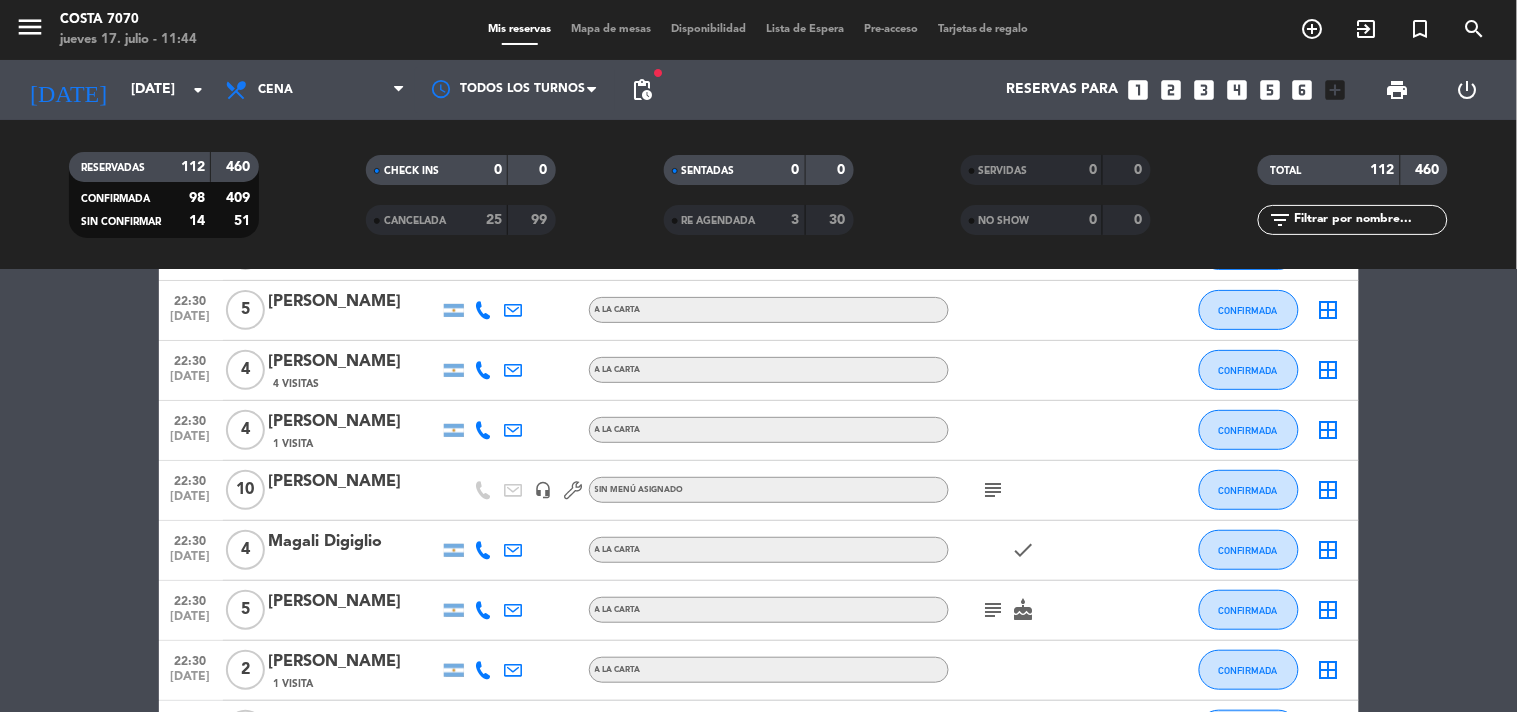 scroll, scrollTop: 4444, scrollLeft: 0, axis: vertical 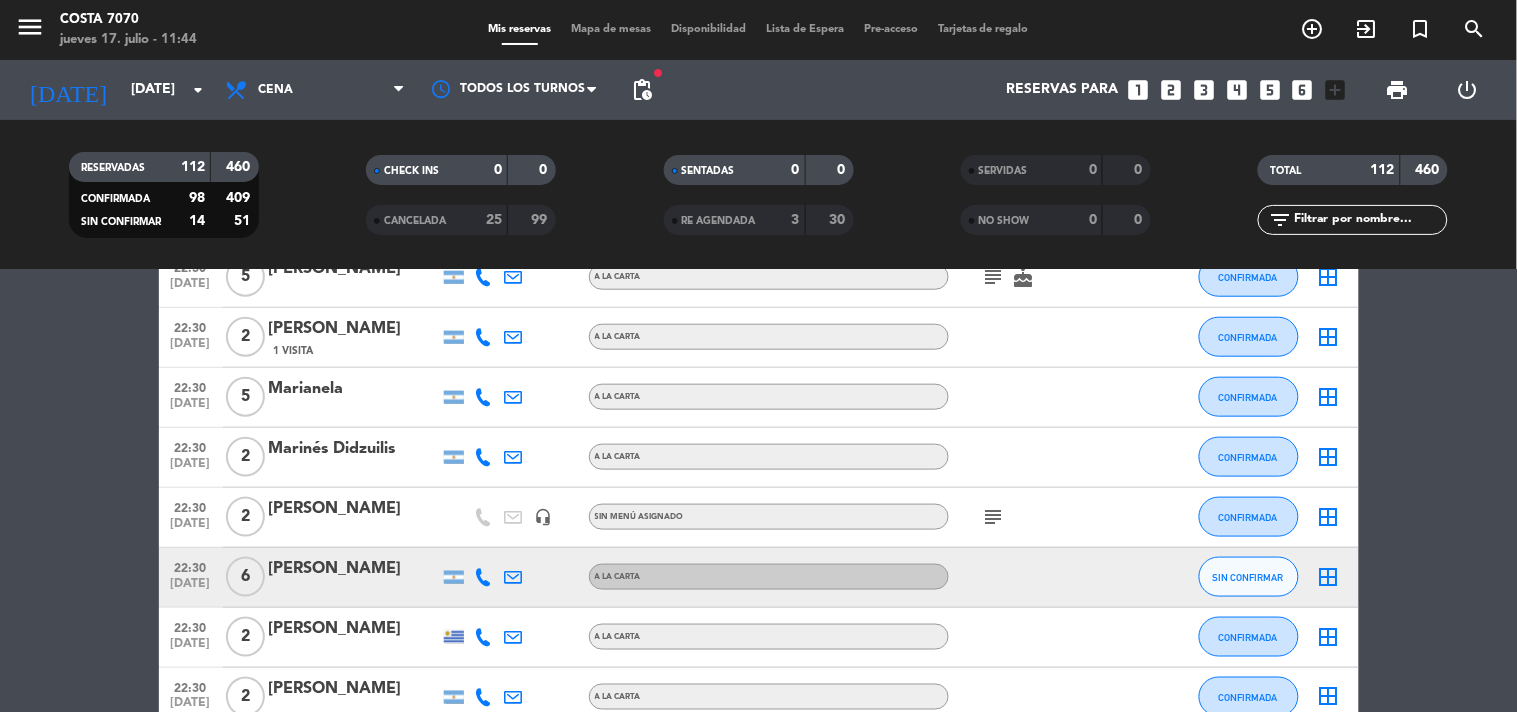 click 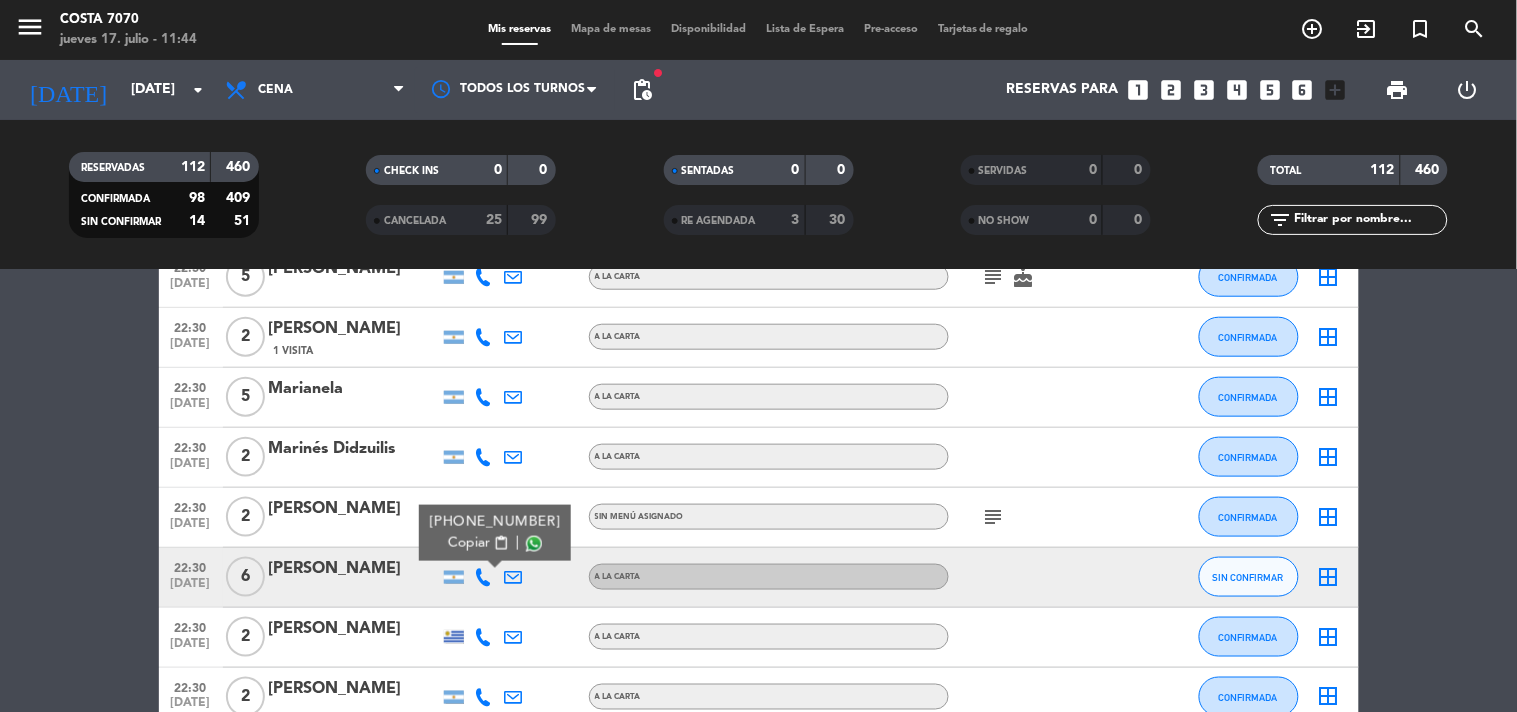 click on "content_paste" at bounding box center [500, 543] 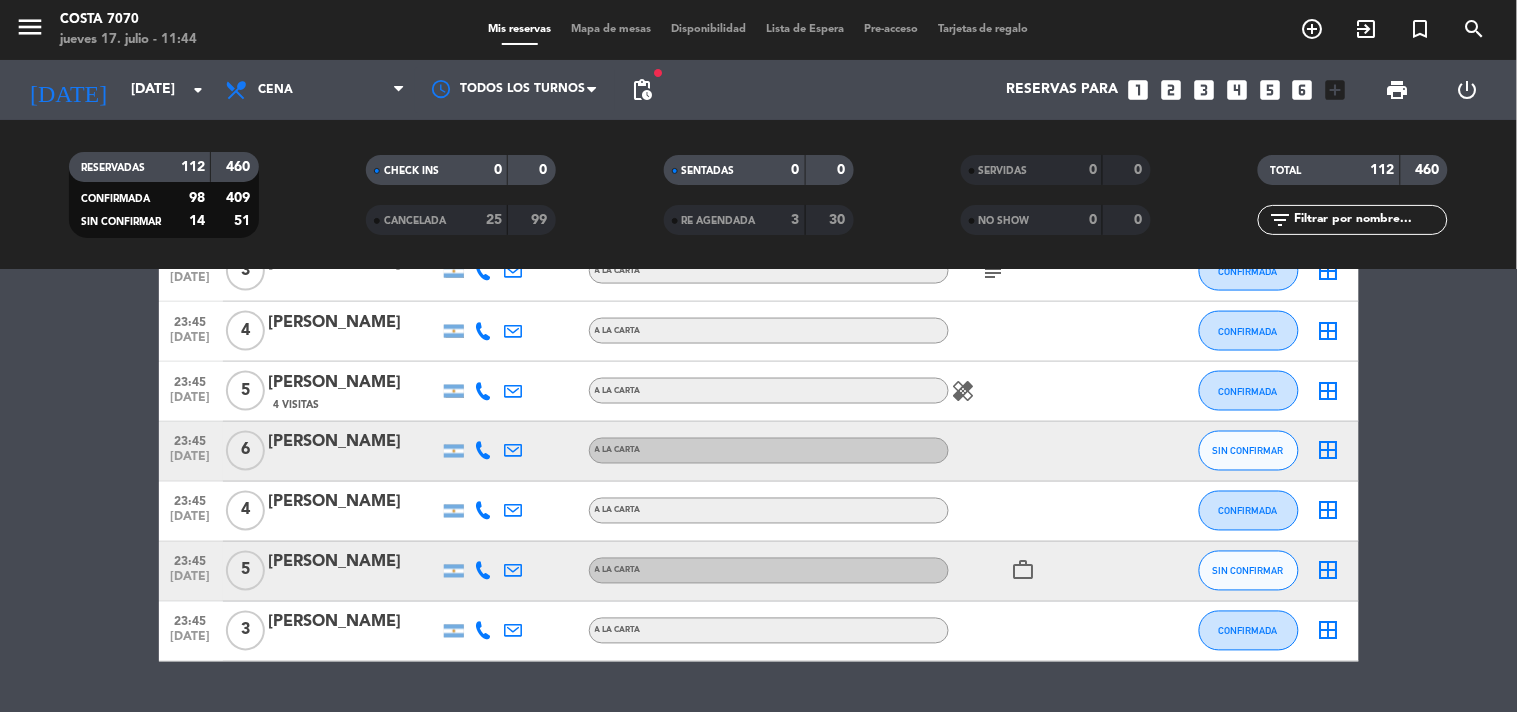 scroll, scrollTop: 6715, scrollLeft: 0, axis: vertical 